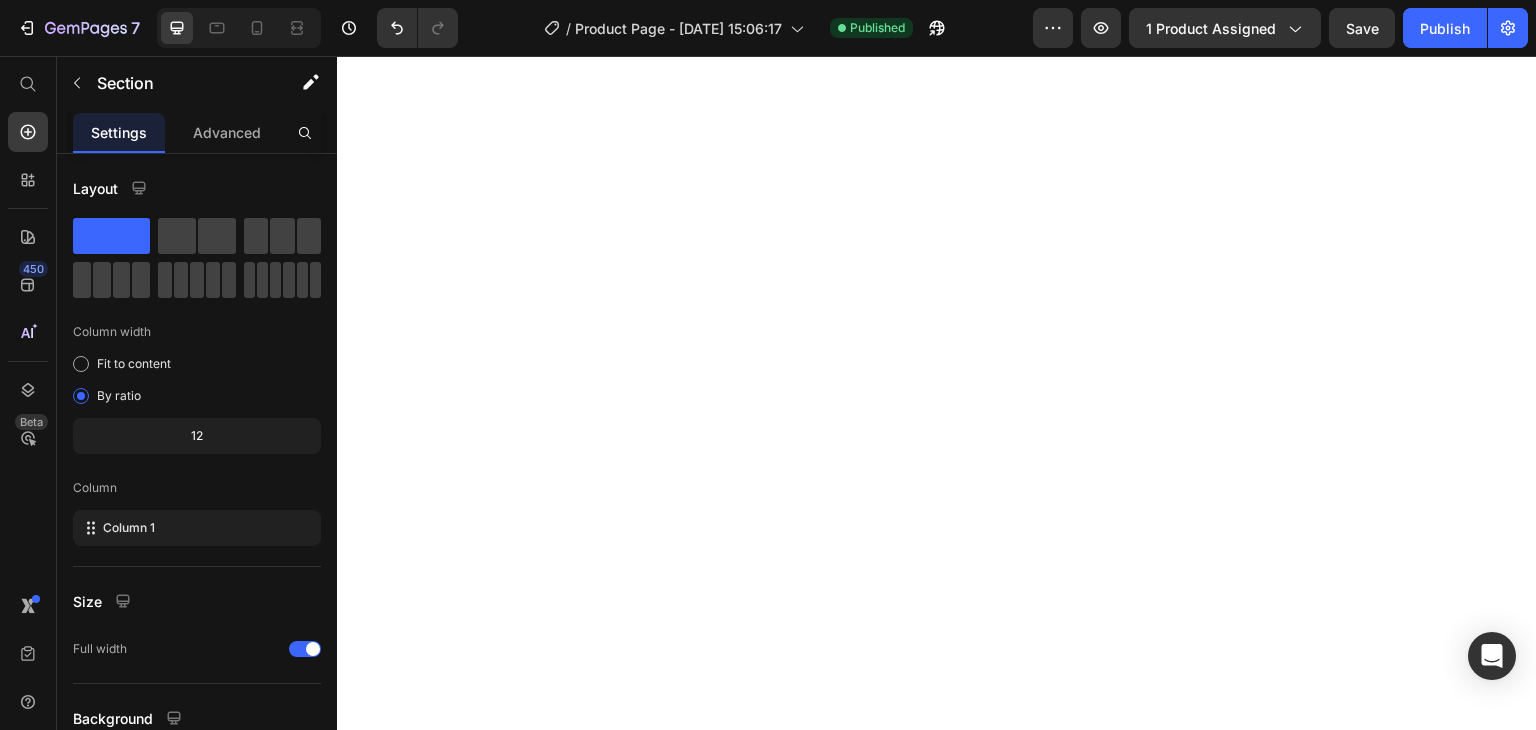 scroll, scrollTop: 0, scrollLeft: 0, axis: both 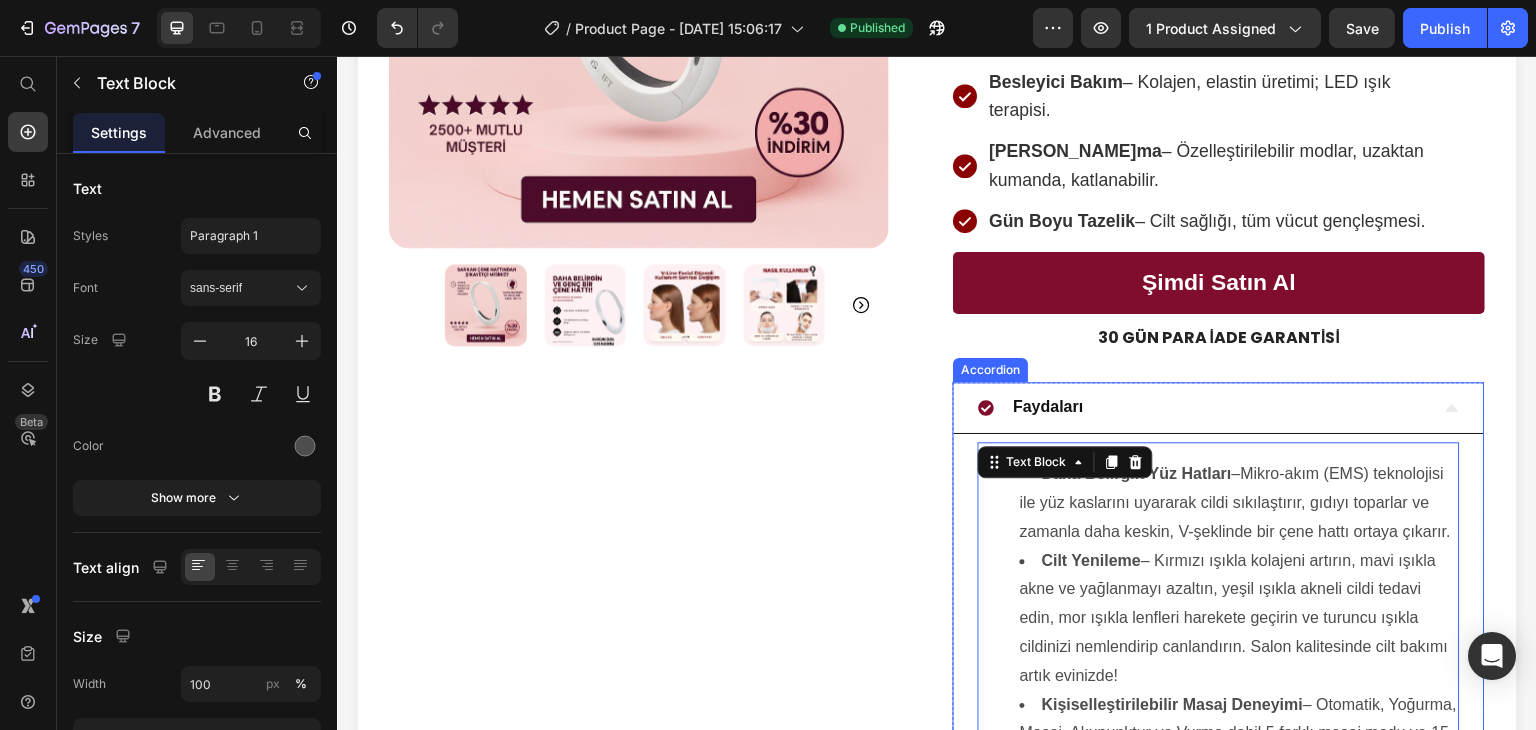 click 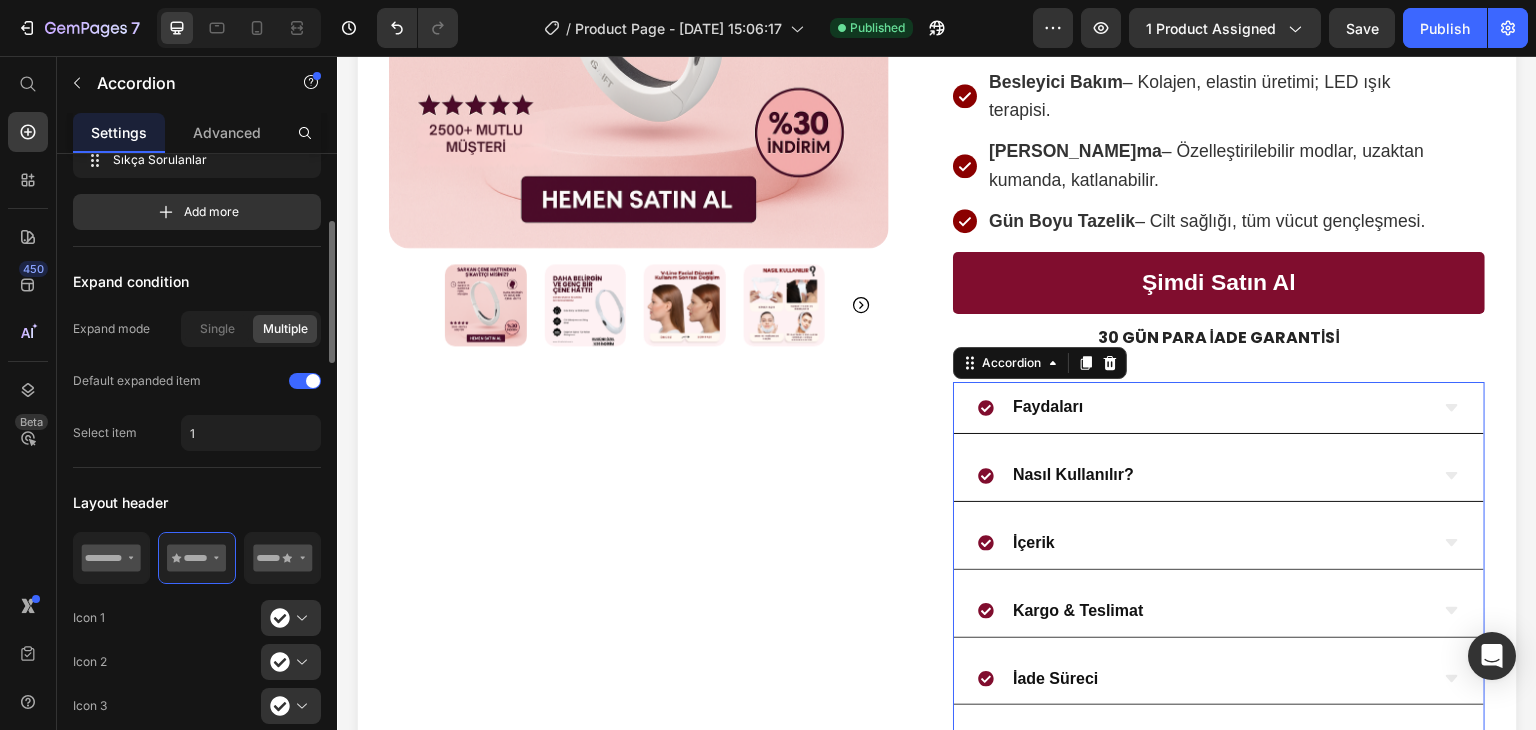 scroll, scrollTop: 297, scrollLeft: 0, axis: vertical 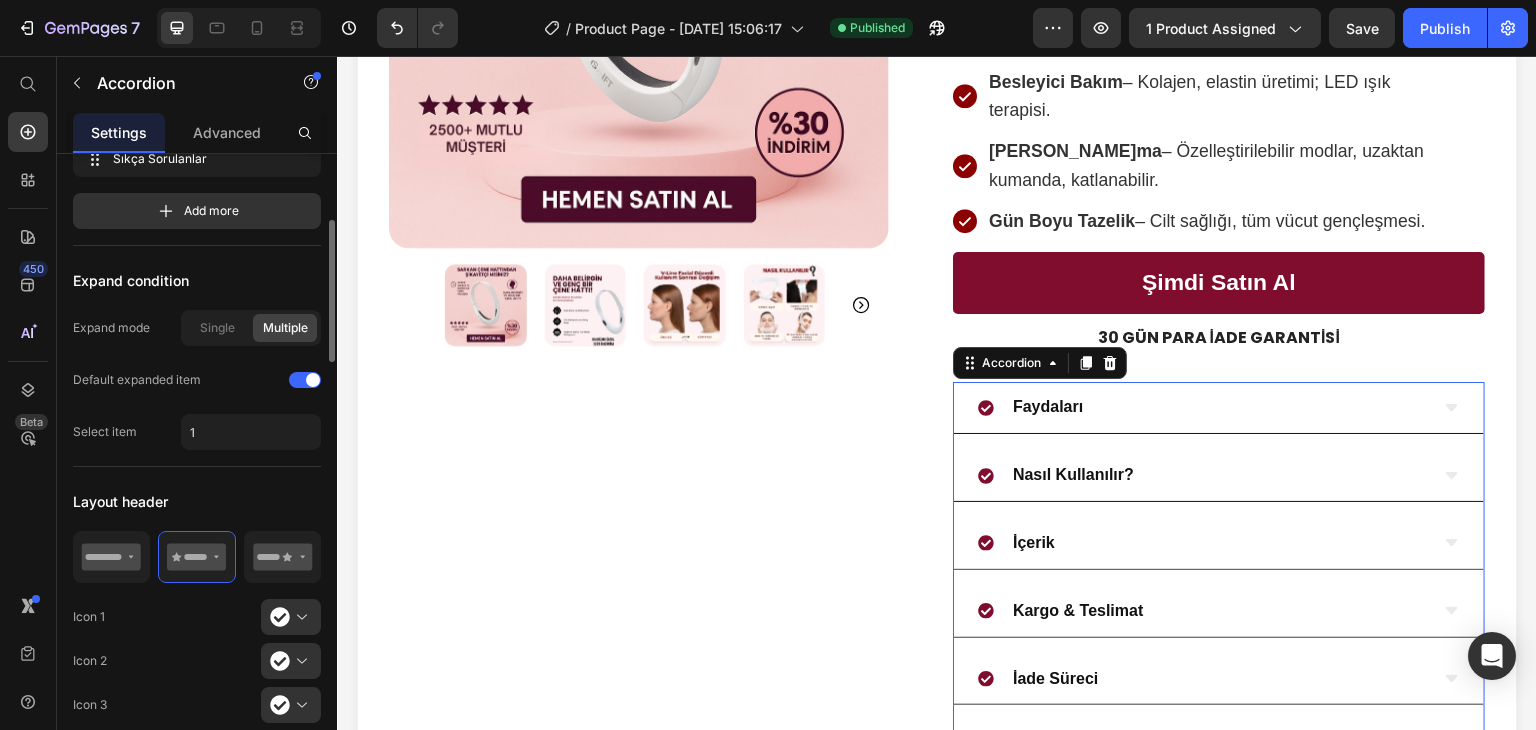 click on "Expand condition Expand mode Single Multiple Default expanded item Select item 1" 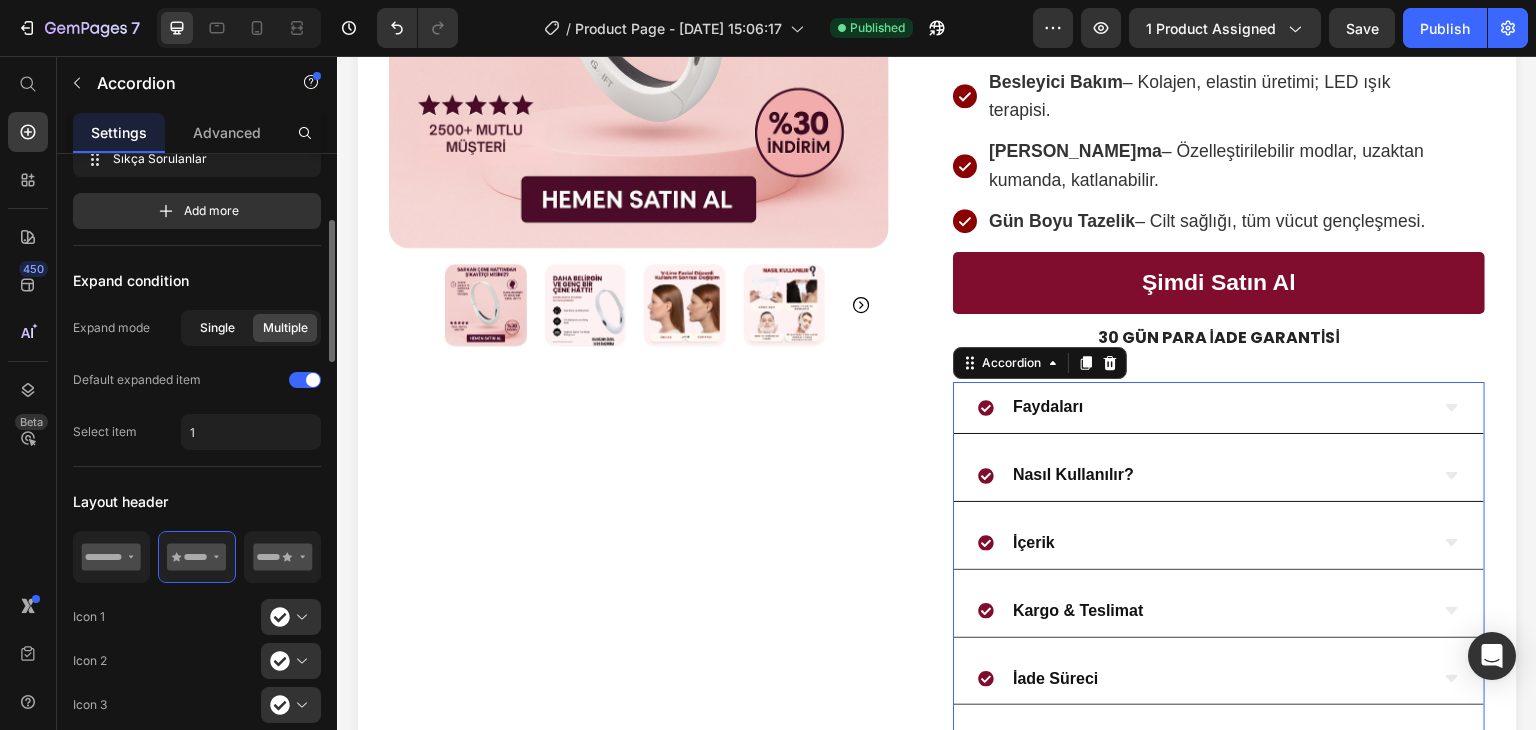 click on "Single" 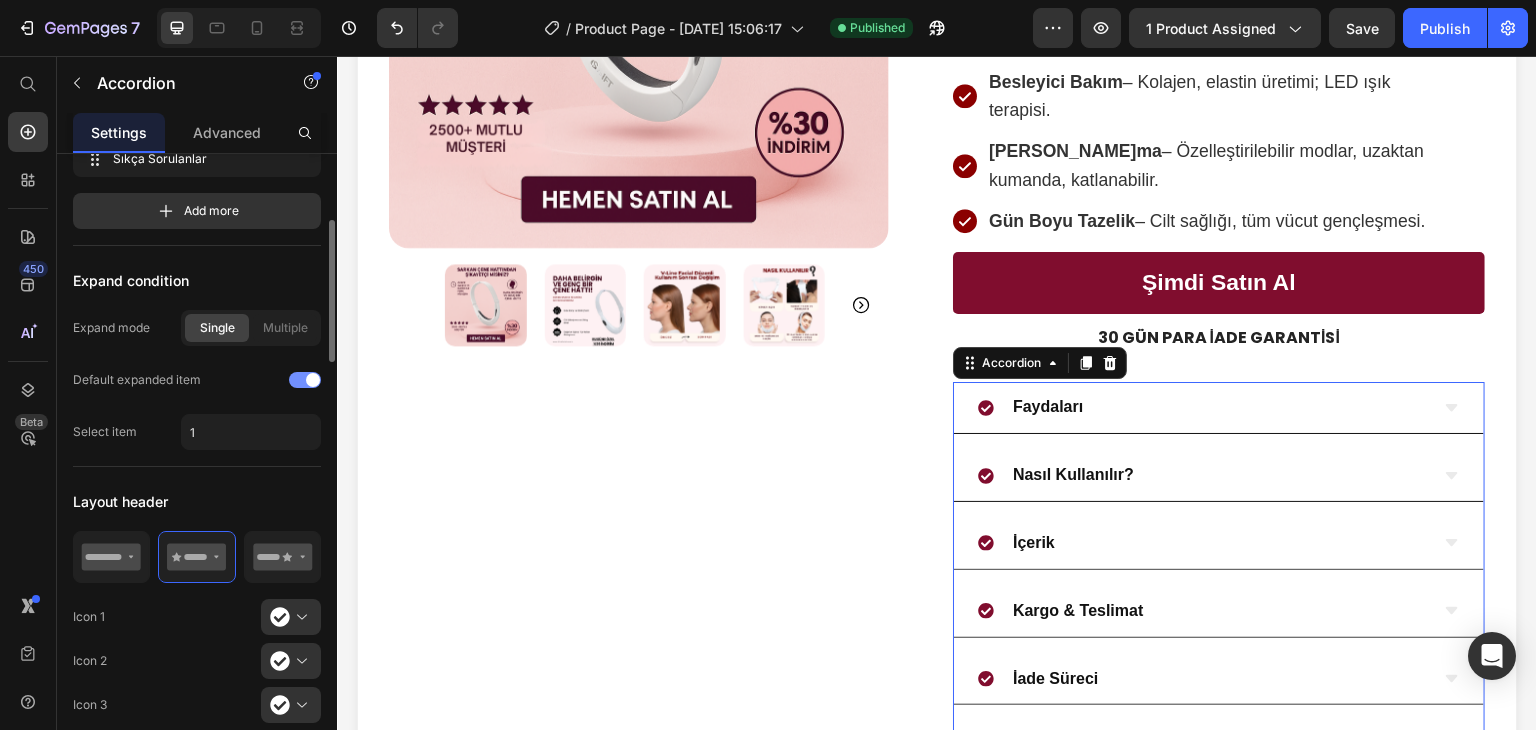 click at bounding box center (313, 380) 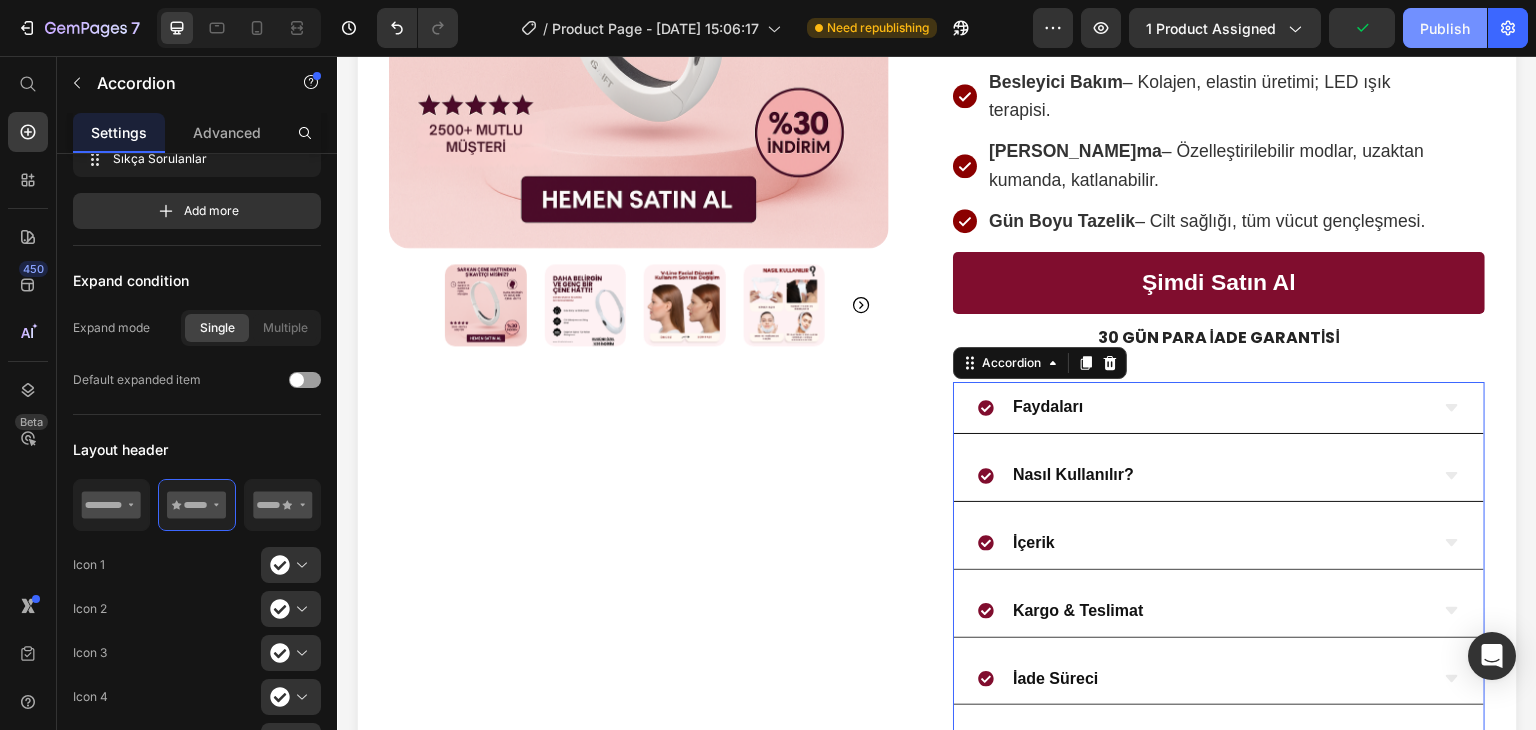 click on "Publish" at bounding box center (1445, 28) 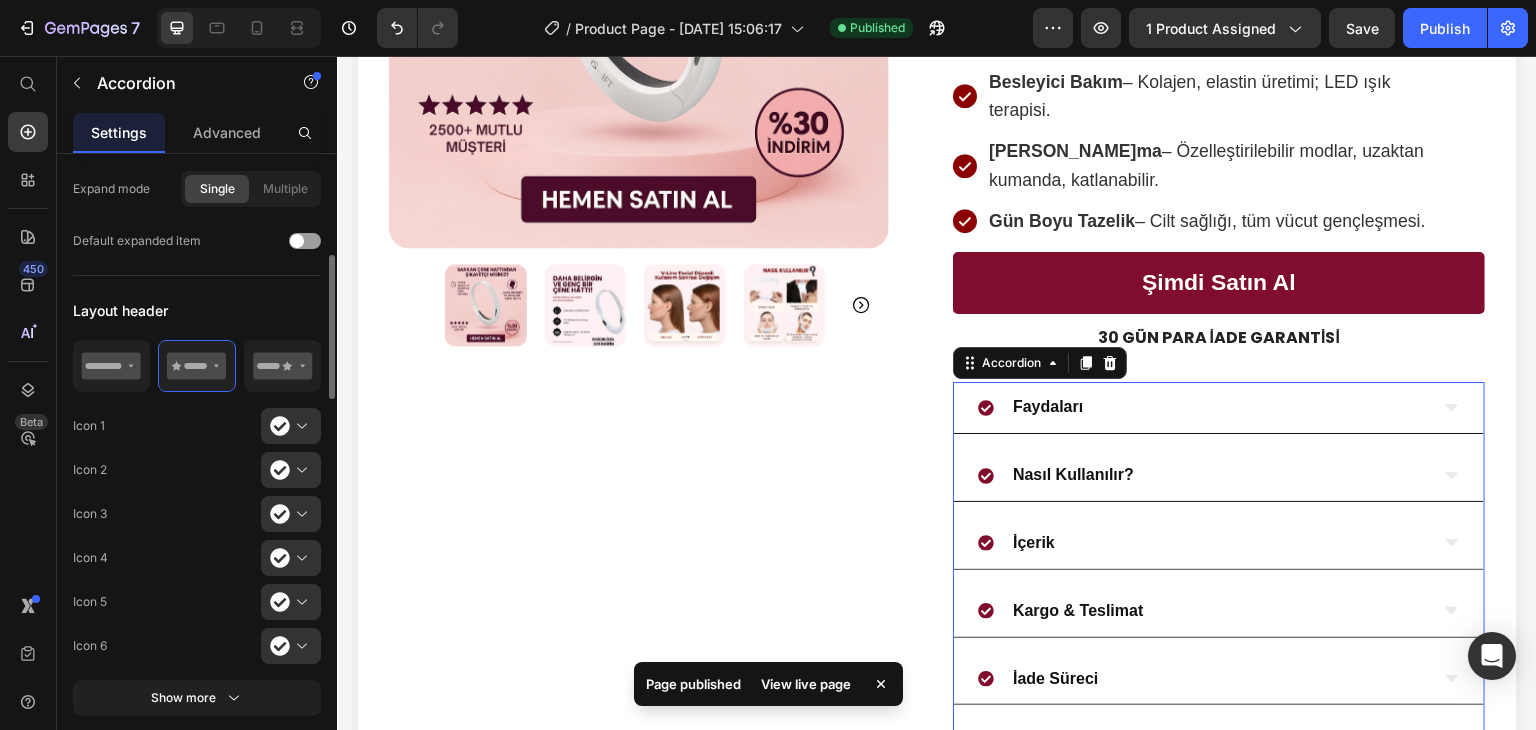 scroll, scrollTop: 438, scrollLeft: 0, axis: vertical 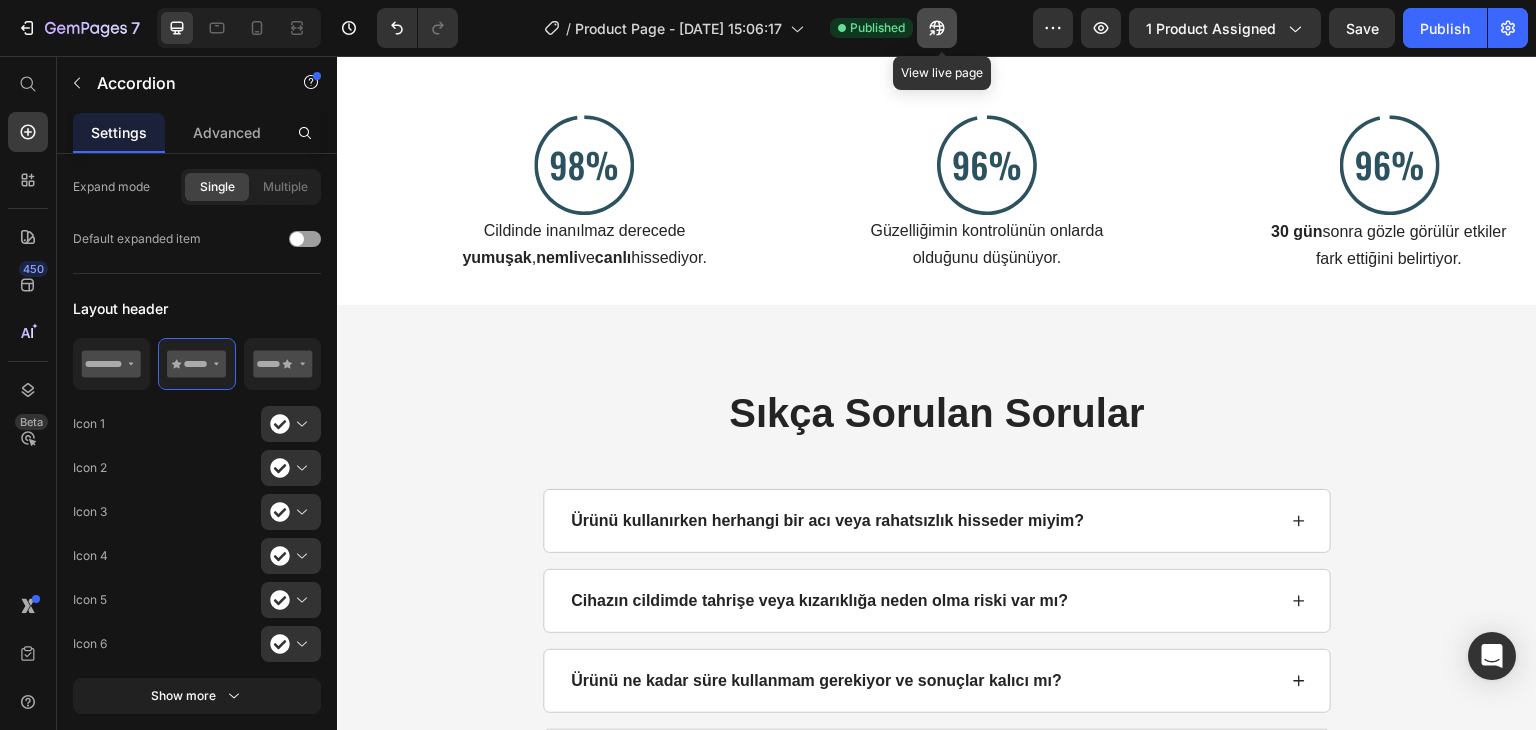 click 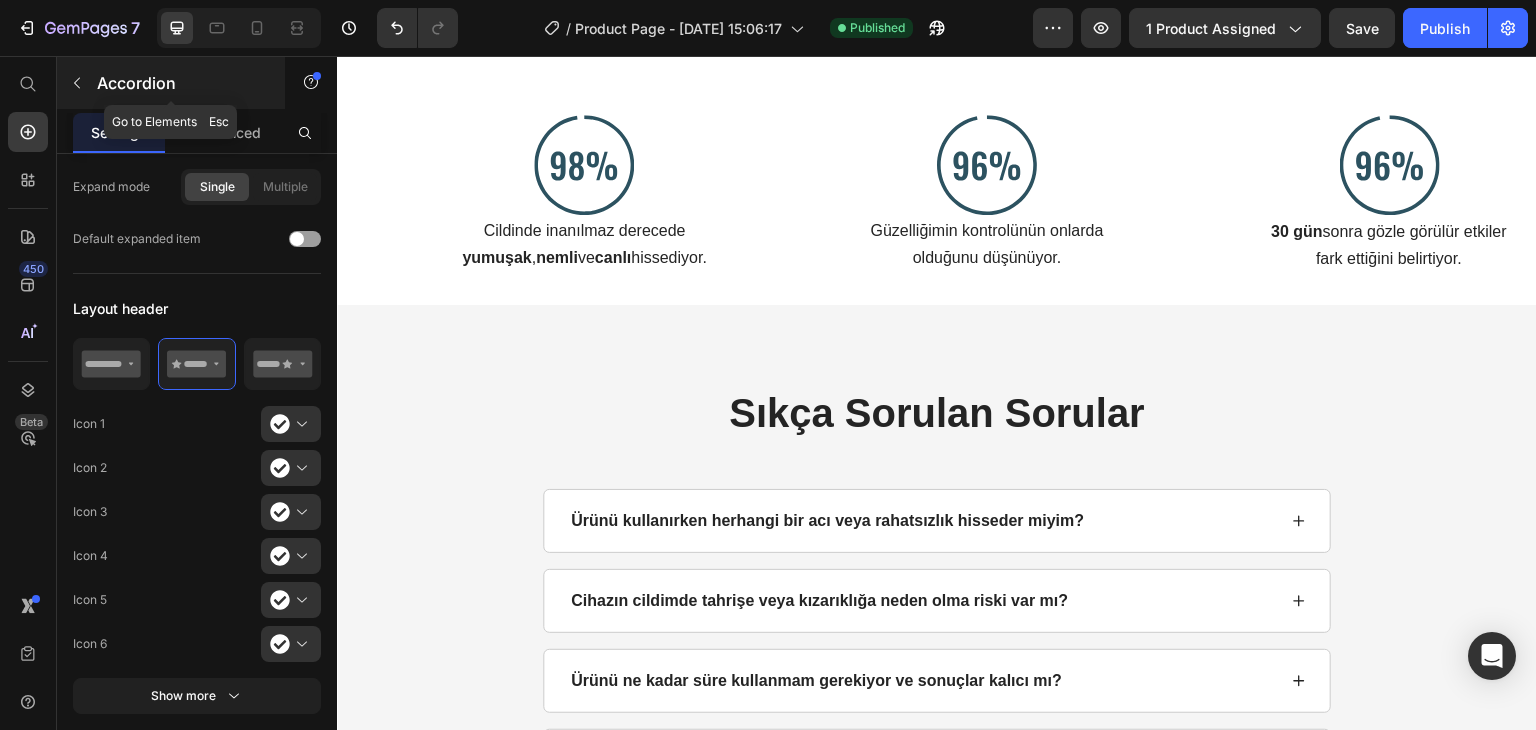 click at bounding box center [77, 83] 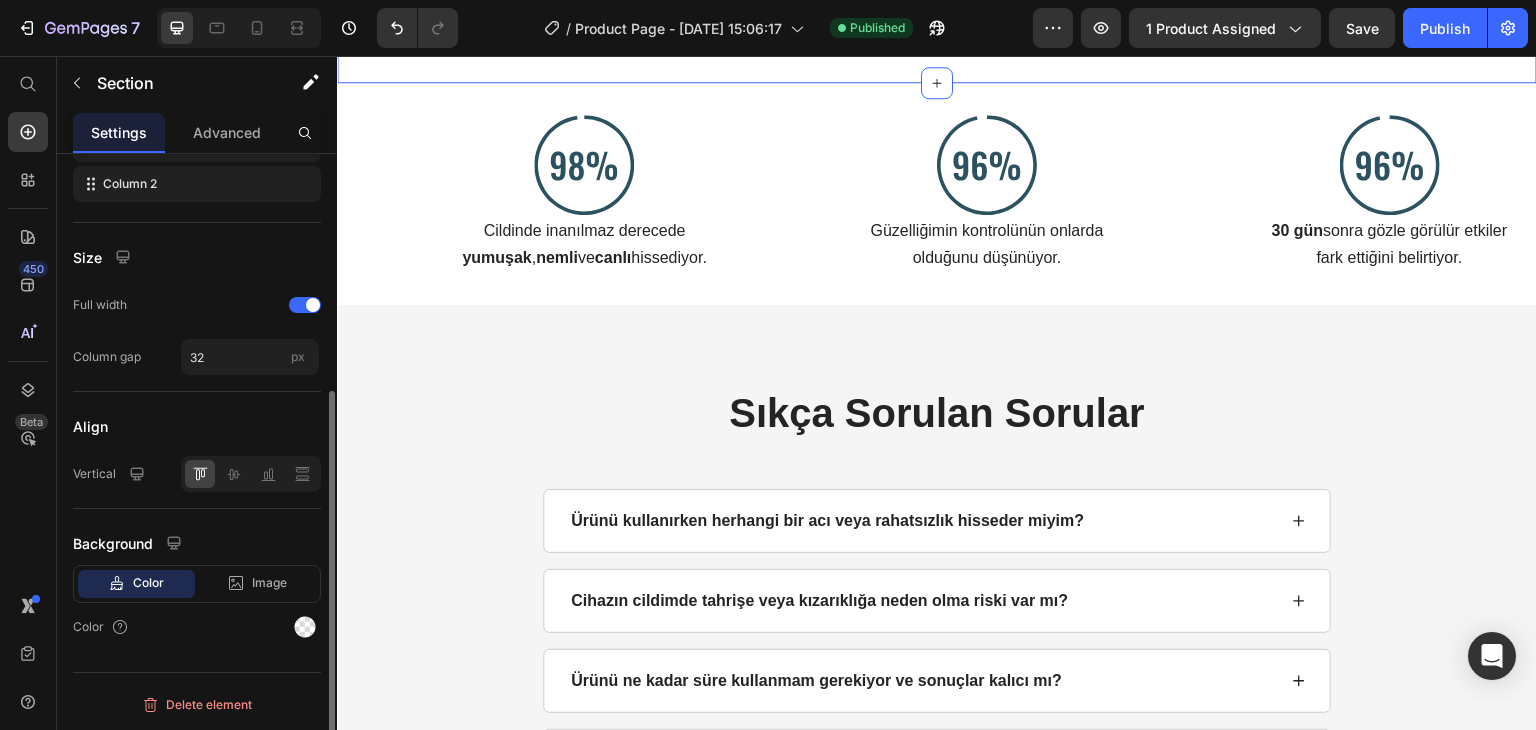 scroll, scrollTop: 0, scrollLeft: 0, axis: both 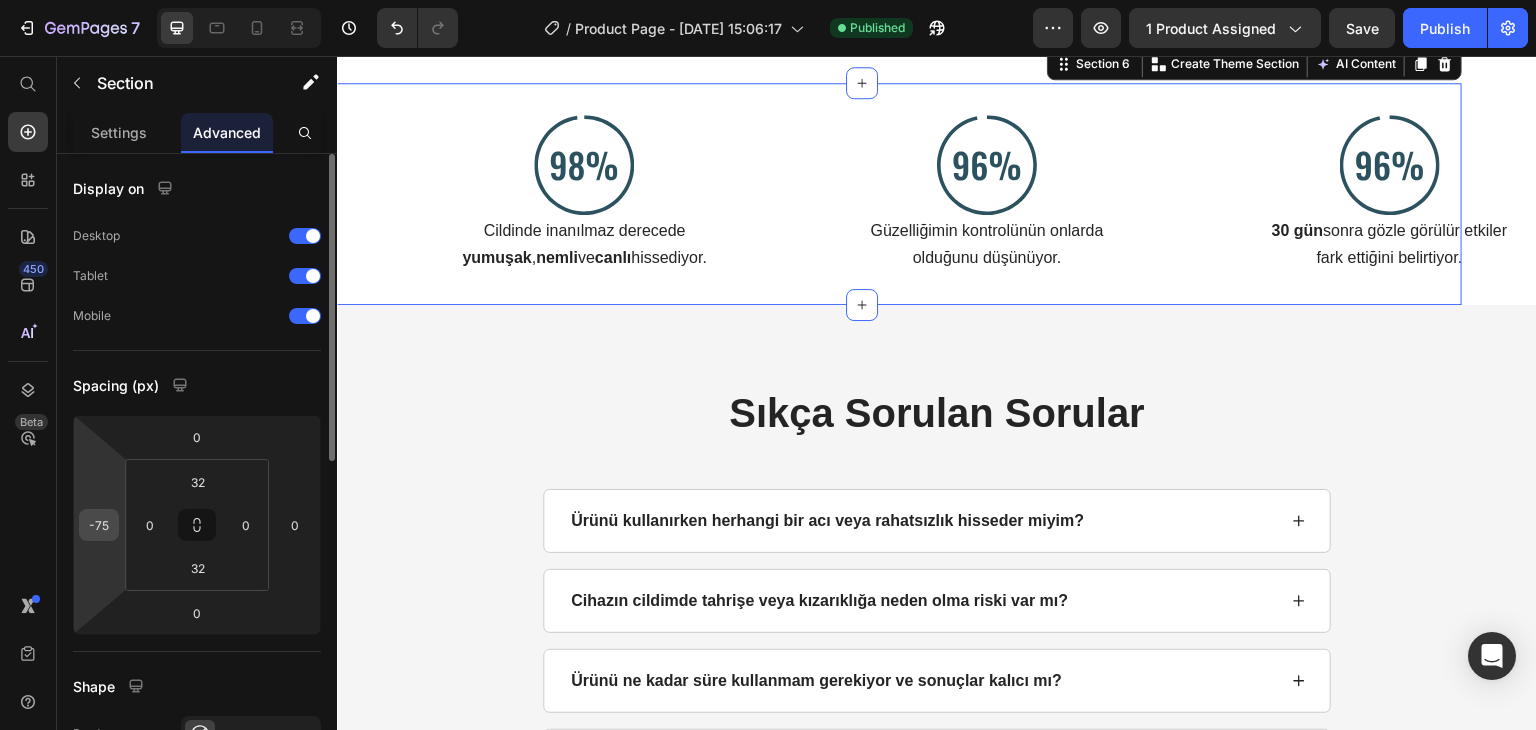 click on "-75" 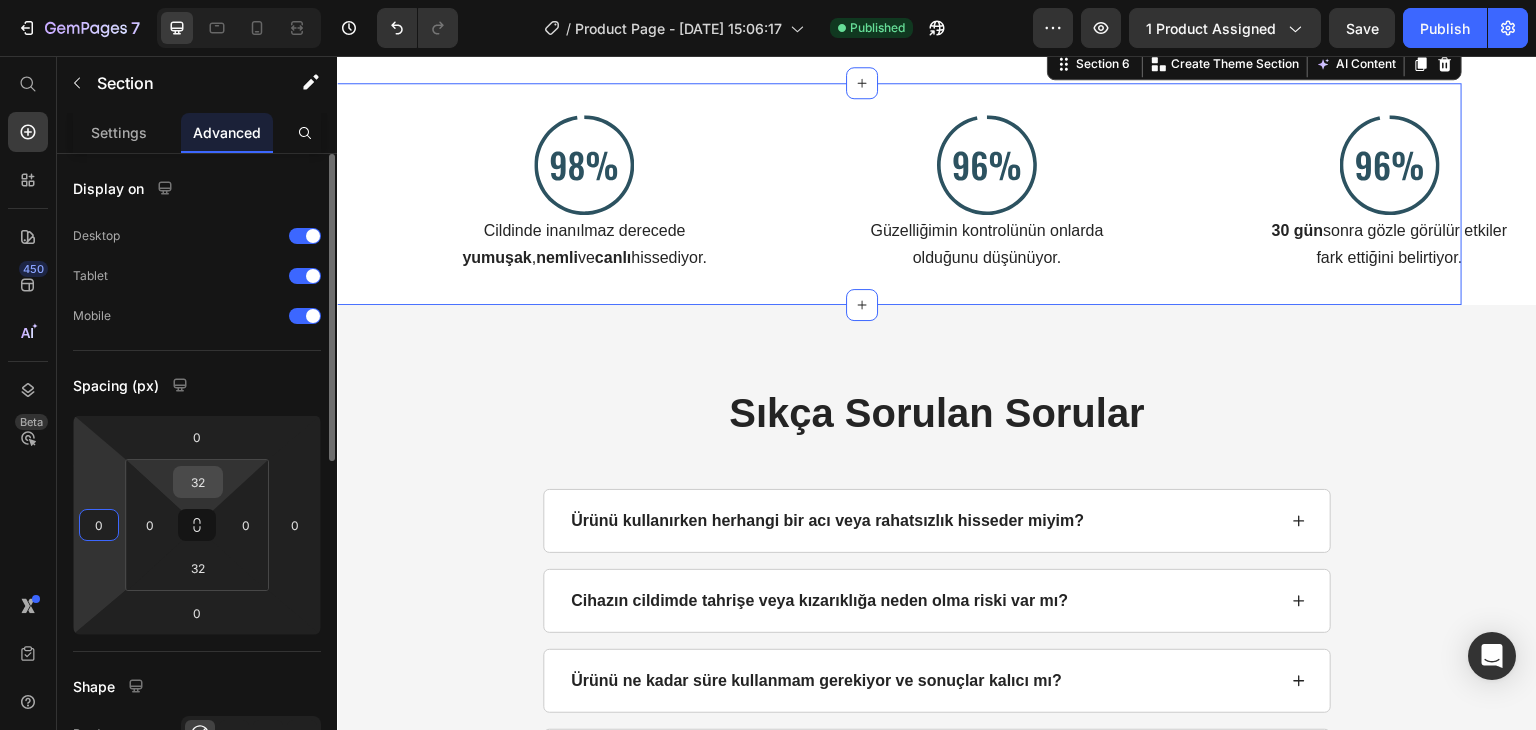 type on "0" 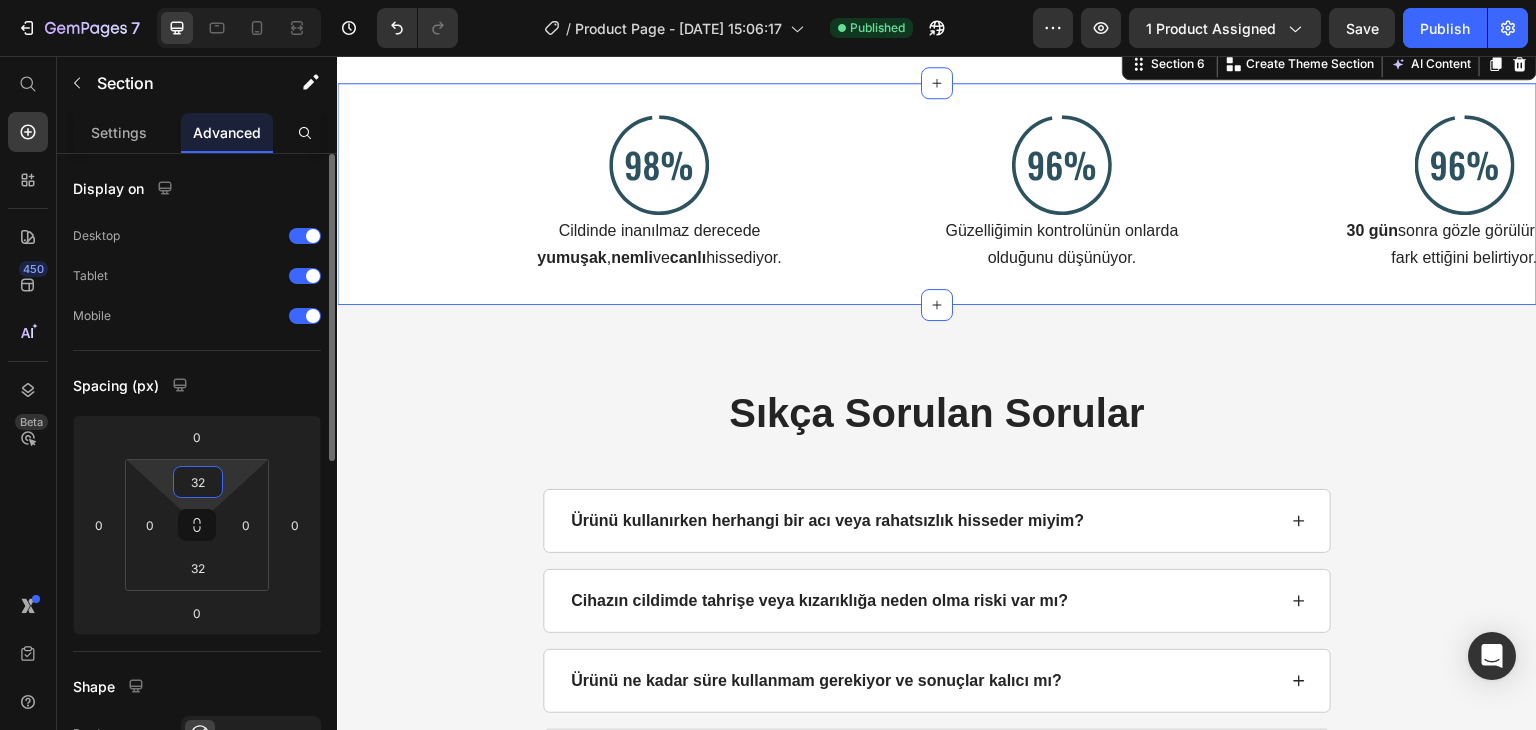 click on "32" at bounding box center (198, 482) 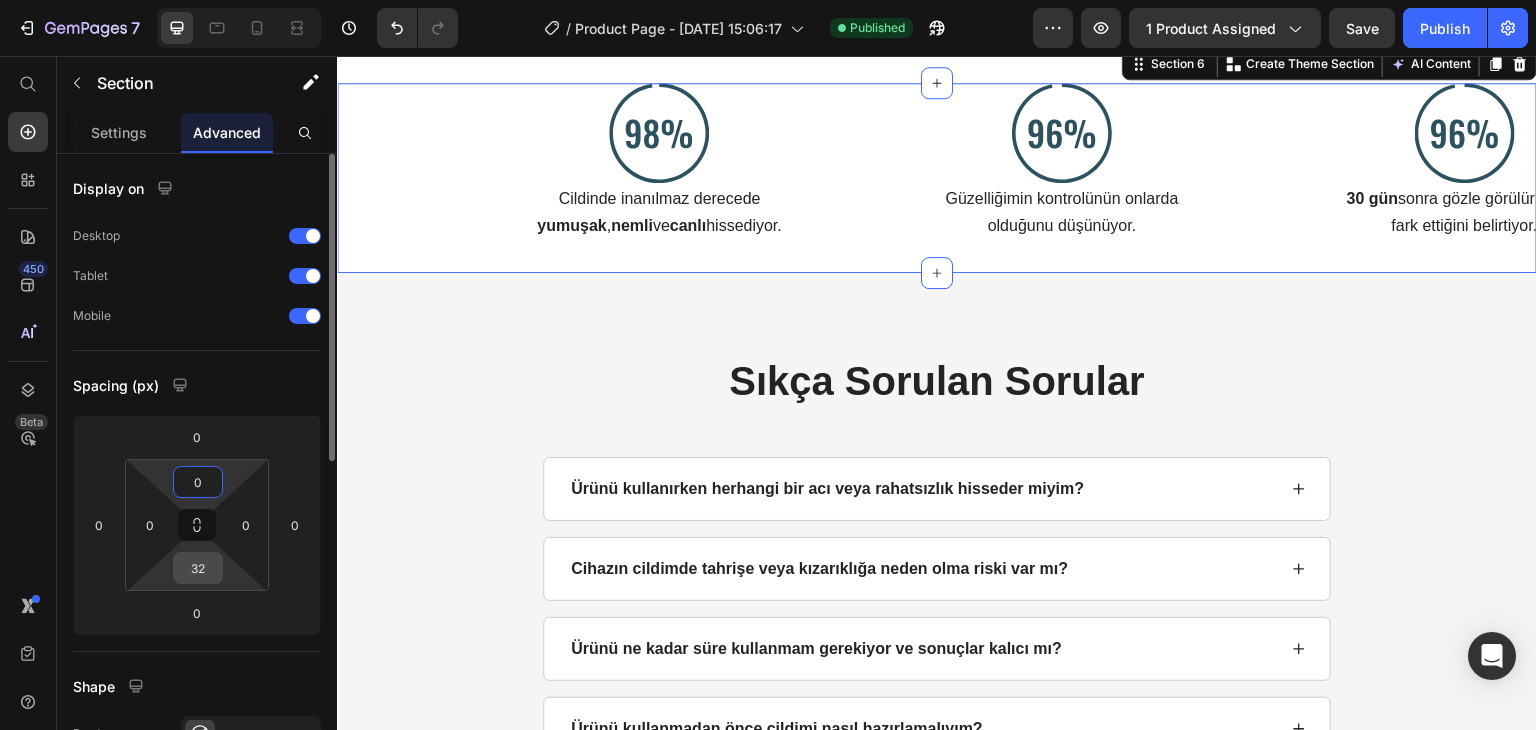 type on "0" 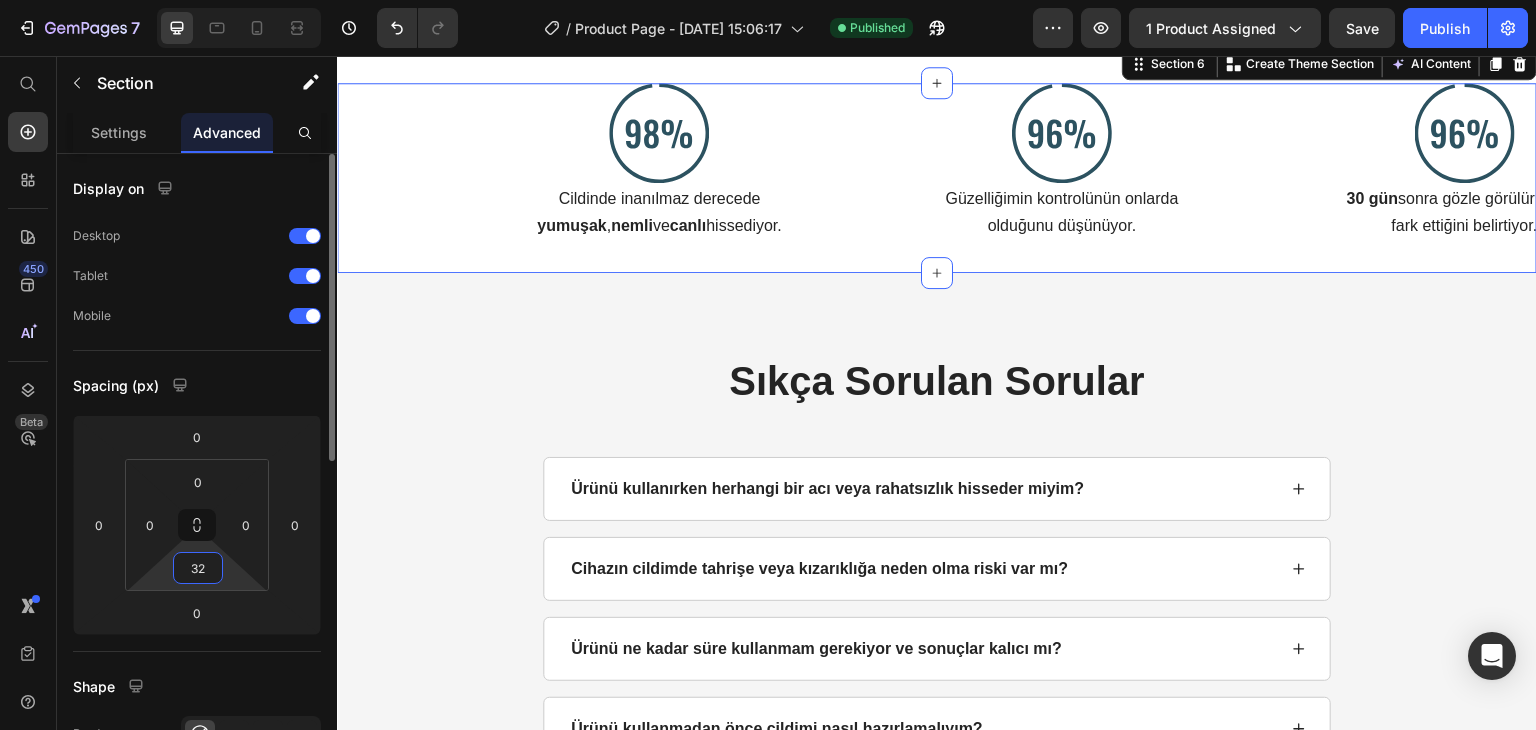 click on "32" at bounding box center [198, 568] 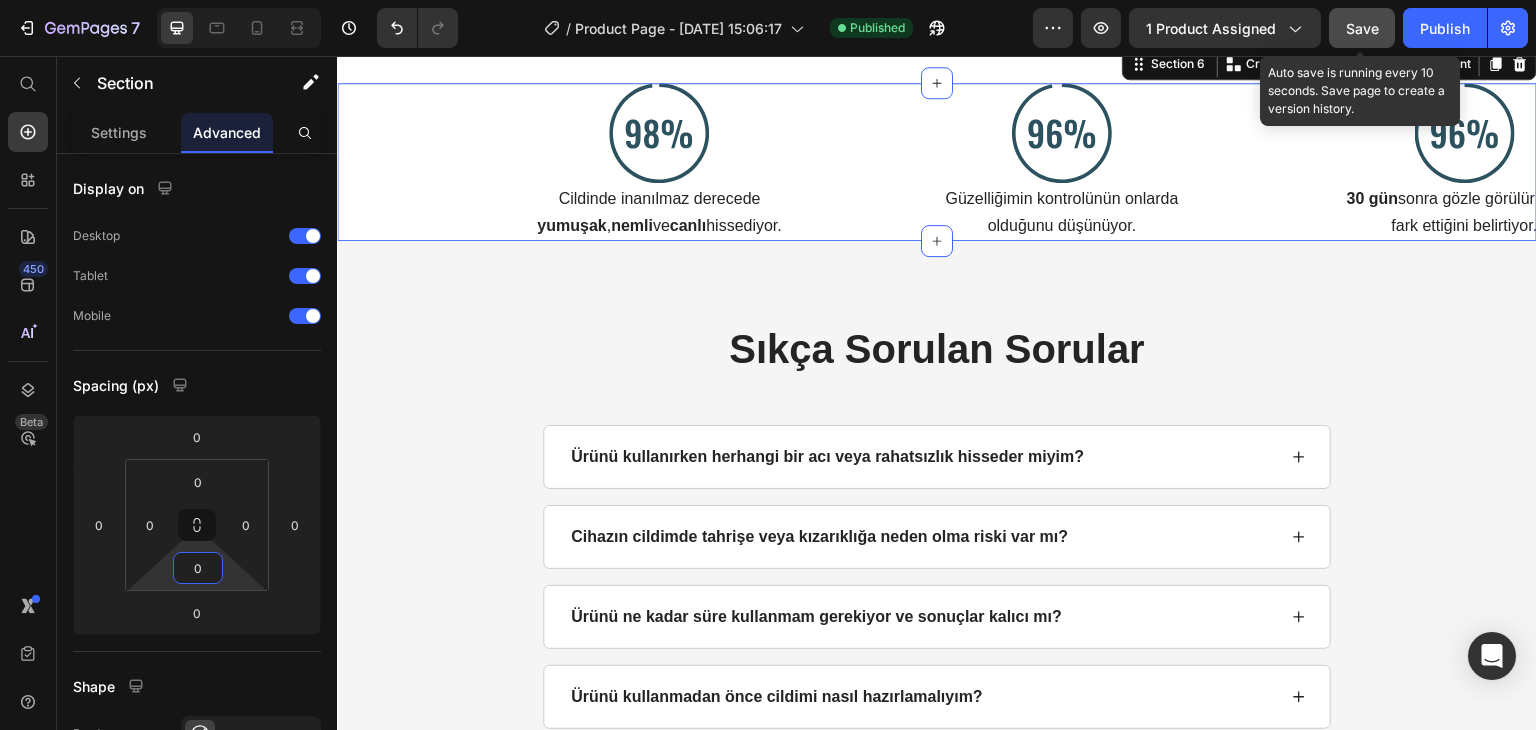 type on "0" 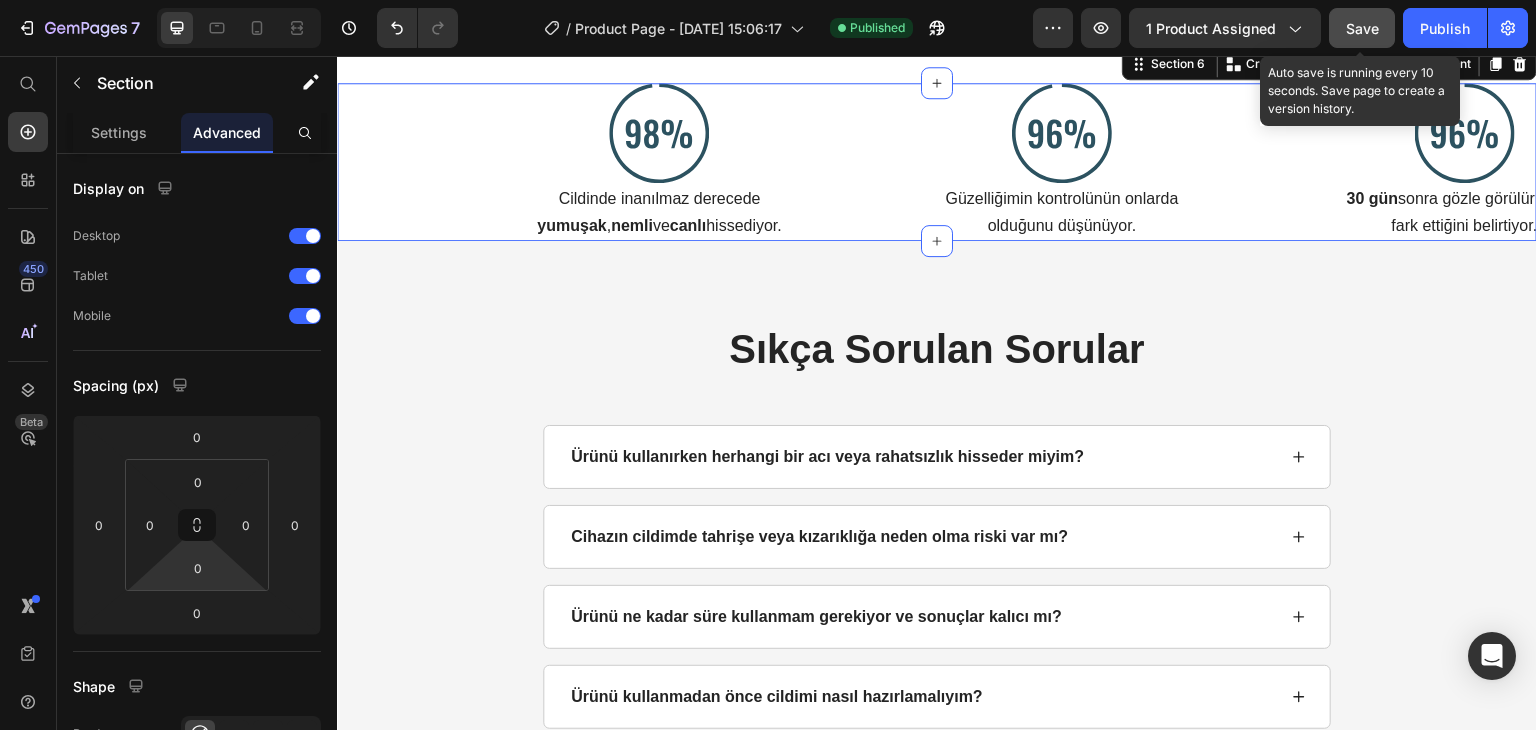 click on "Save" at bounding box center [1362, 28] 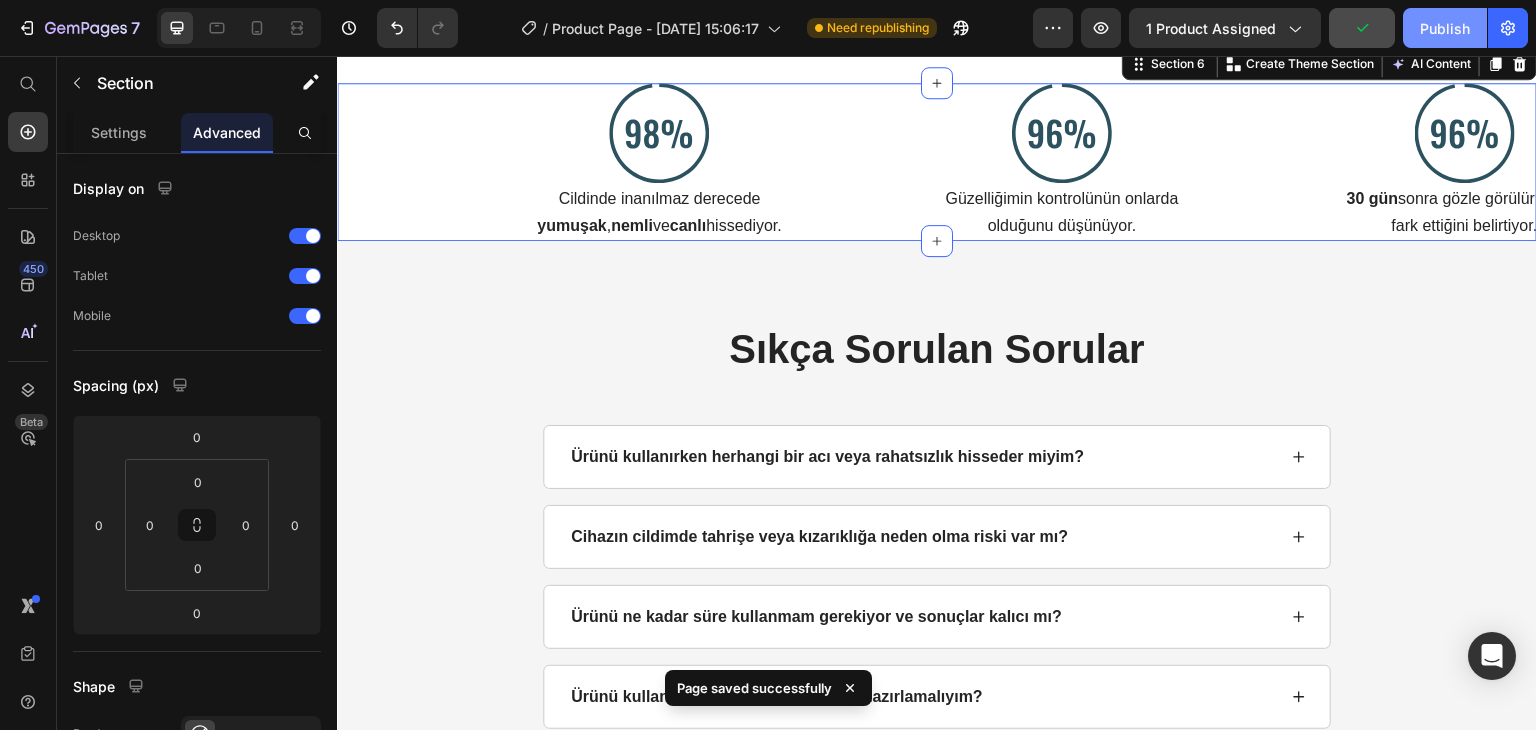 click on "Publish" at bounding box center (1445, 28) 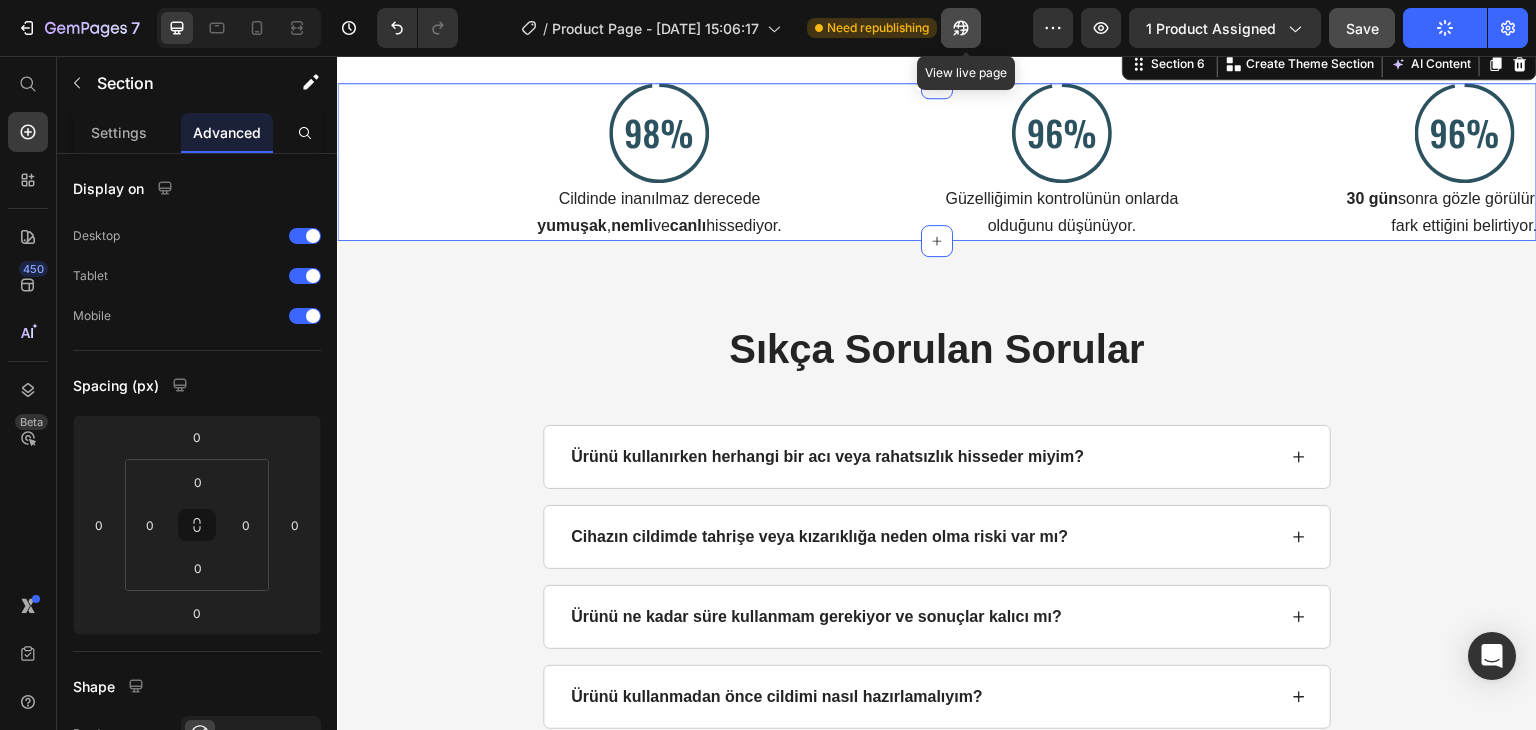 type 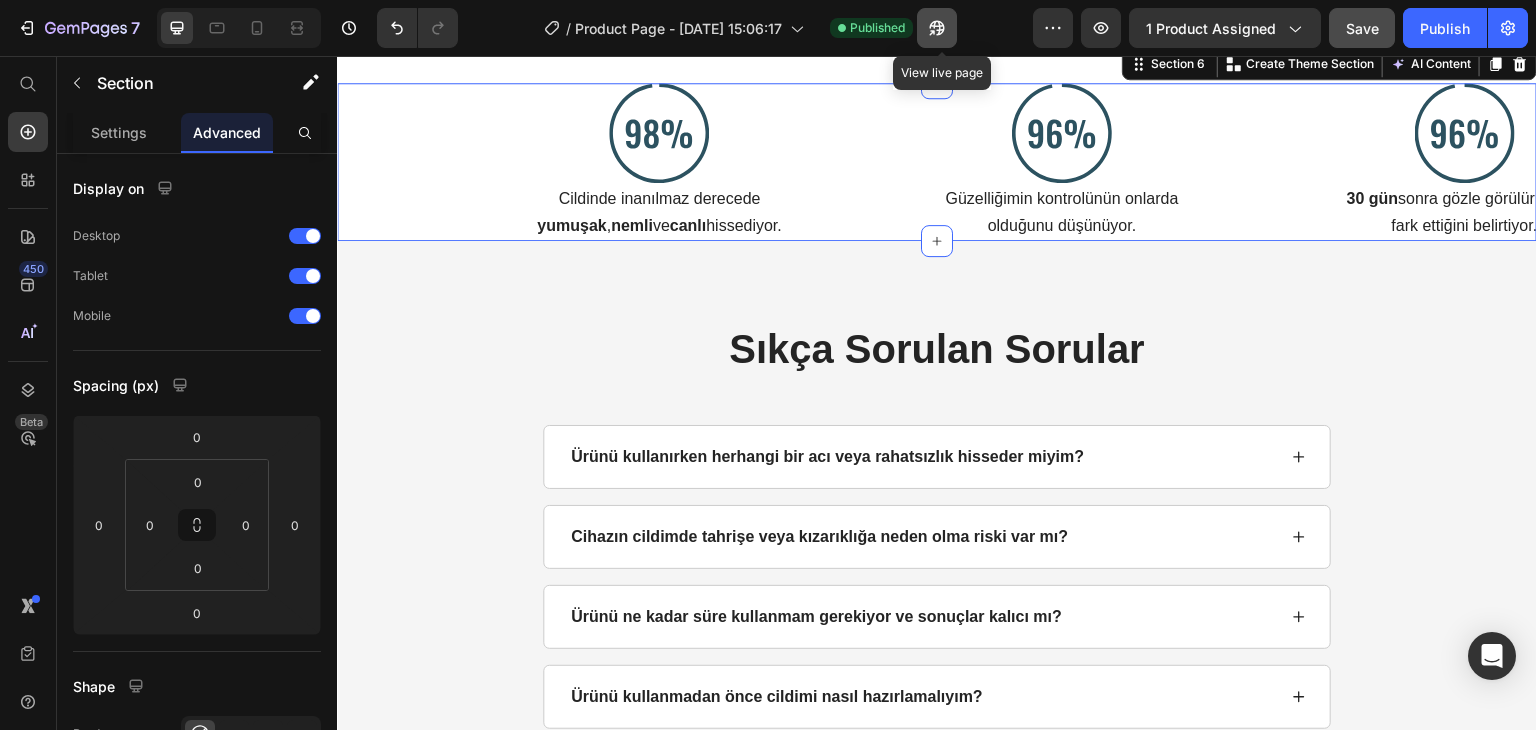 click 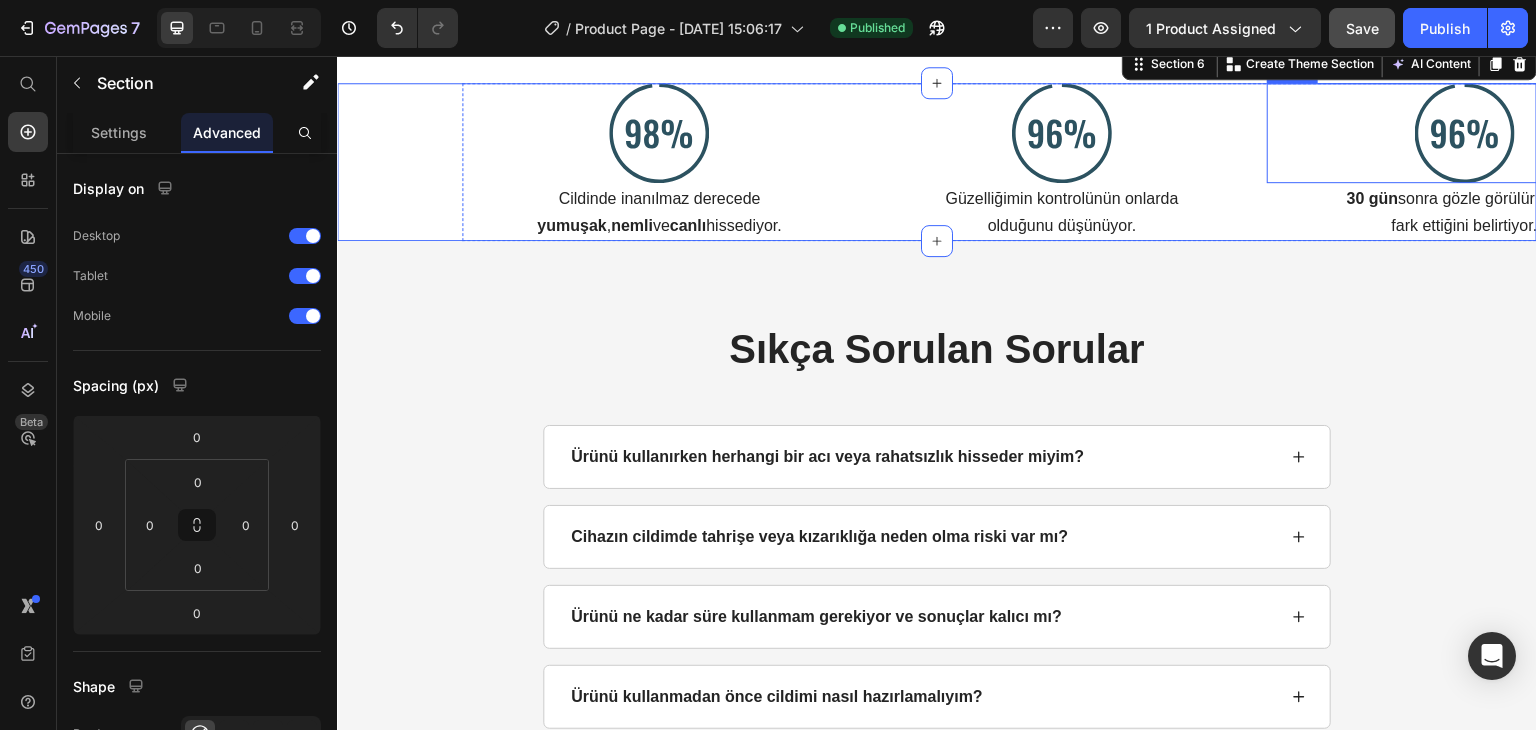 click at bounding box center [1464, 133] 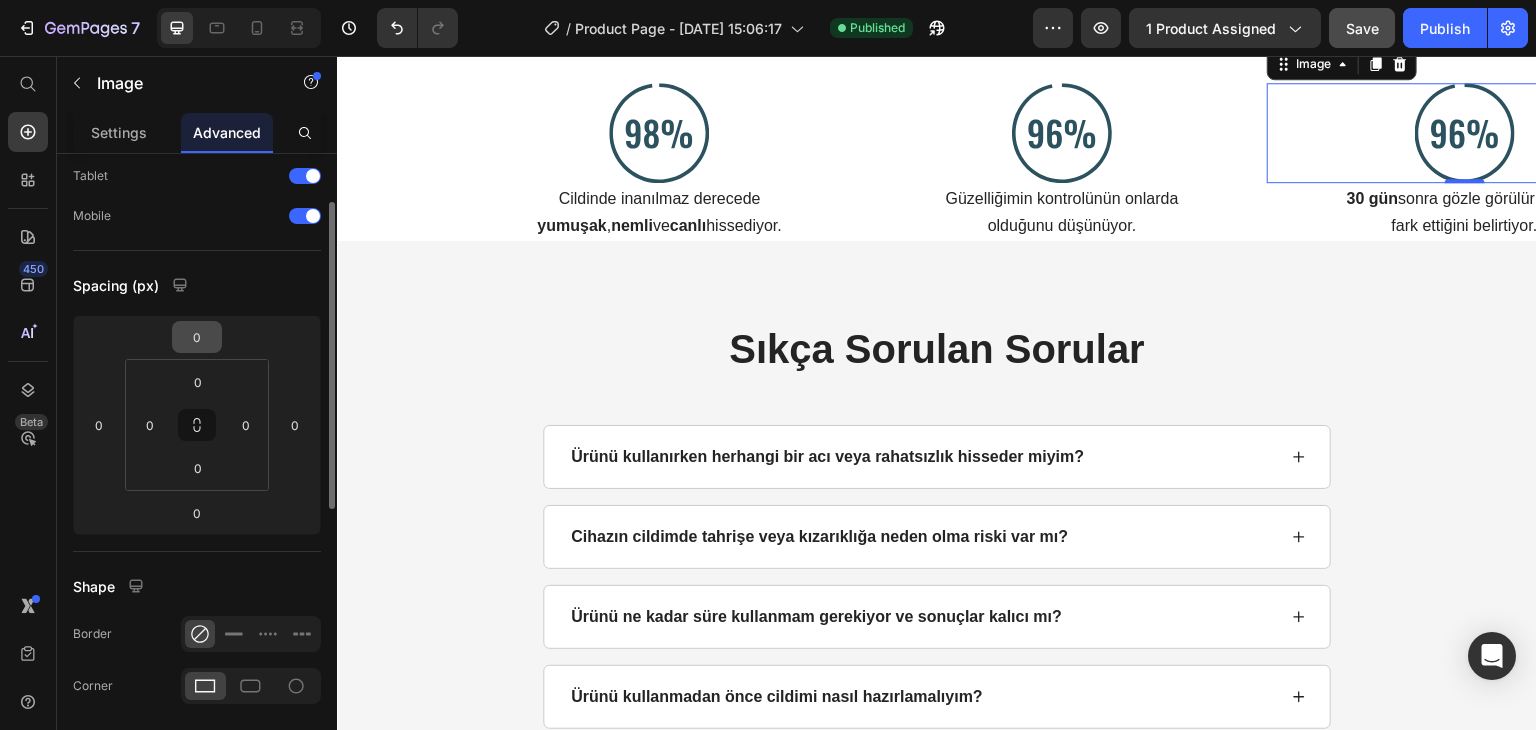 scroll, scrollTop: 101, scrollLeft: 0, axis: vertical 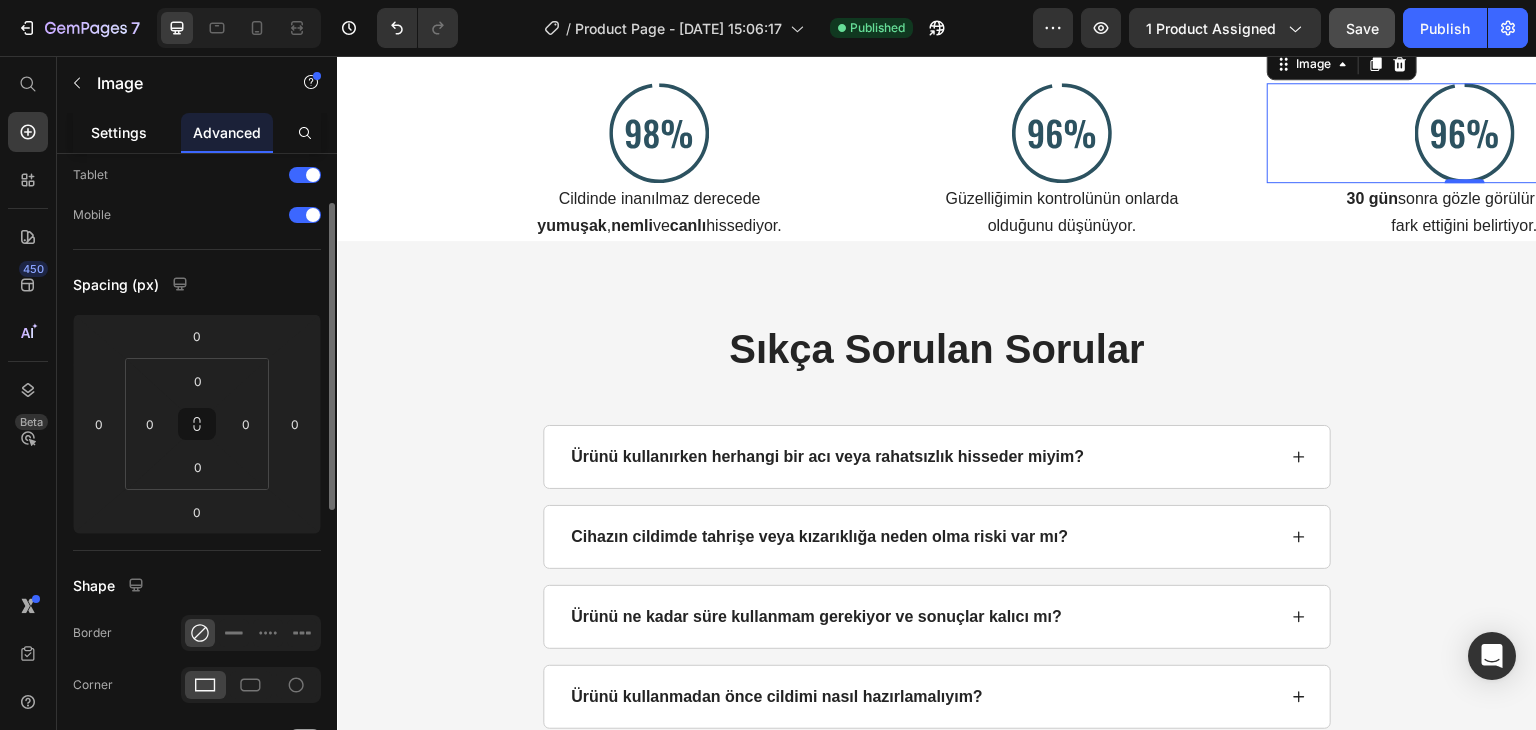 click on "Settings" at bounding box center (119, 132) 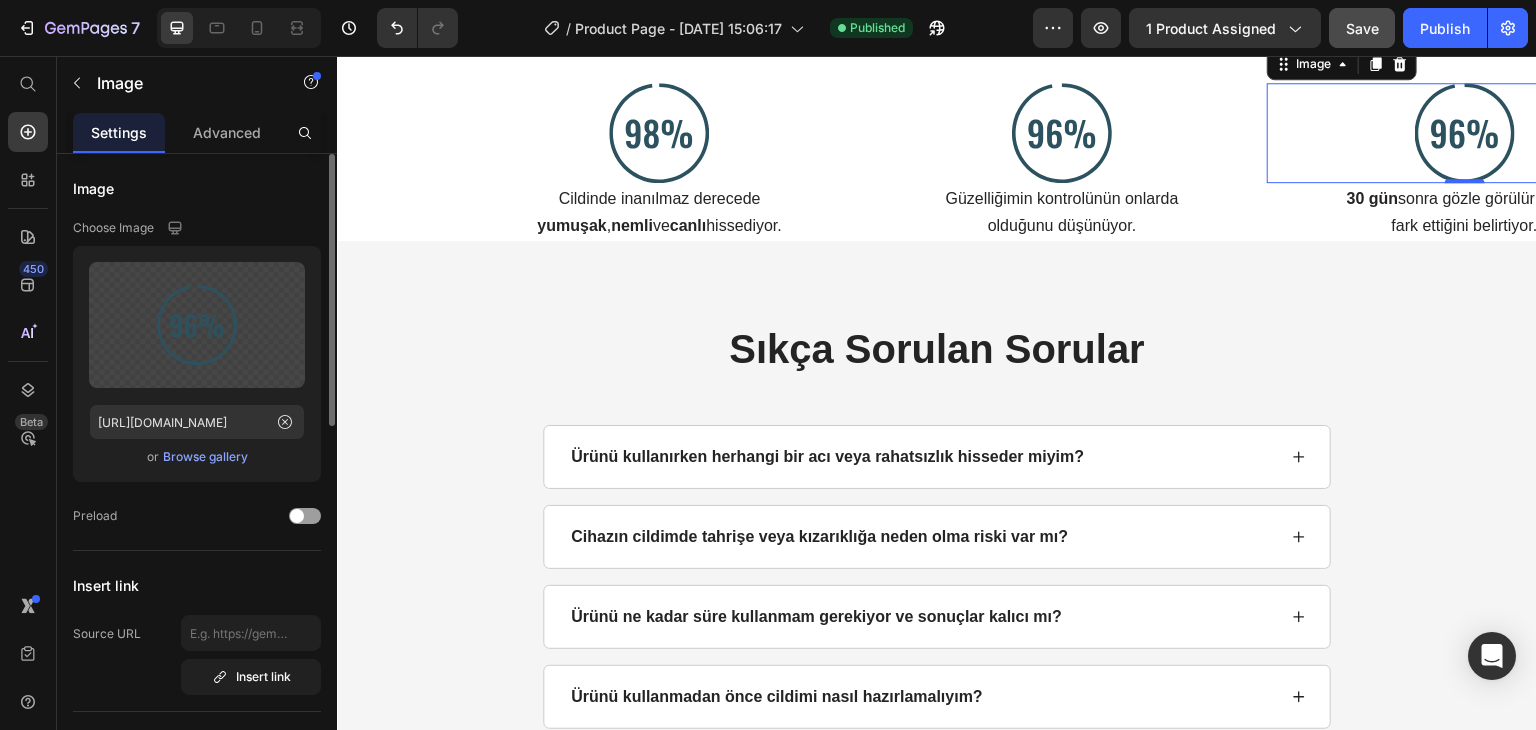 click on "Browse gallery" at bounding box center [205, 457] 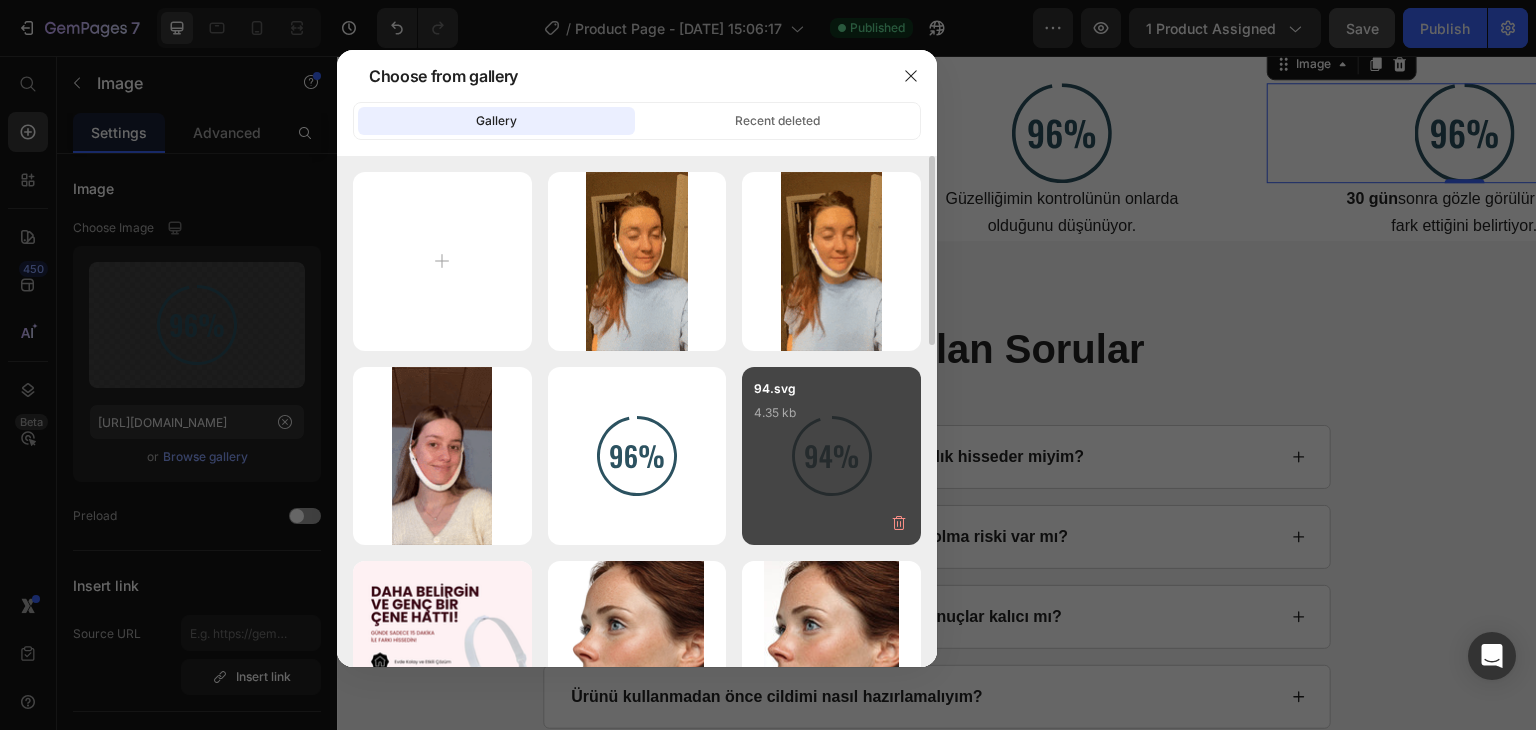 click on "94.svg 4.35 kb" at bounding box center (831, 419) 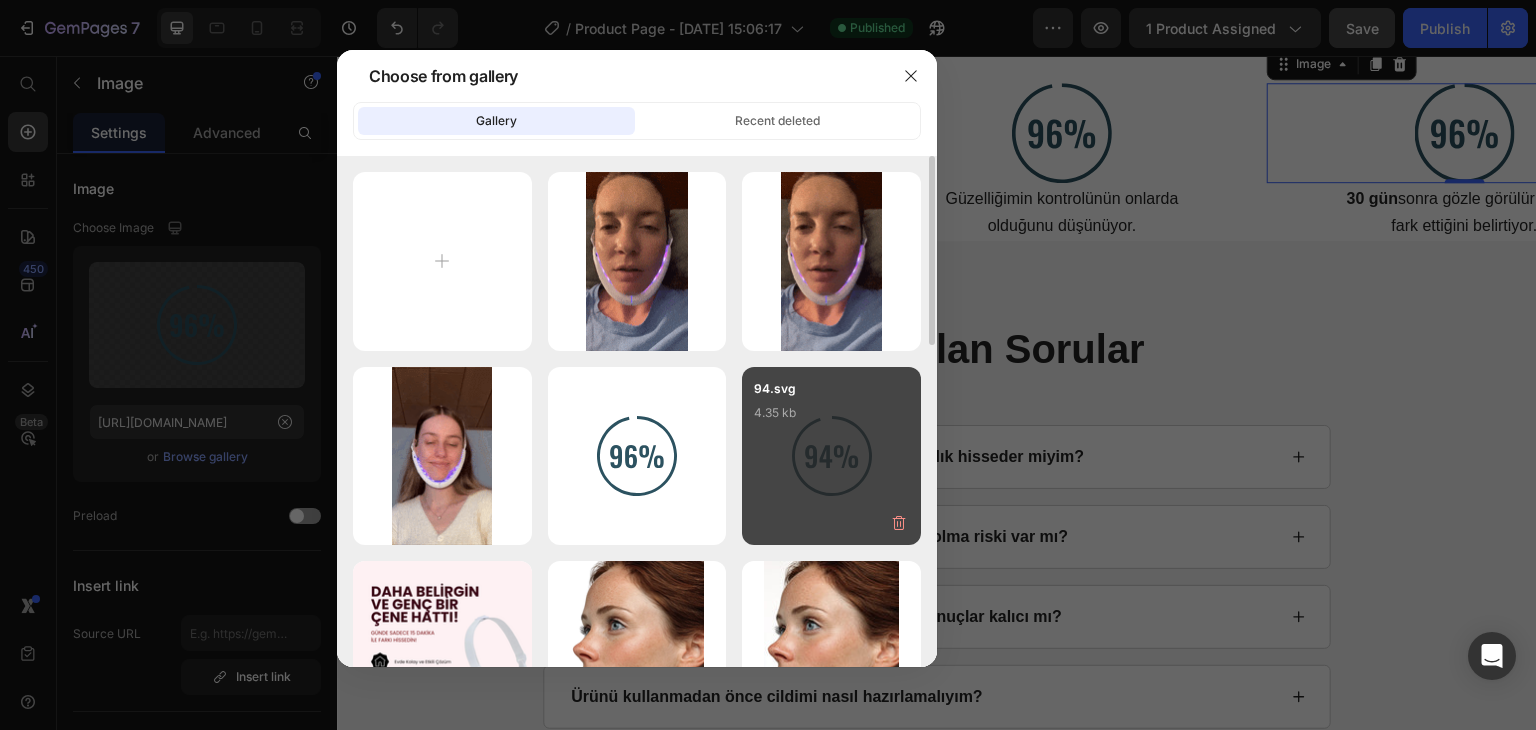 type on "https://cdn.shopify.com/s/files/1/0707/0046/6331/files/gempages_572972129163674849-8a59344f-5a30-462f-9d04-dabbbbfcf568.svg" 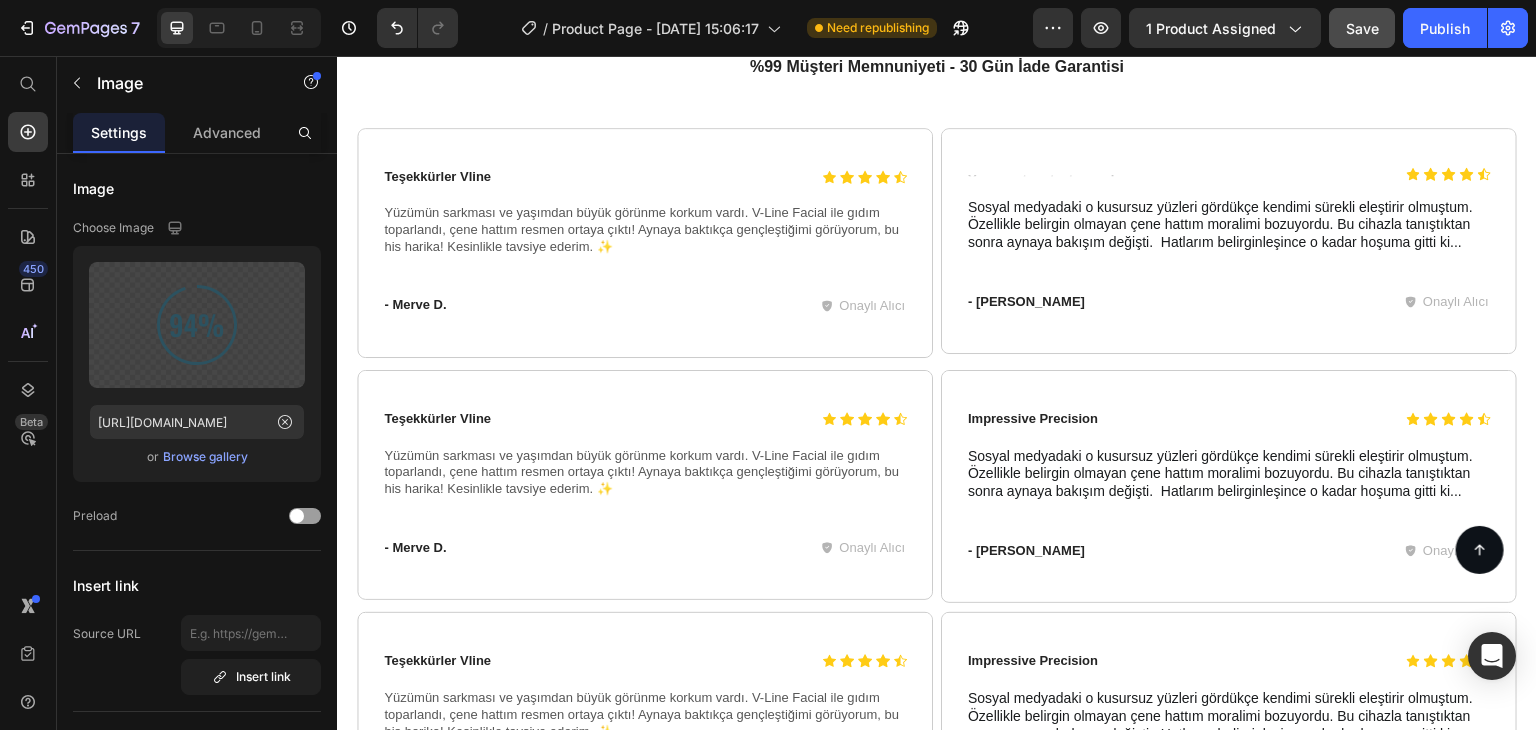 scroll, scrollTop: 5214, scrollLeft: 0, axis: vertical 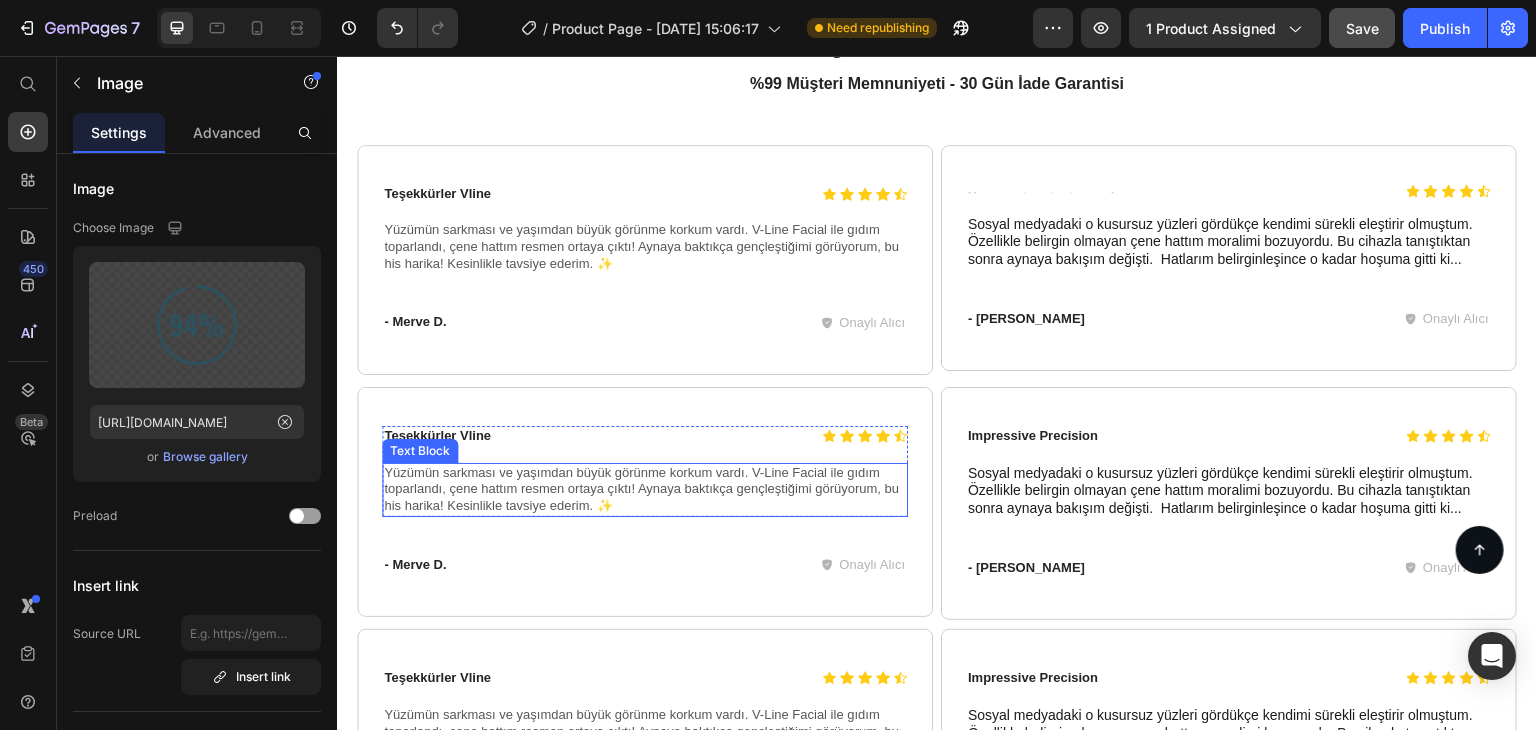 click on "Yüzümün sarkması ve yaşımdan büyük görünme korkum vardı. V-Line Facial ile gıdım toparlandı, çene hattım resmen ortaya çıktı! Aynaya baktıkça gençleştiğimi görüyorum, bu his harika! Kesinlikle tavsiye ederim. ✨" at bounding box center [645, 490] 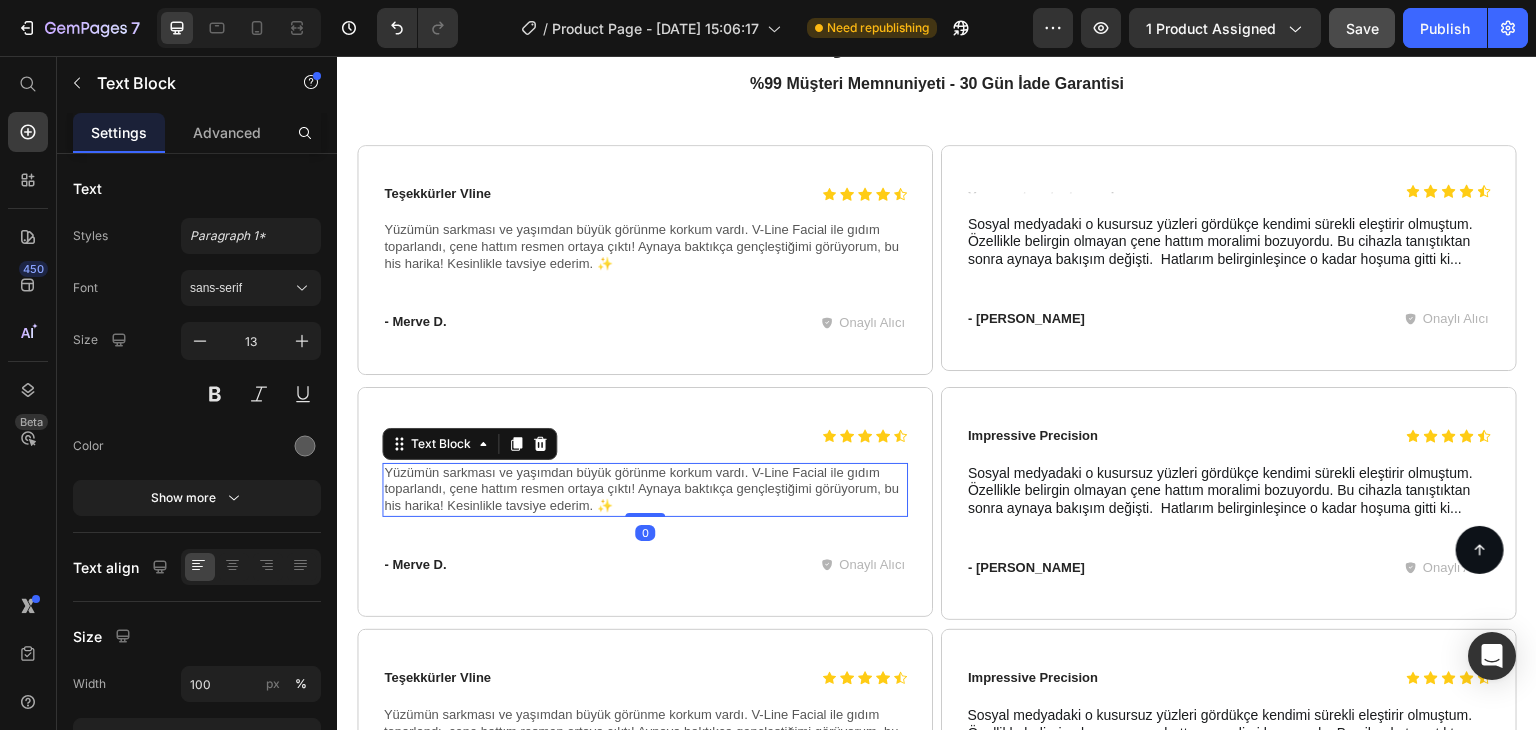 click on "Yüzümün sarkması ve yaşımdan büyük görünme korkum vardı. V-Line Facial ile gıdım toparlandı, çene hattım resmen ortaya çıktı! Aynaya baktıkça gençleştiğimi görüyorum, bu his harika! Kesinlikle tavsiye ederim. ✨" at bounding box center [645, 490] 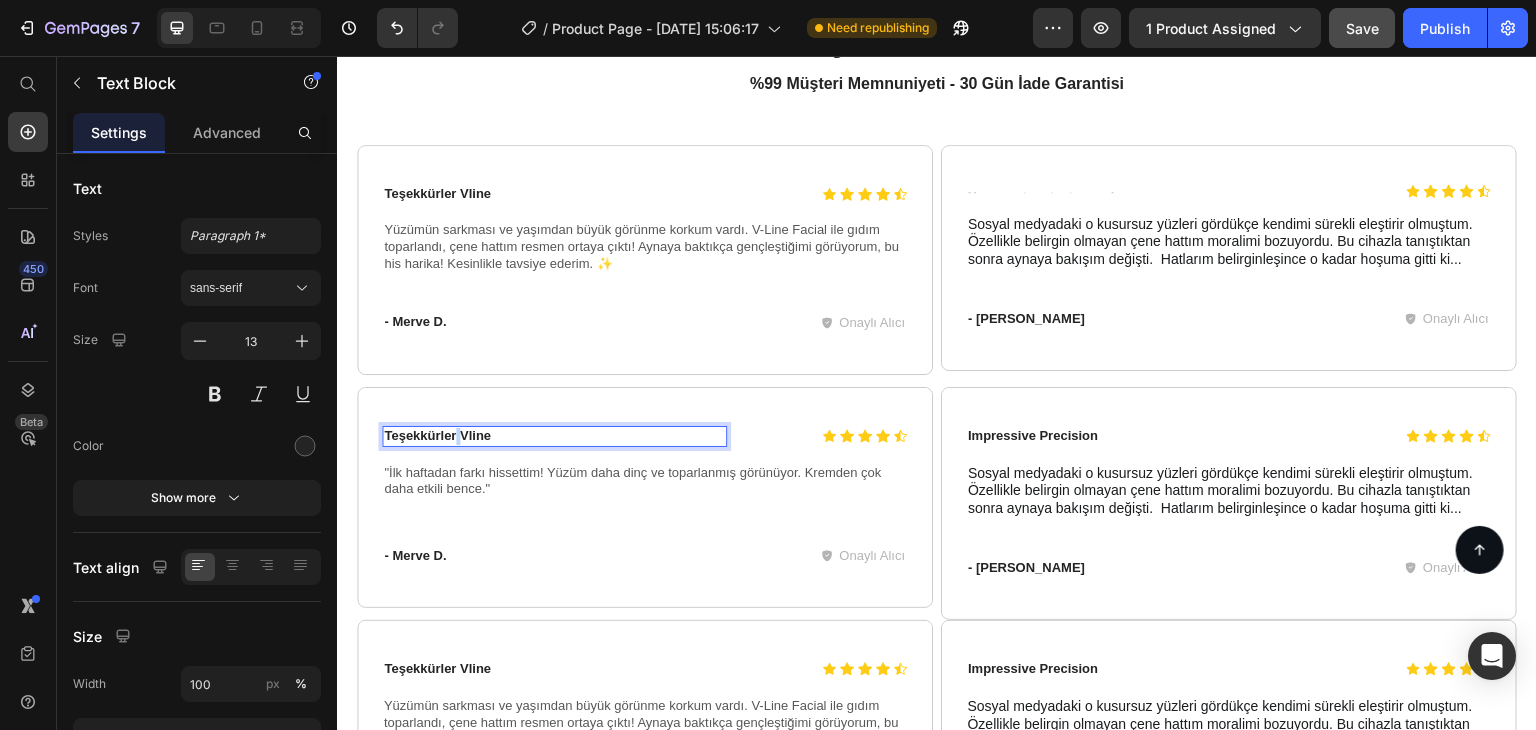 click on "Teşekkürler Vline" at bounding box center (554, 436) 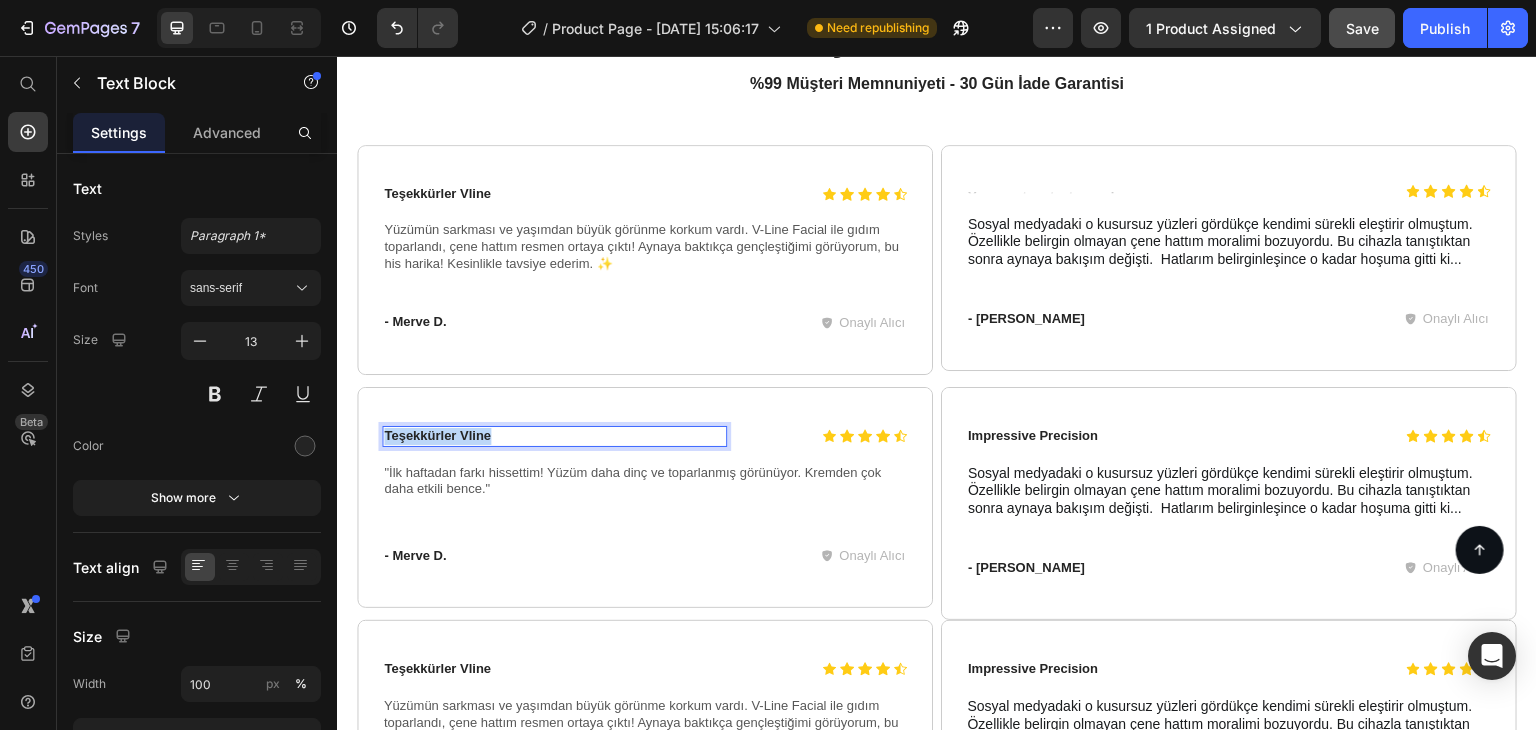click on "Teşekkürler Vline" at bounding box center (554, 436) 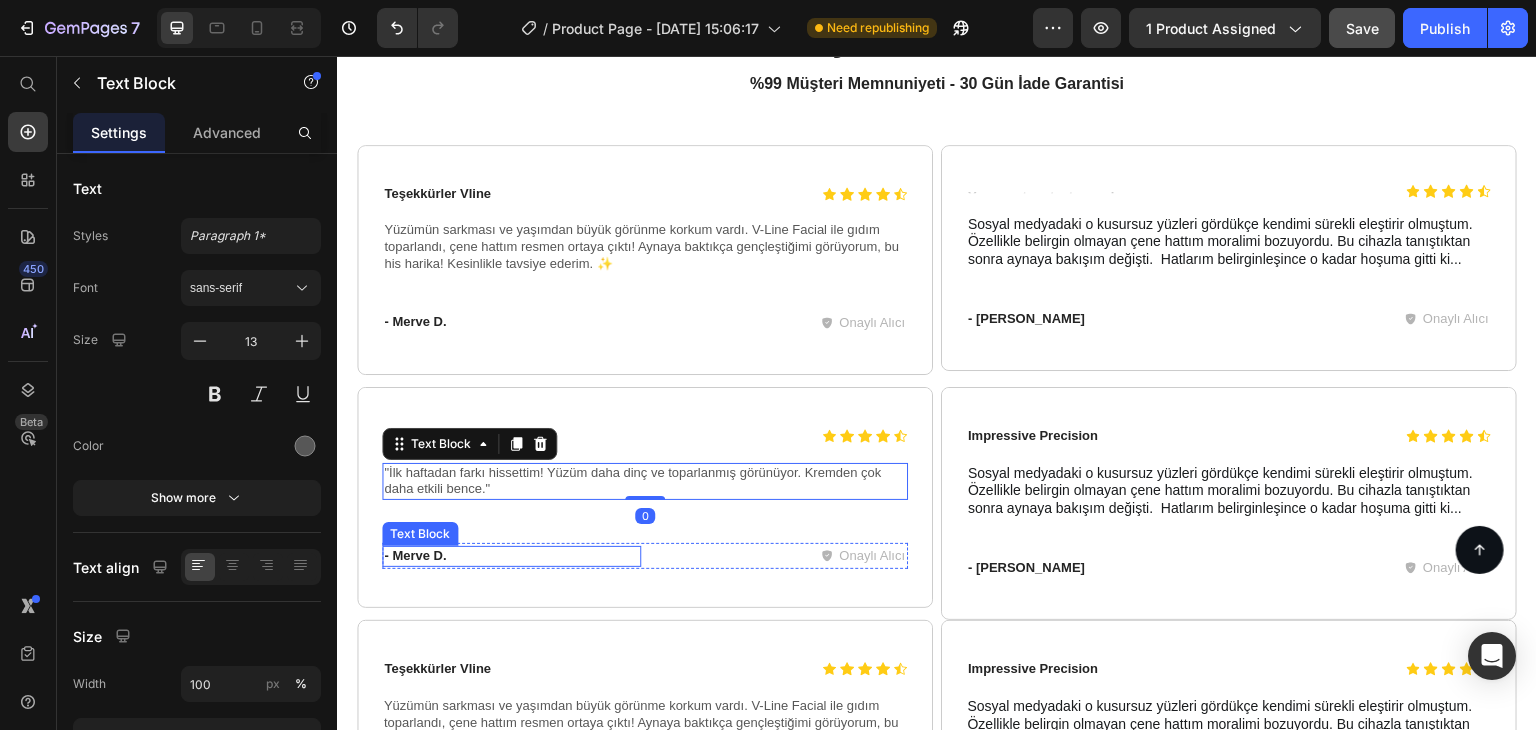 click on "- Merve D." at bounding box center [511, 556] 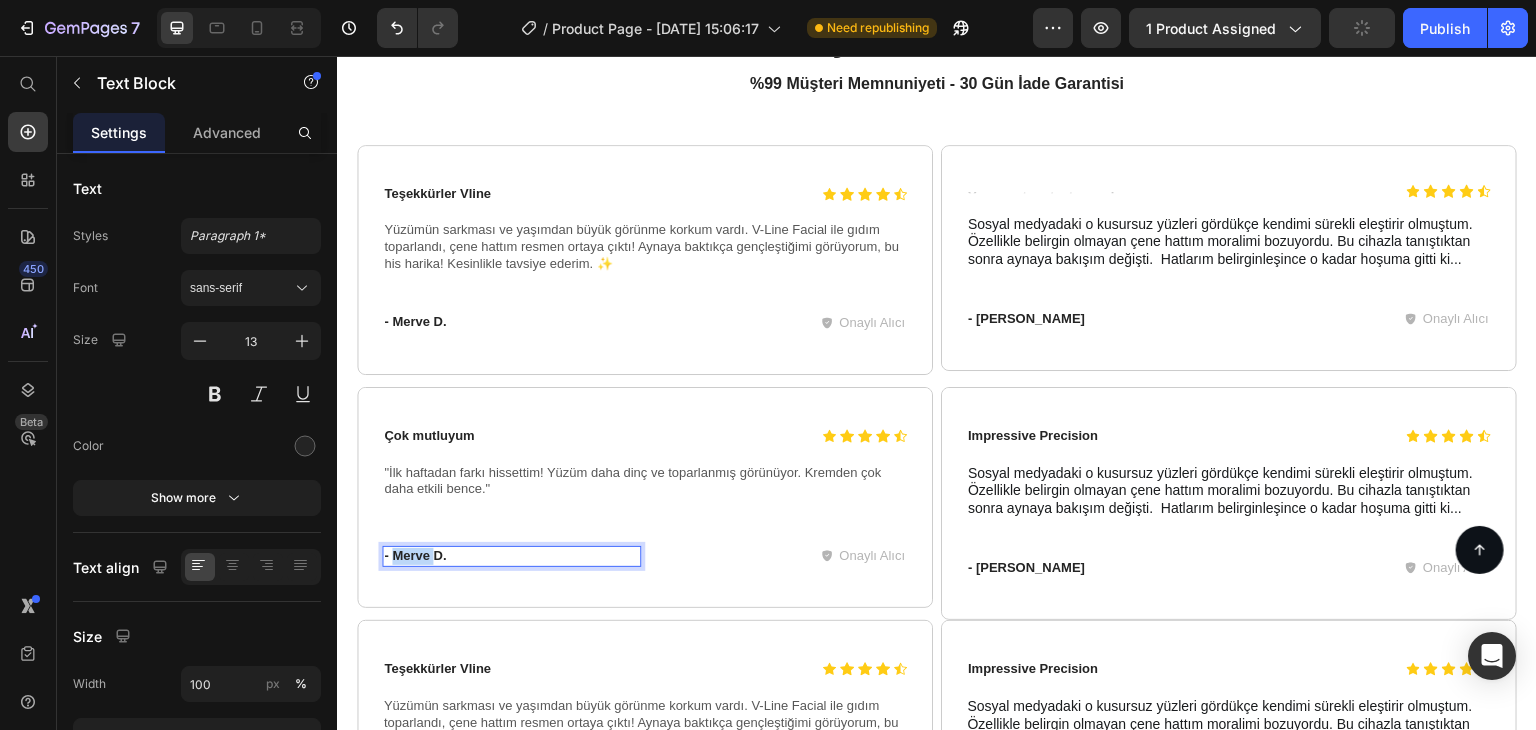 click on "- Merve D." at bounding box center (511, 556) 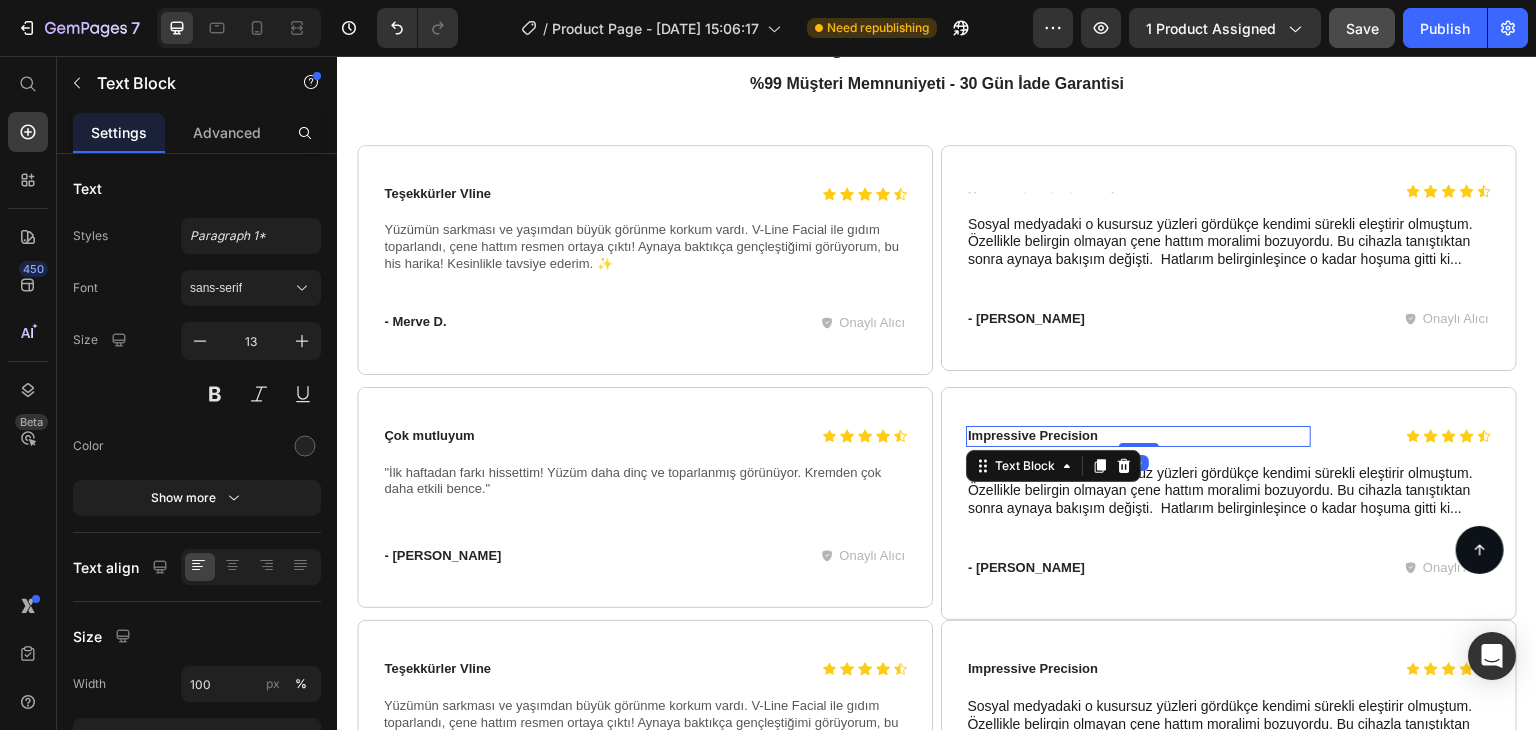click on "Impressive Precision" at bounding box center (1138, 436) 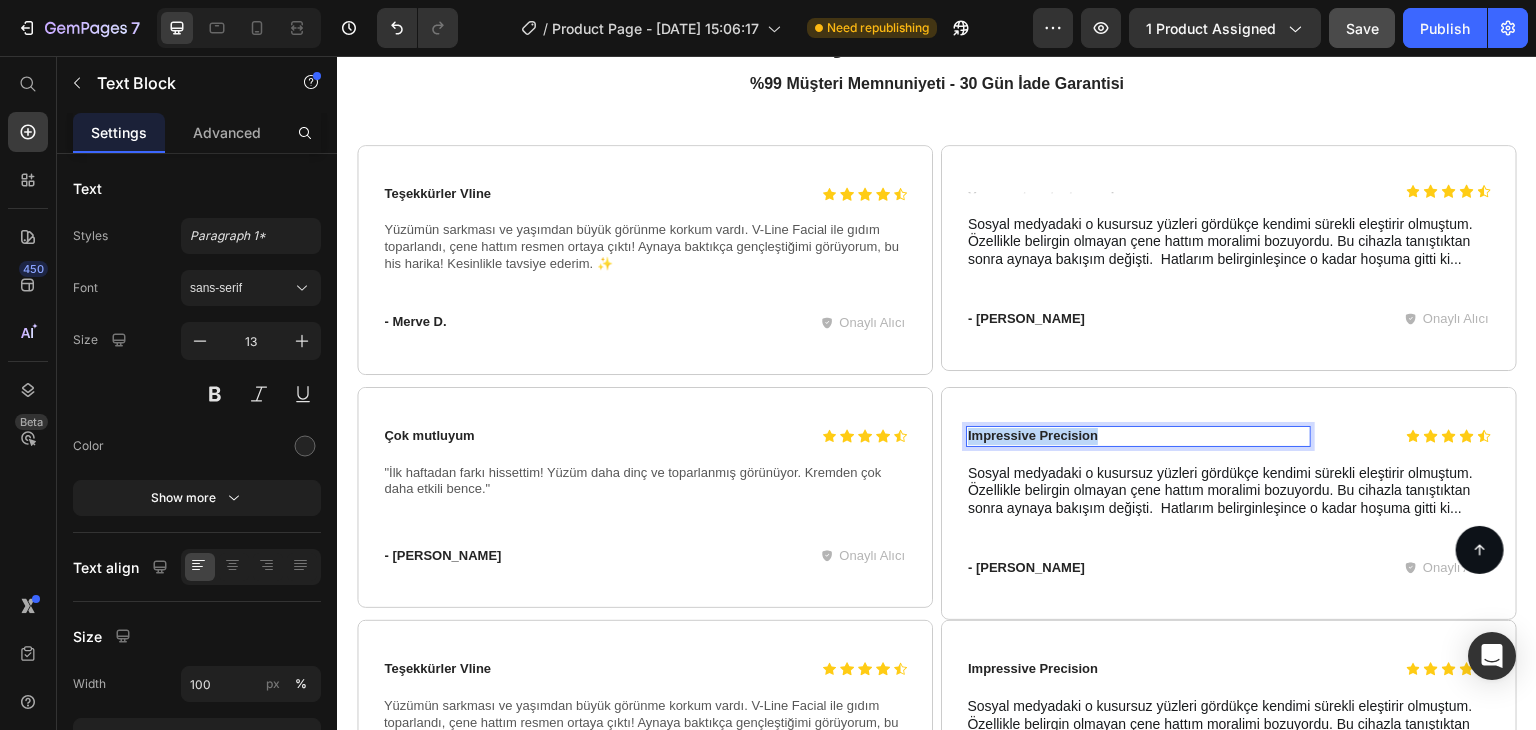 click on "Impressive Precision" at bounding box center [1138, 436] 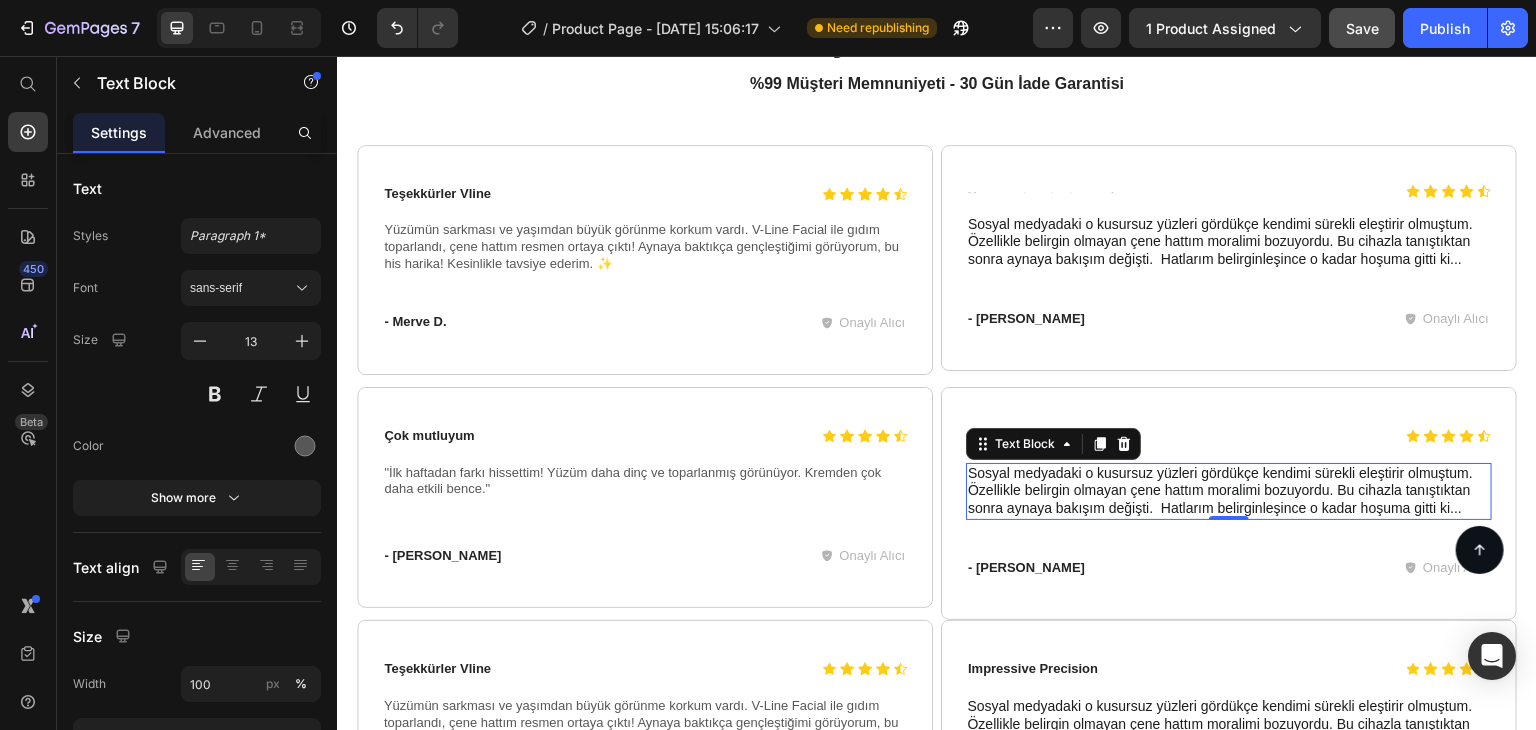 click on "Sosyal medyadaki o kusursuz yüzleri gördükçe kendimi sürekli eleştirir olmuştum. Özellikle belirgin olmayan çene hattım moralimi bozuyordu. Bu cihazla tanıştıktan sonra aynaya bakışım değişti.  Hatlarım belirginleşince o kadar hoşuma gitti ki..." at bounding box center [1220, 491] 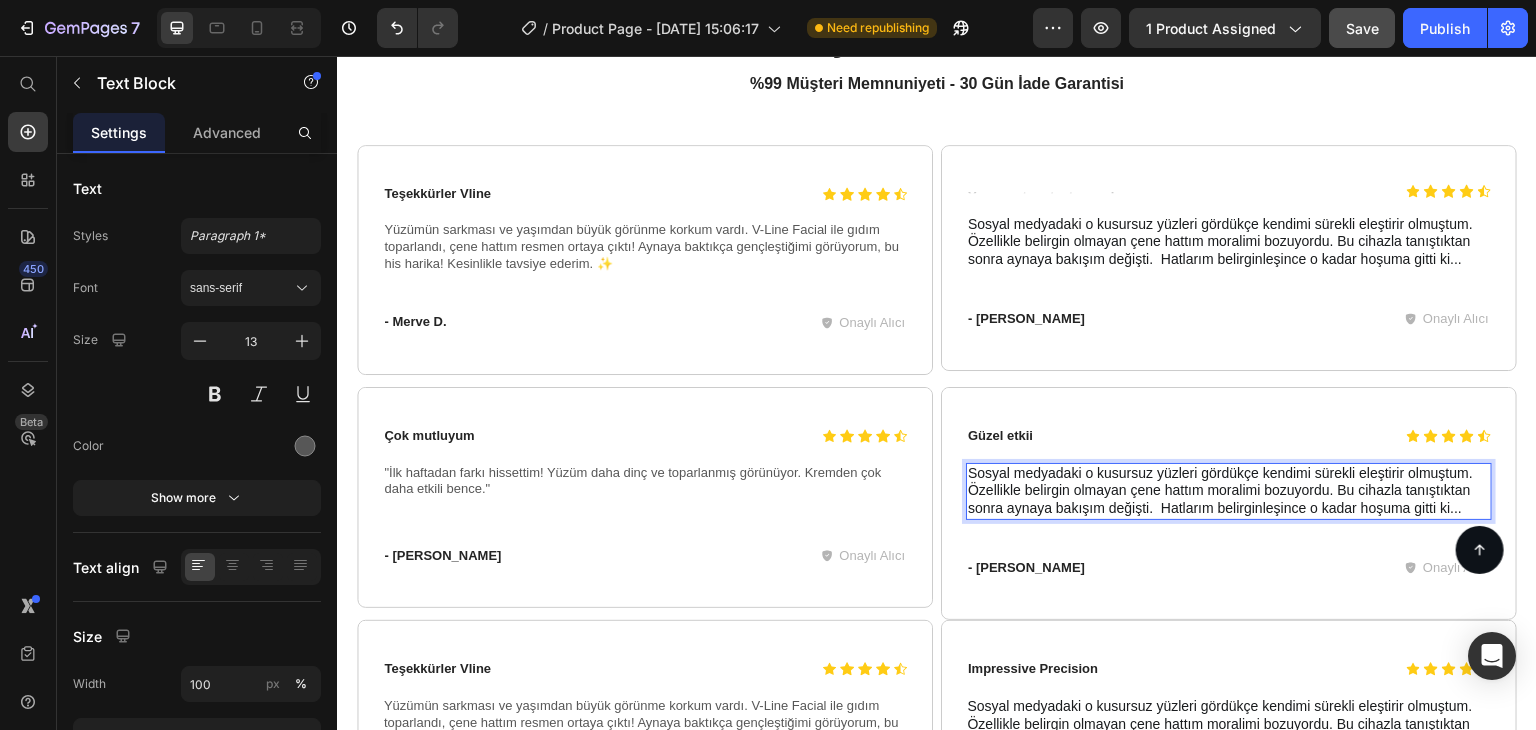 click on "Sosyal medyadaki o kusursuz yüzleri gördükçe kendimi sürekli eleştirir olmuştum. Özellikle belirgin olmayan çene hattım moralimi bozuyordu. Bu cihazla tanıştıktan sonra aynaya bakışım değişti.  Hatlarım belirginleşince o kadar hoşuma gitti ki..." at bounding box center (1220, 491) 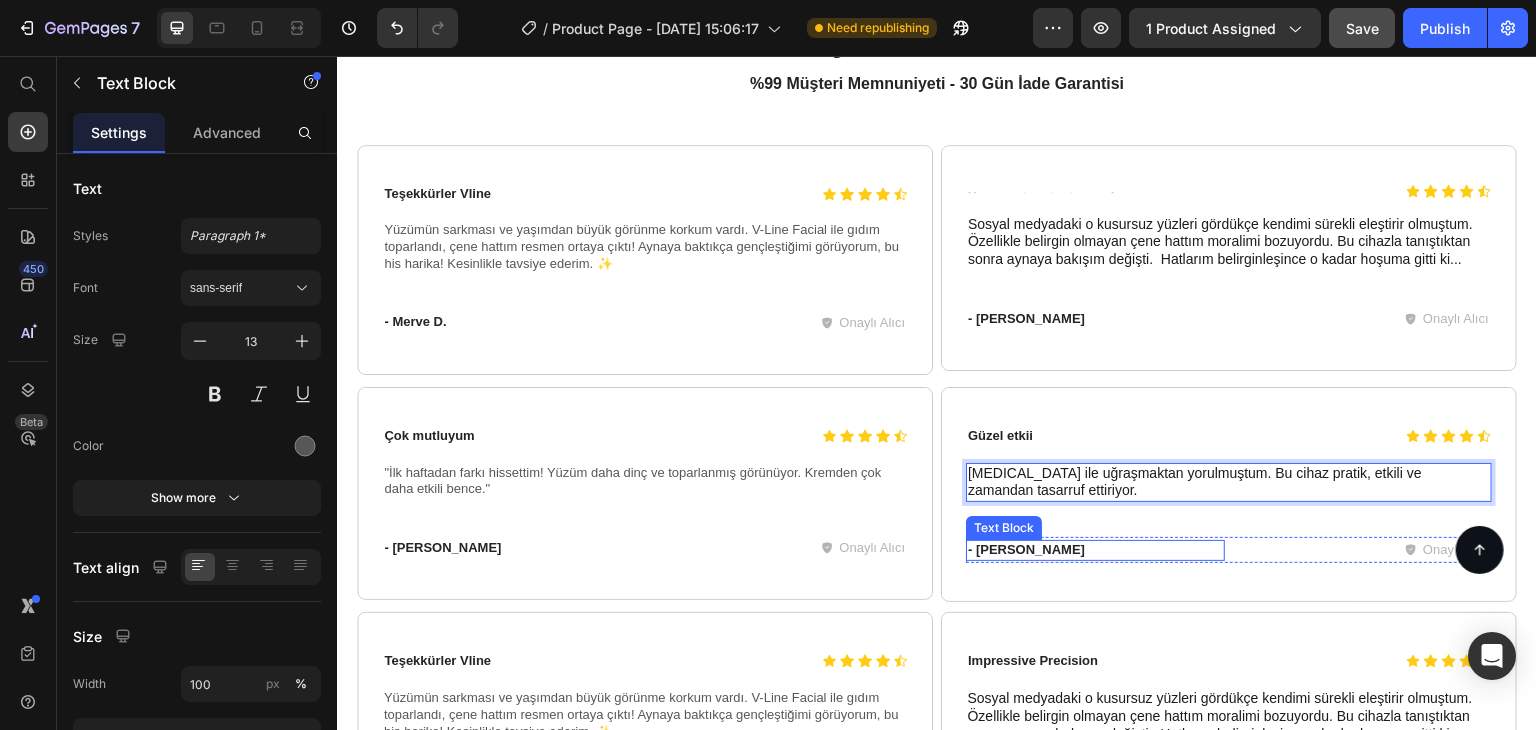 click on "- Yasemin D." at bounding box center [1095, 550] 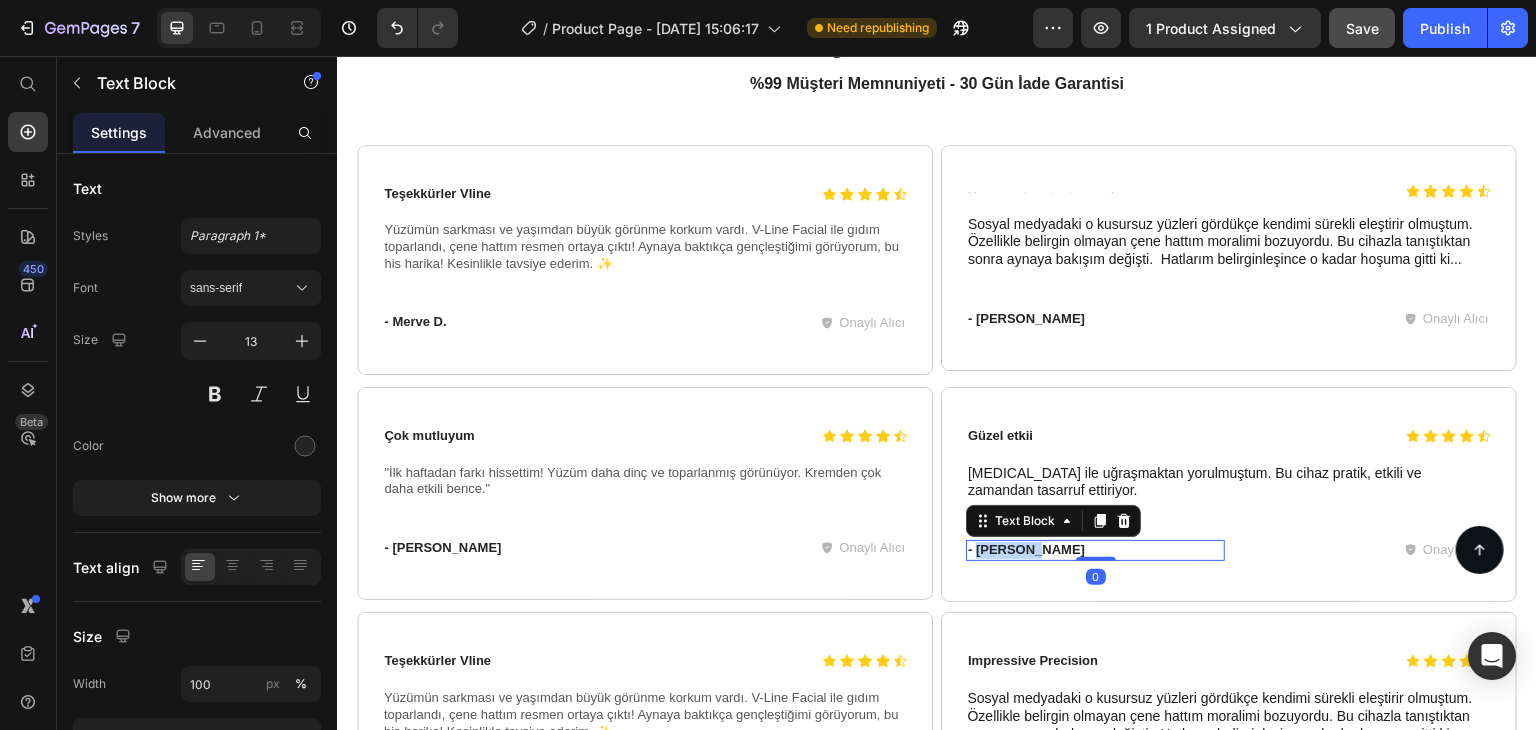 click on "- Yasemin D." at bounding box center (1095, 550) 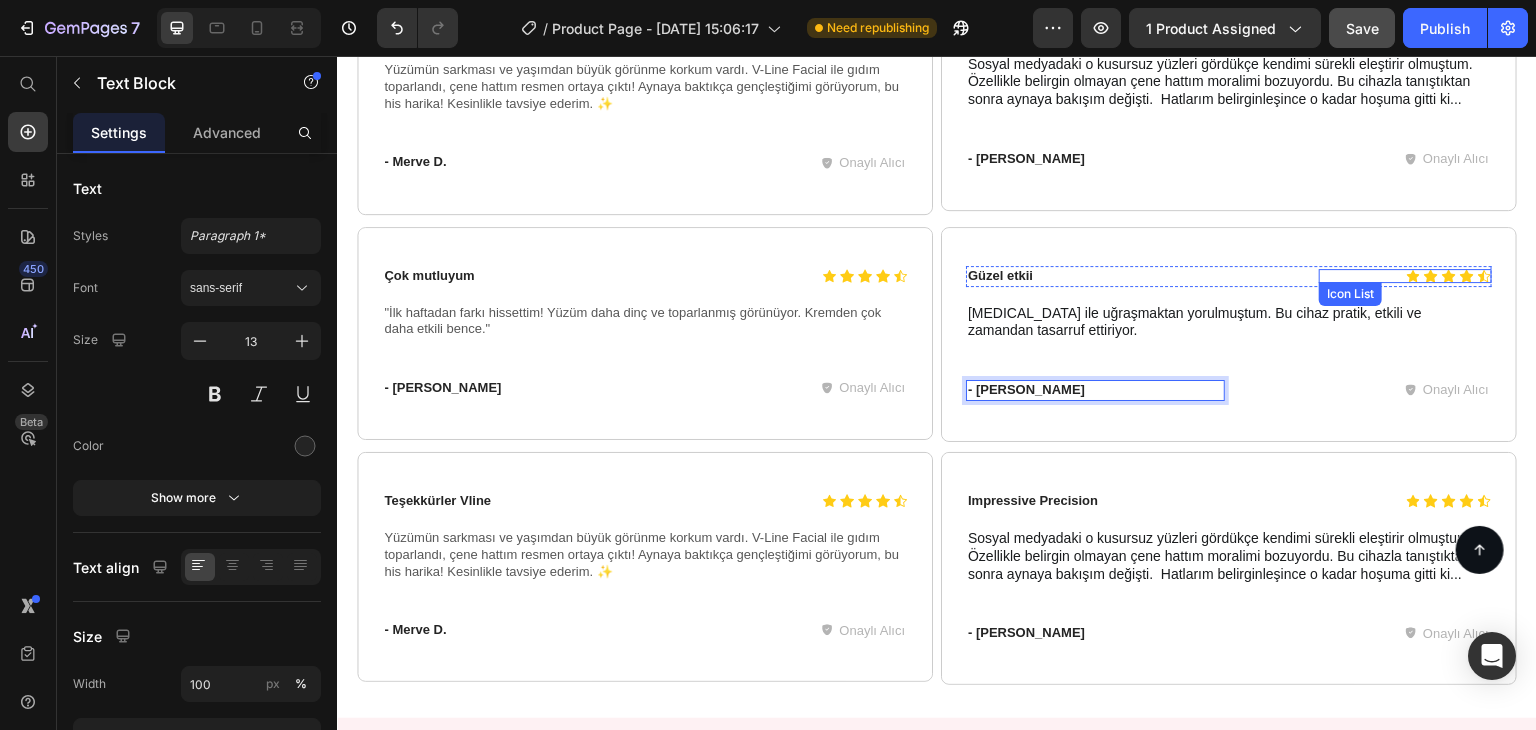 scroll, scrollTop: 5375, scrollLeft: 0, axis: vertical 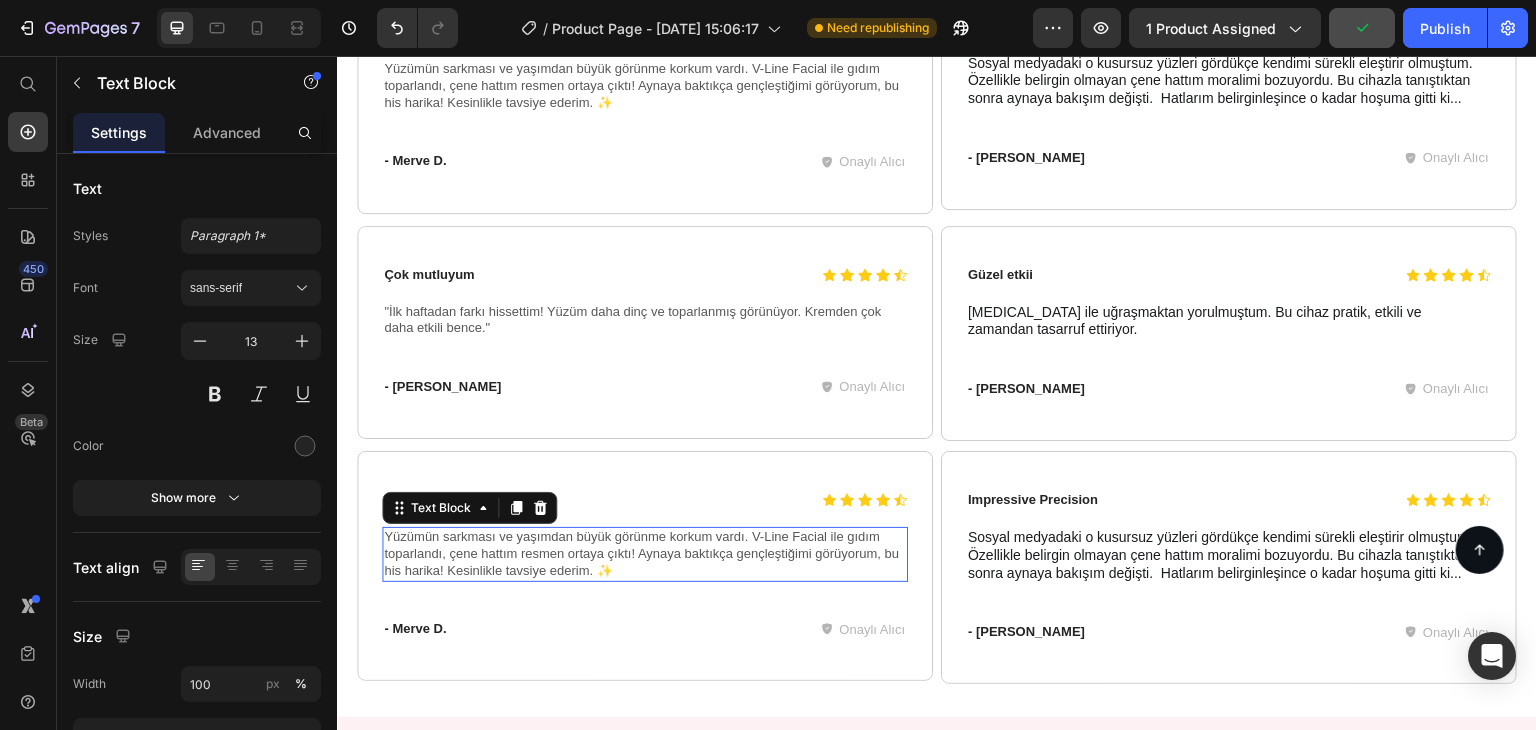 click on "Yüzümün sarkması ve yaşımdan büyük görünme korkum vardı. V-Line Facial ile gıdım toparlandı, çene hattım resmen ortaya çıktı! Aynaya baktıkça gençleştiğimi görüyorum, bu his harika! Kesinlikle tavsiye ederim. ✨" at bounding box center [645, 554] 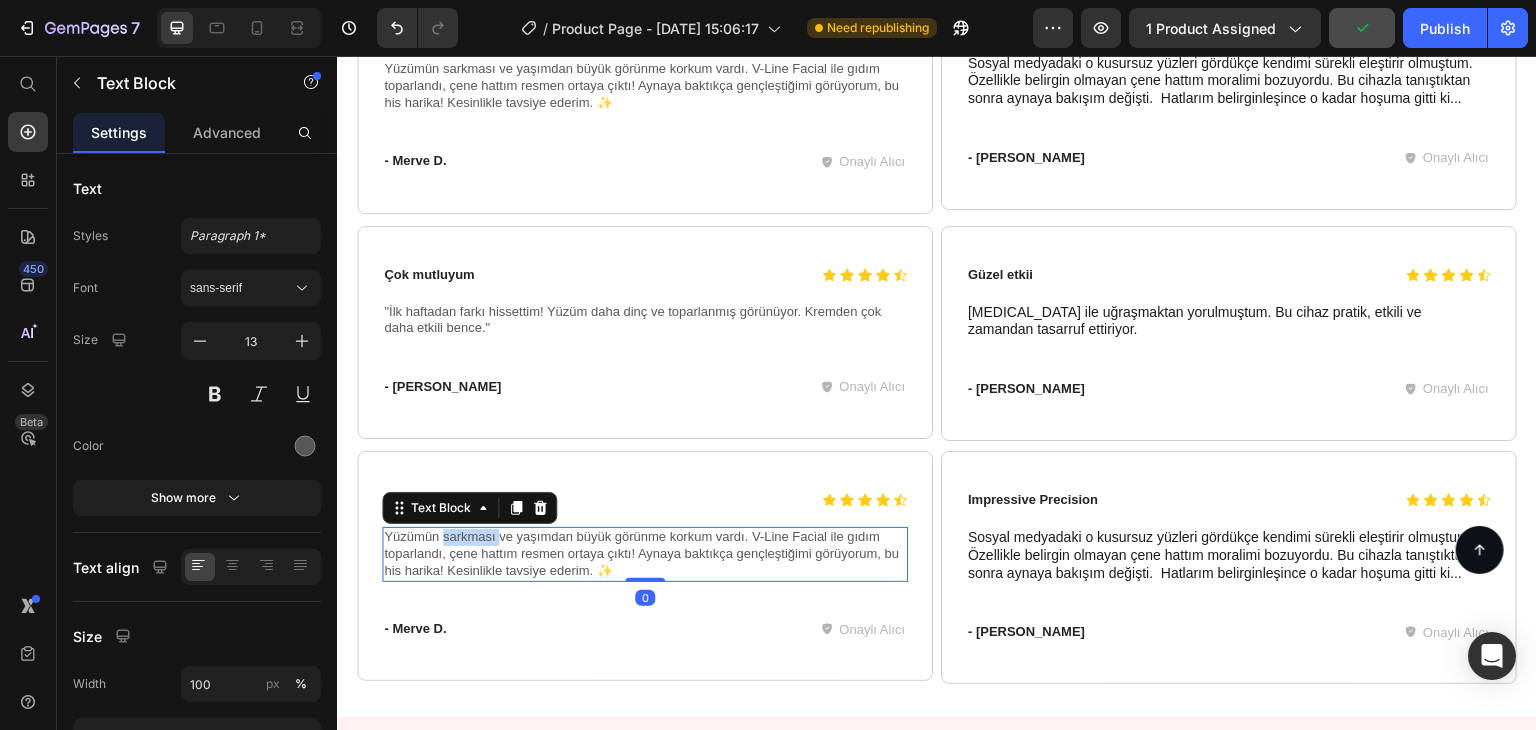 click on "Yüzümün sarkması ve yaşımdan büyük görünme korkum vardı. V-Line Facial ile gıdım toparlandı, çene hattım resmen ortaya çıktı! Aynaya baktıkça gençleştiğimi görüyorum, bu his harika! Kesinlikle tavsiye ederim. ✨" at bounding box center (645, 554) 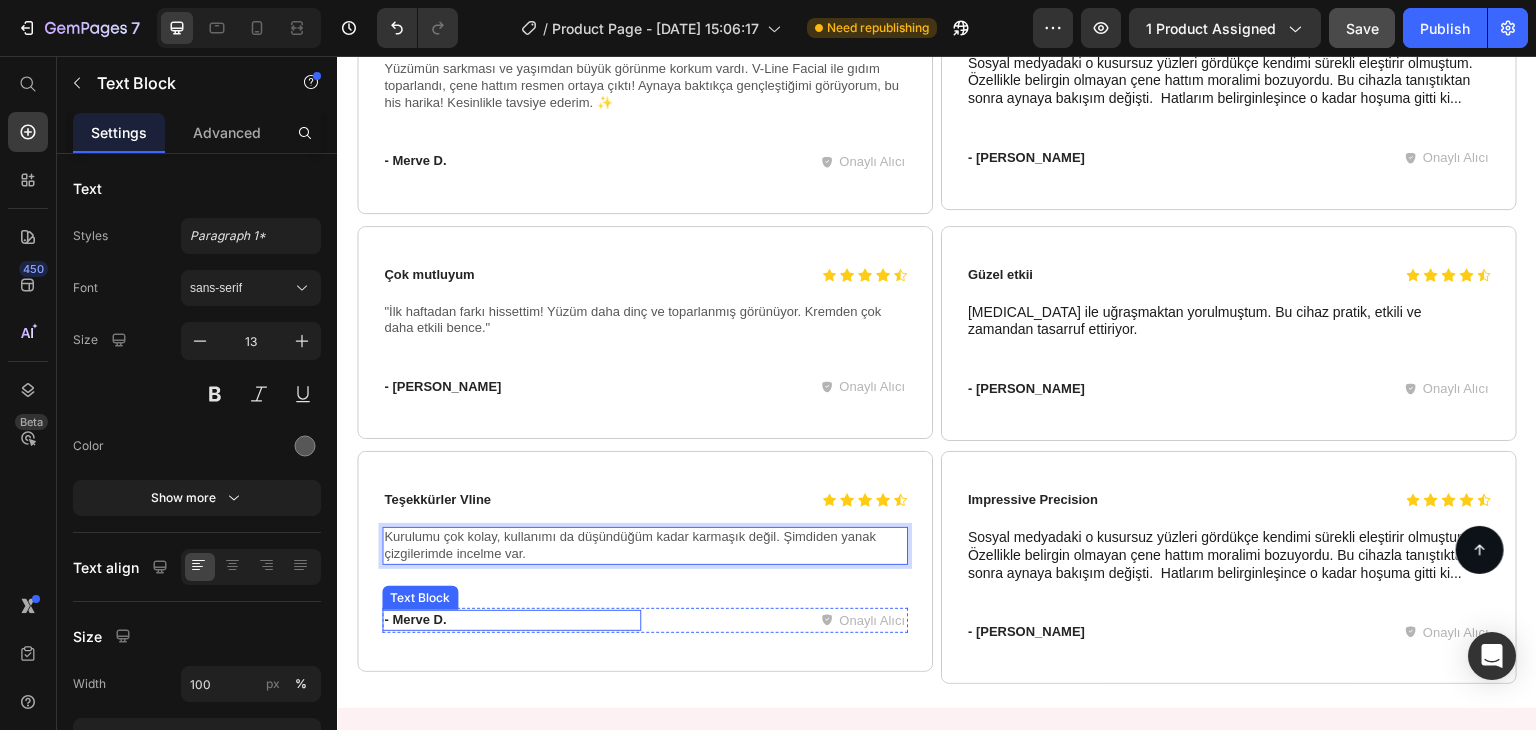 click on "- Merve D." at bounding box center [511, 620] 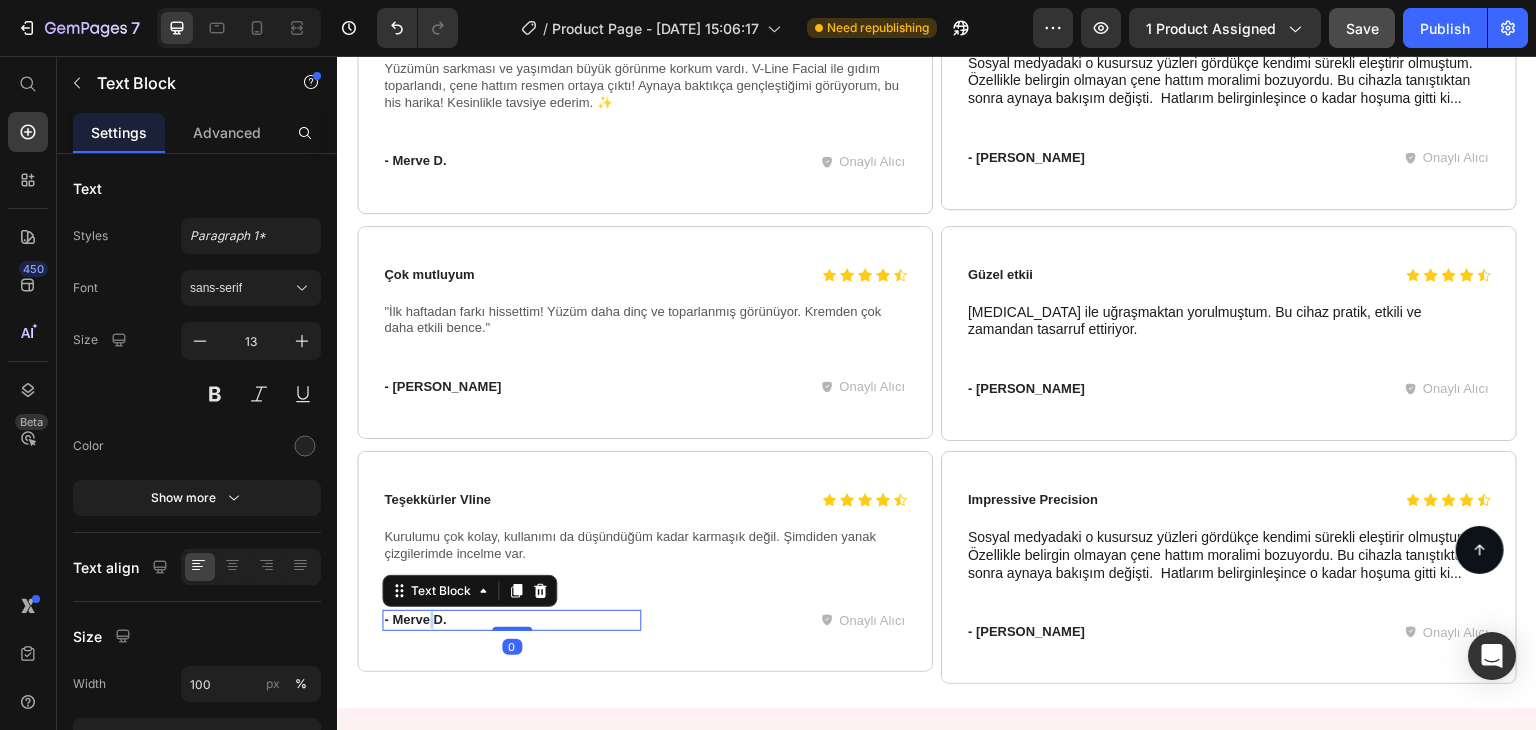 click on "- Merve D." at bounding box center [511, 620] 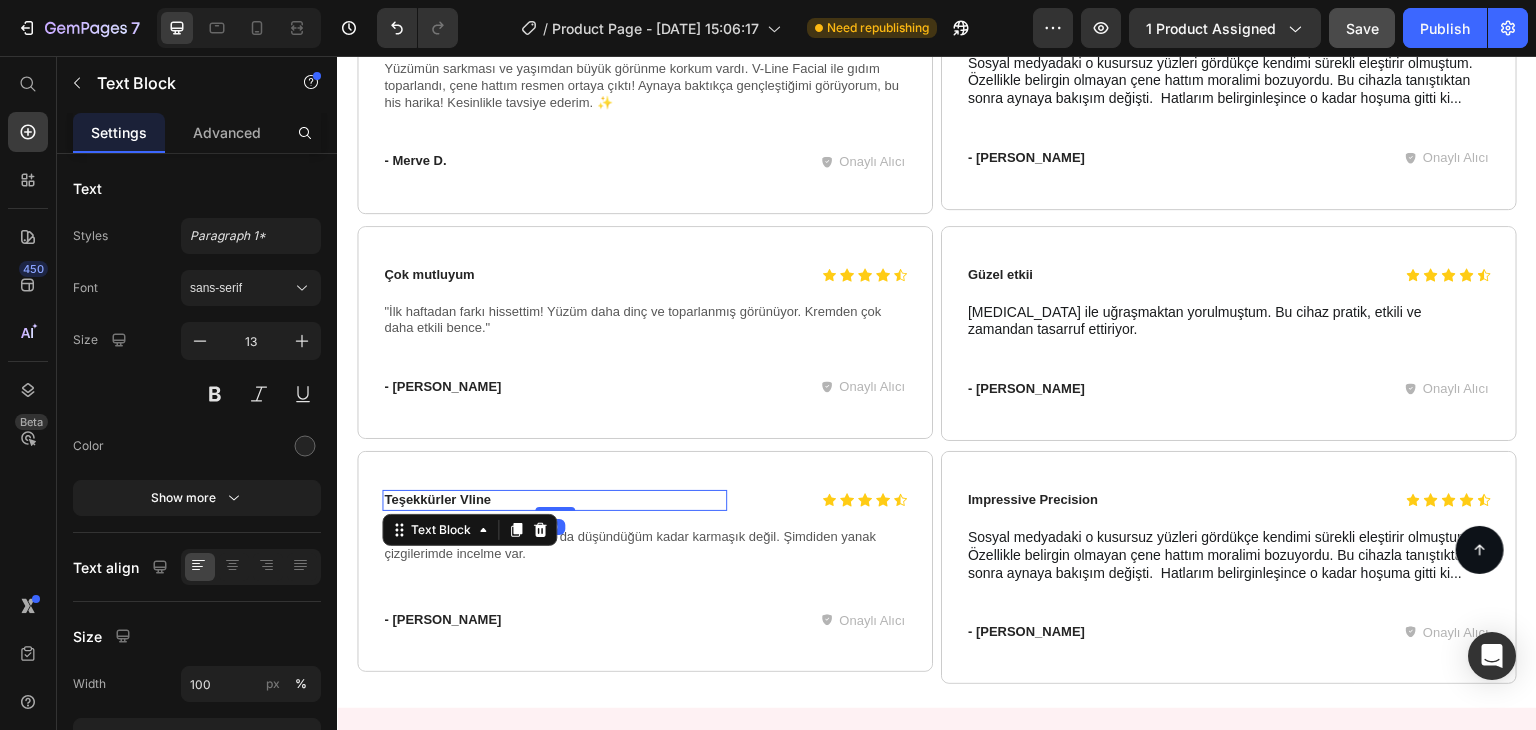 click on "Teşekkürler Vline" at bounding box center [554, 500] 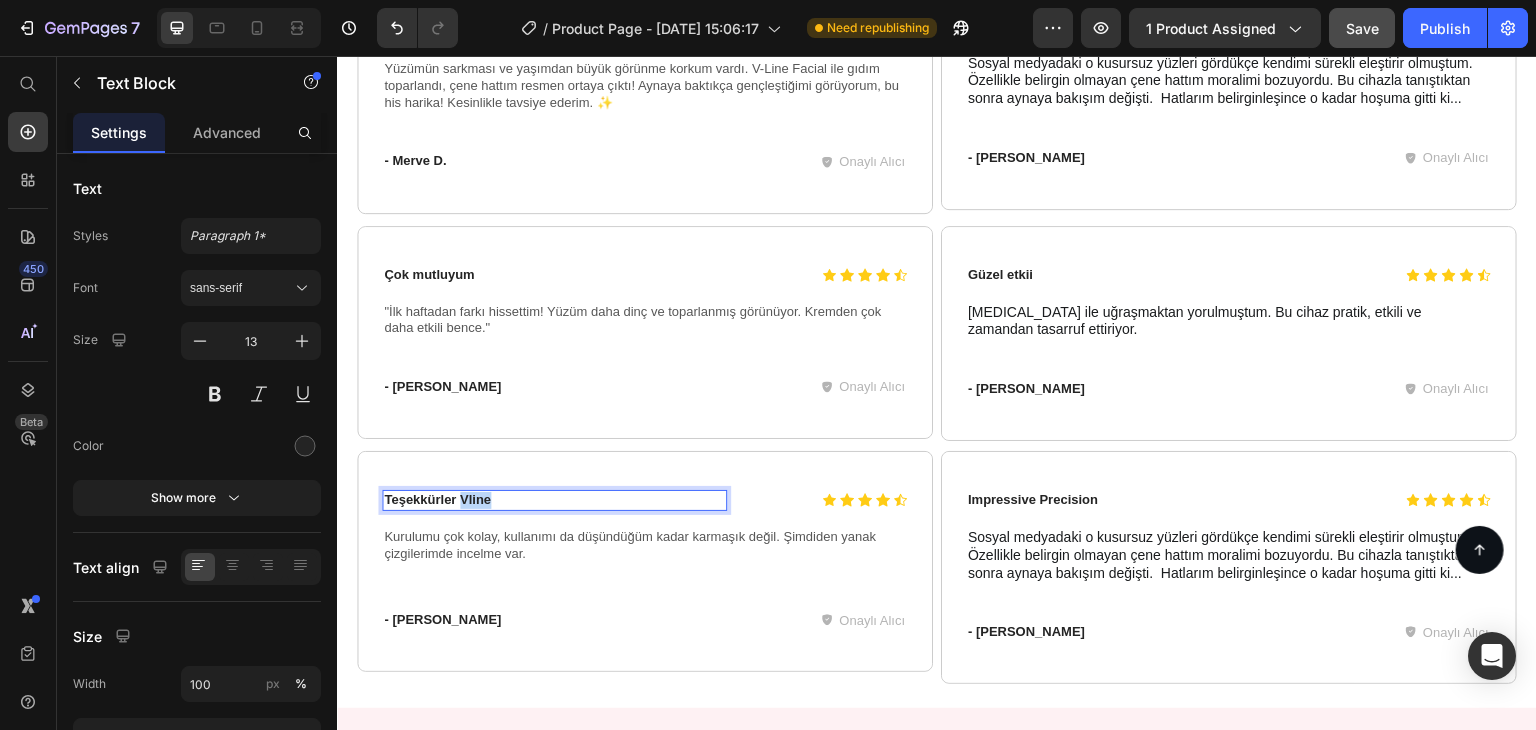 click on "Teşekkürler Vline" at bounding box center (554, 500) 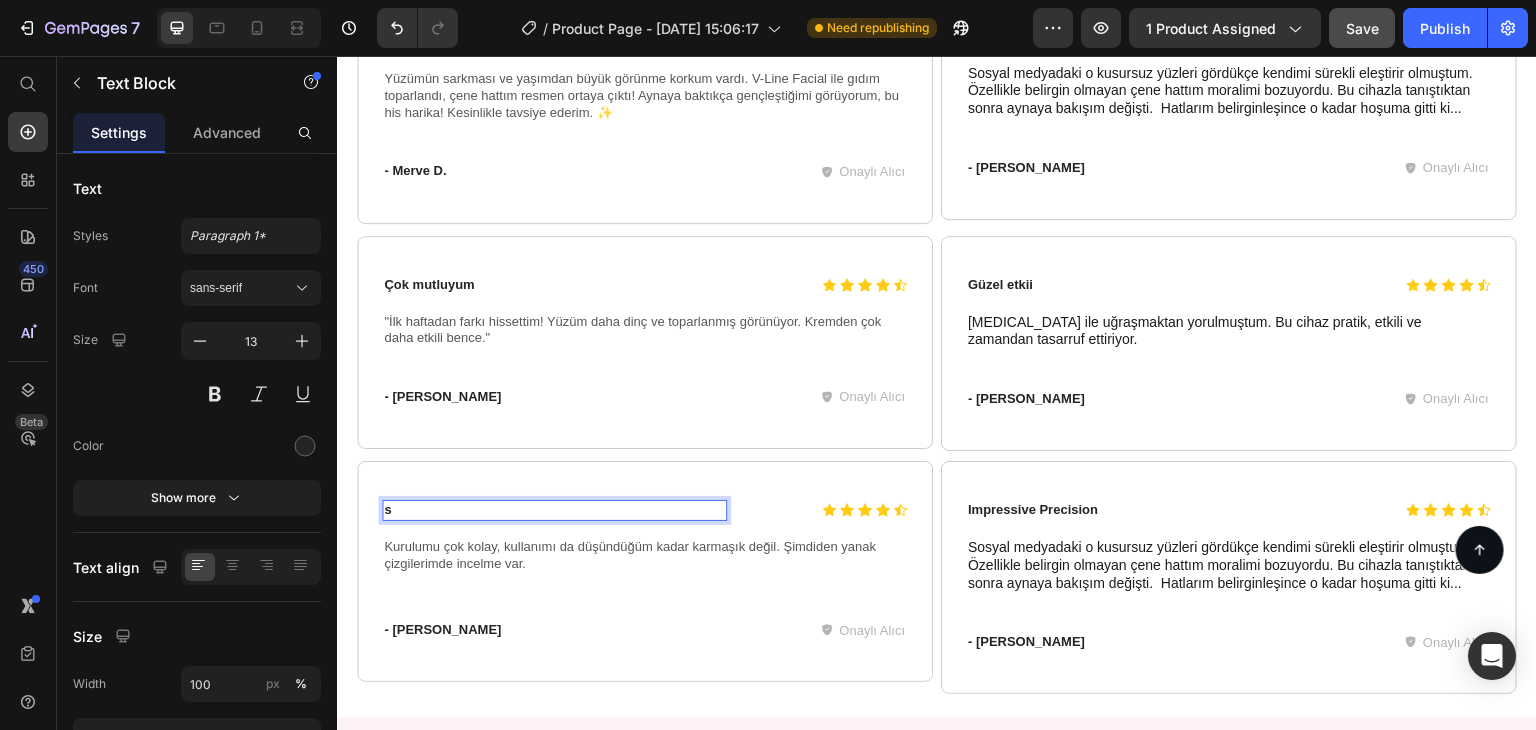 scroll, scrollTop: 5360, scrollLeft: 0, axis: vertical 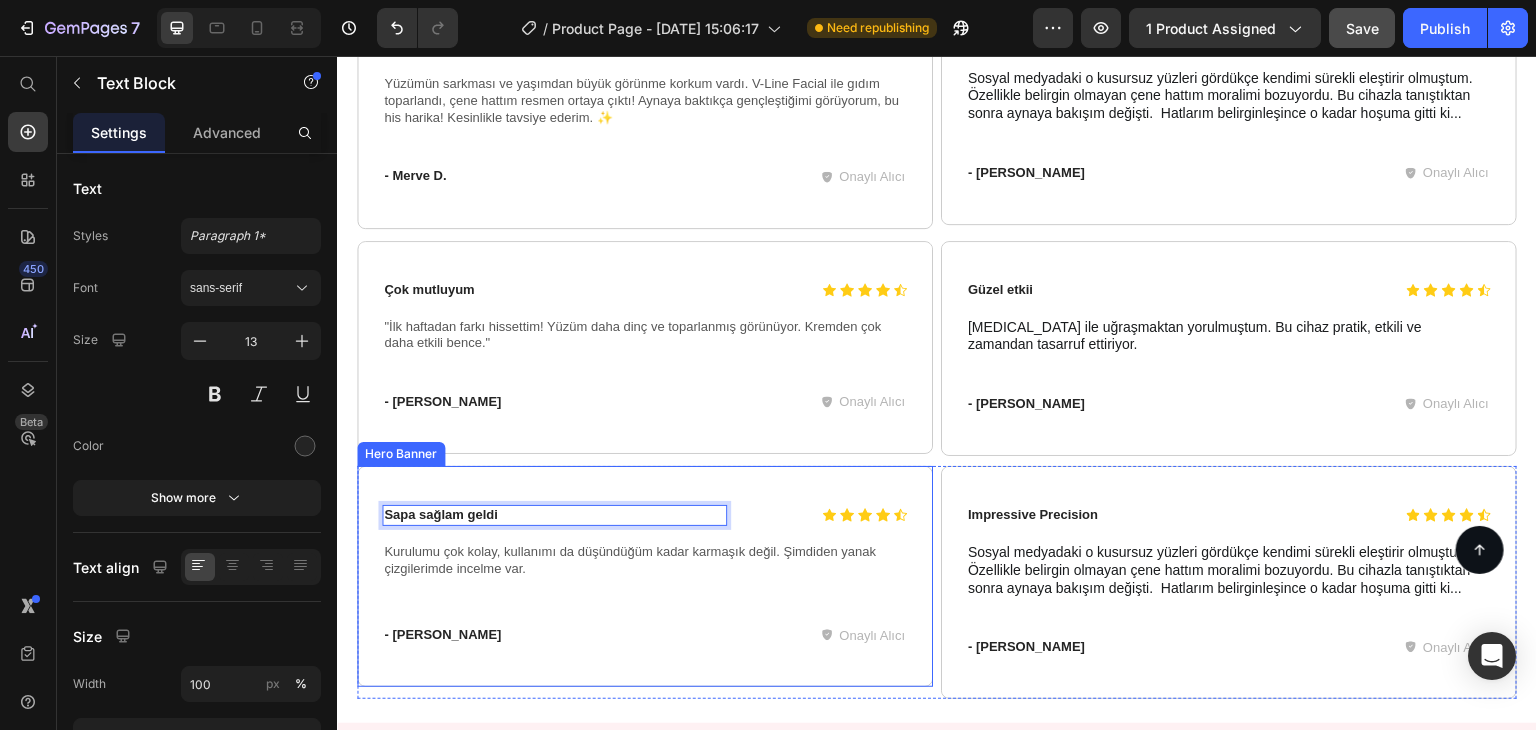 click on "Icon Icon Icon Icon
Icon Icon List Sapa sağlam geldi Text Block   0 Row Kurulumu çok kolay, kullanımı da düşündüğüm kadar karmaşık değil. Şimdiden yanak çizgilerimde incelme var. Text Block Row - Zehra D. Text Block
Onaylı Alıcı Item List Row" at bounding box center (645, 576) 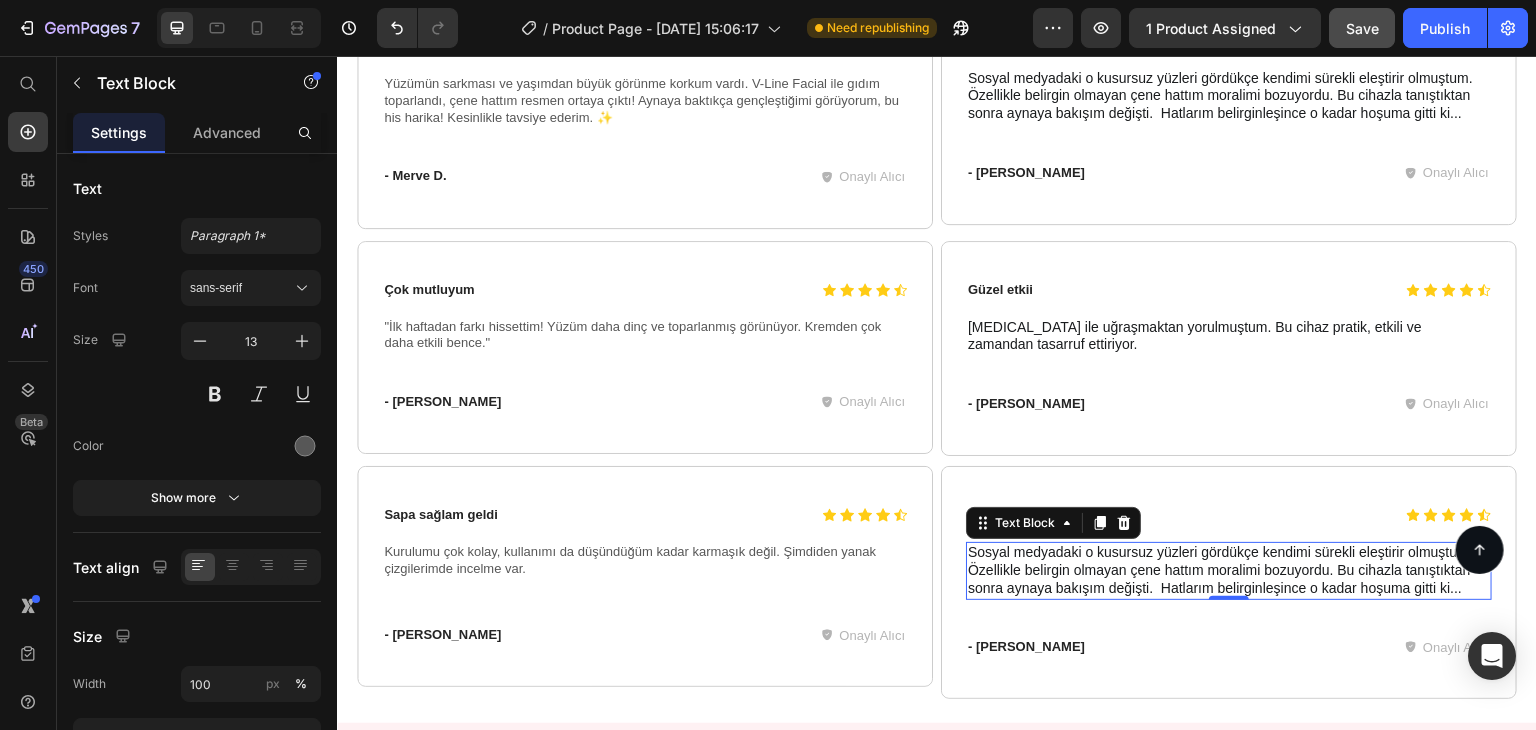 click on "Sosyal medyadaki o kusursuz yüzleri gördükçe kendimi sürekli eleştirir olmuştum. Özellikle belirgin olmayan çene hattım moralimi bozuyordu. Bu cihazla tanıştıktan sonra aynaya bakışım değişti.  Hatlarım belirginleşince o kadar hoşuma gitti ki..." at bounding box center [1220, 570] 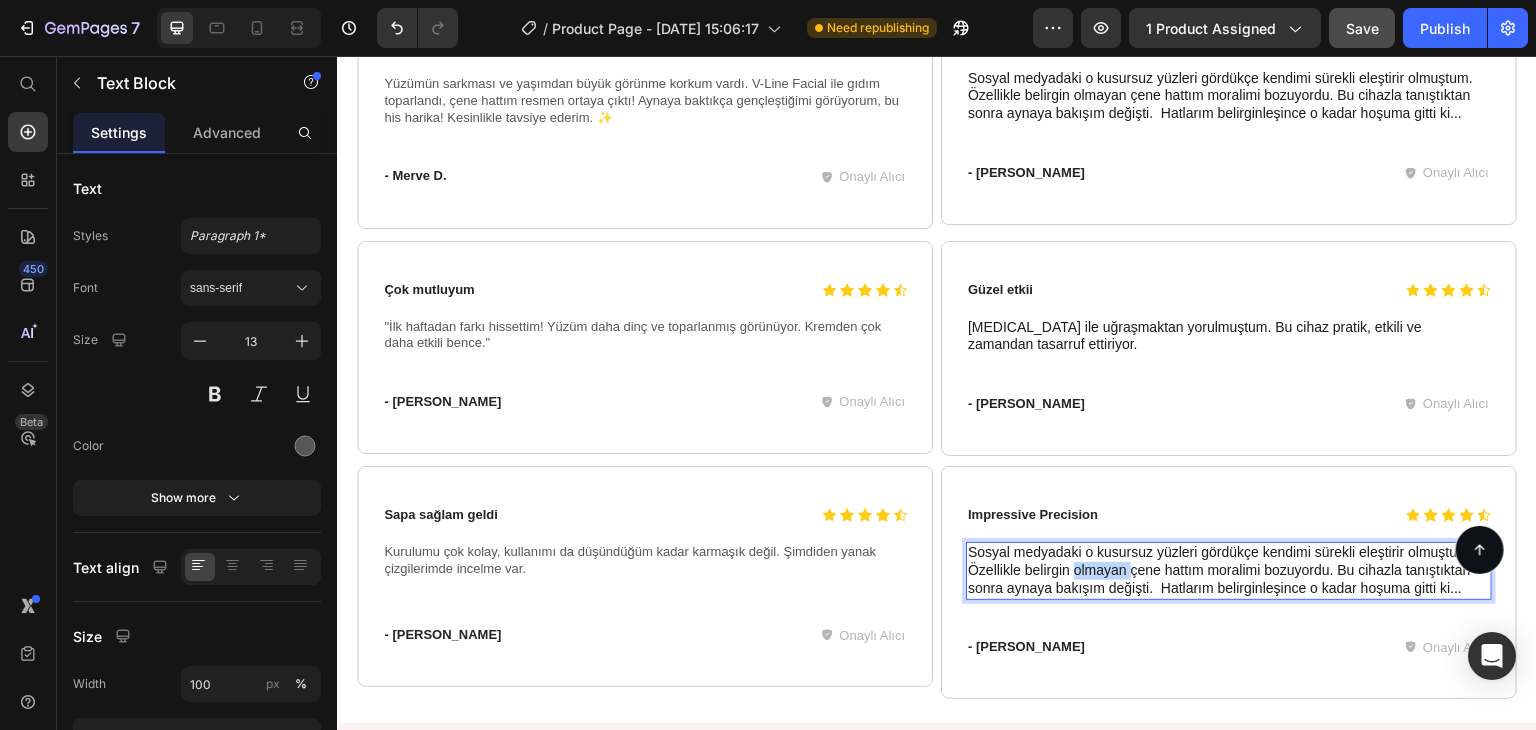 click on "Sosyal medyadaki o kusursuz yüzleri gördükçe kendimi sürekli eleştirir olmuştum. Özellikle belirgin olmayan çene hattım moralimi bozuyordu. Bu cihazla tanıştıktan sonra aynaya bakışım değişti.  Hatlarım belirginleşince o kadar hoşuma gitti ki..." at bounding box center (1220, 570) 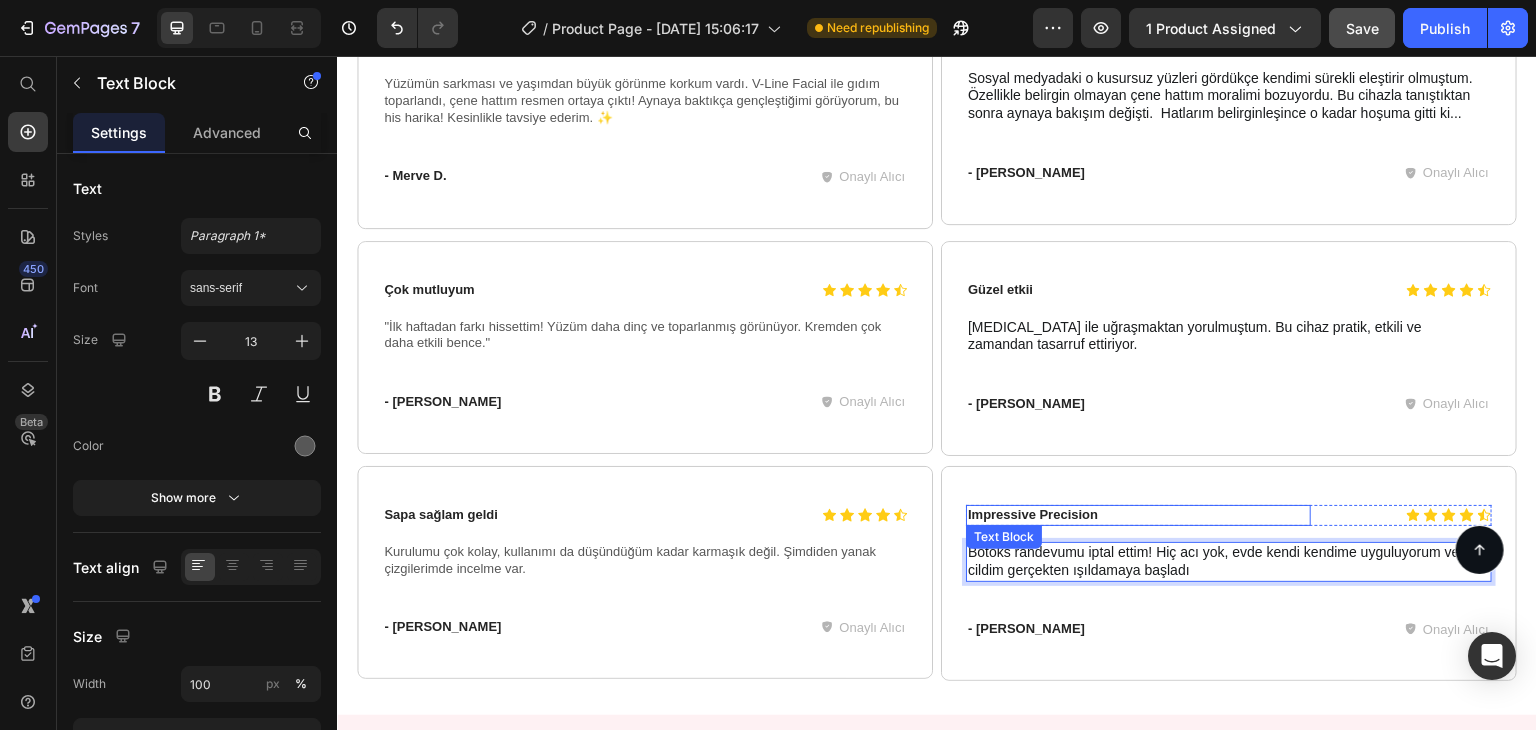 click on "Impressive Precision" at bounding box center [1138, 515] 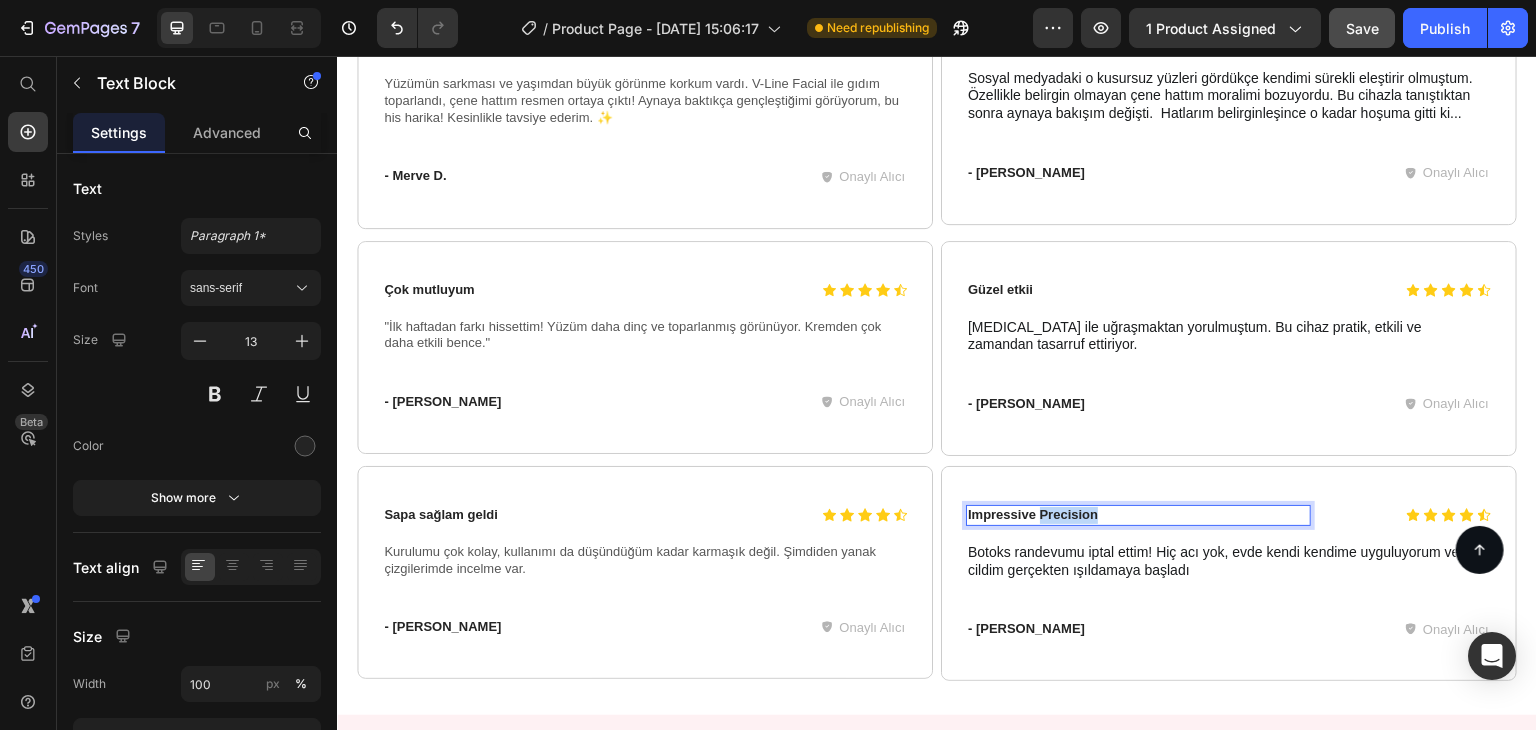 click on "Impressive Precision" at bounding box center [1138, 515] 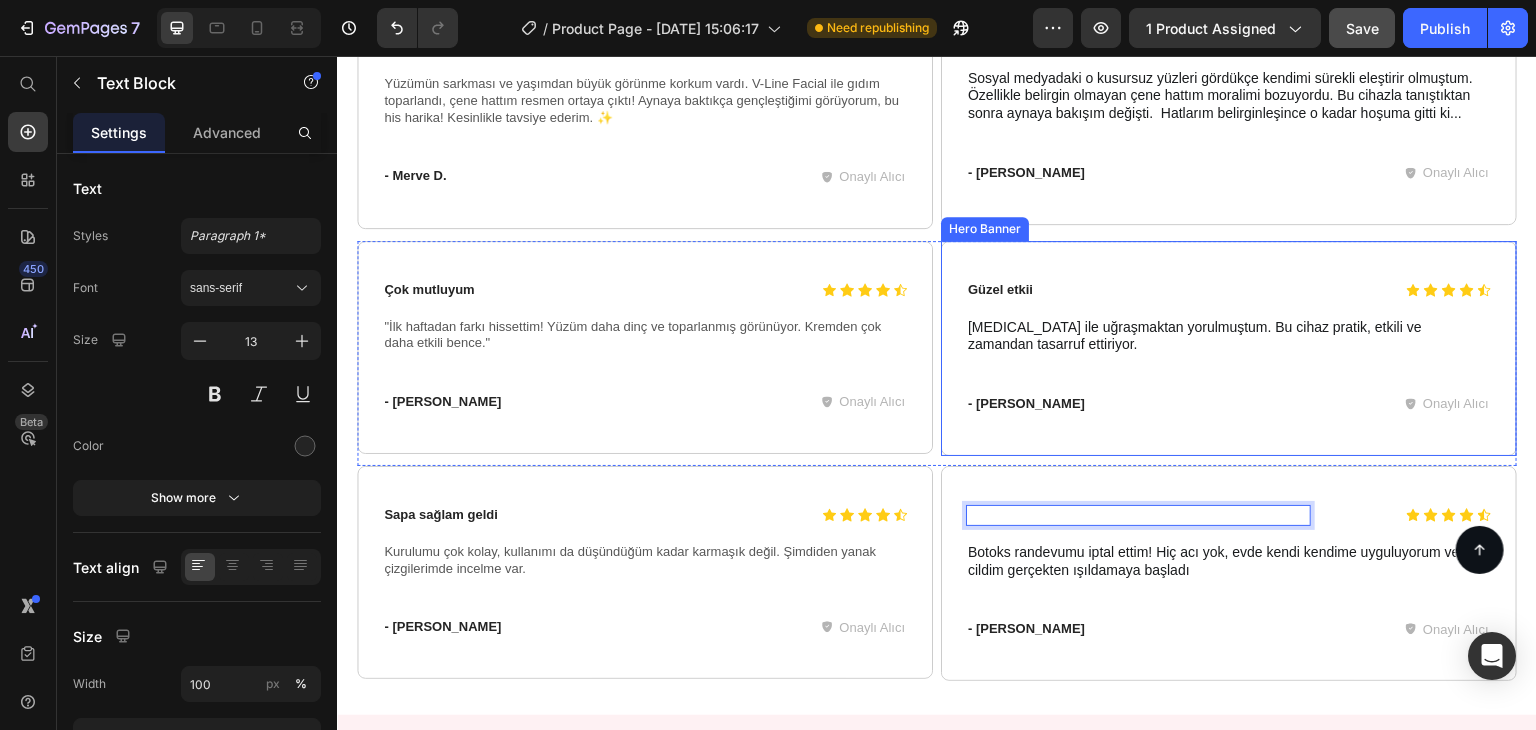 scroll, scrollTop: 5355, scrollLeft: 0, axis: vertical 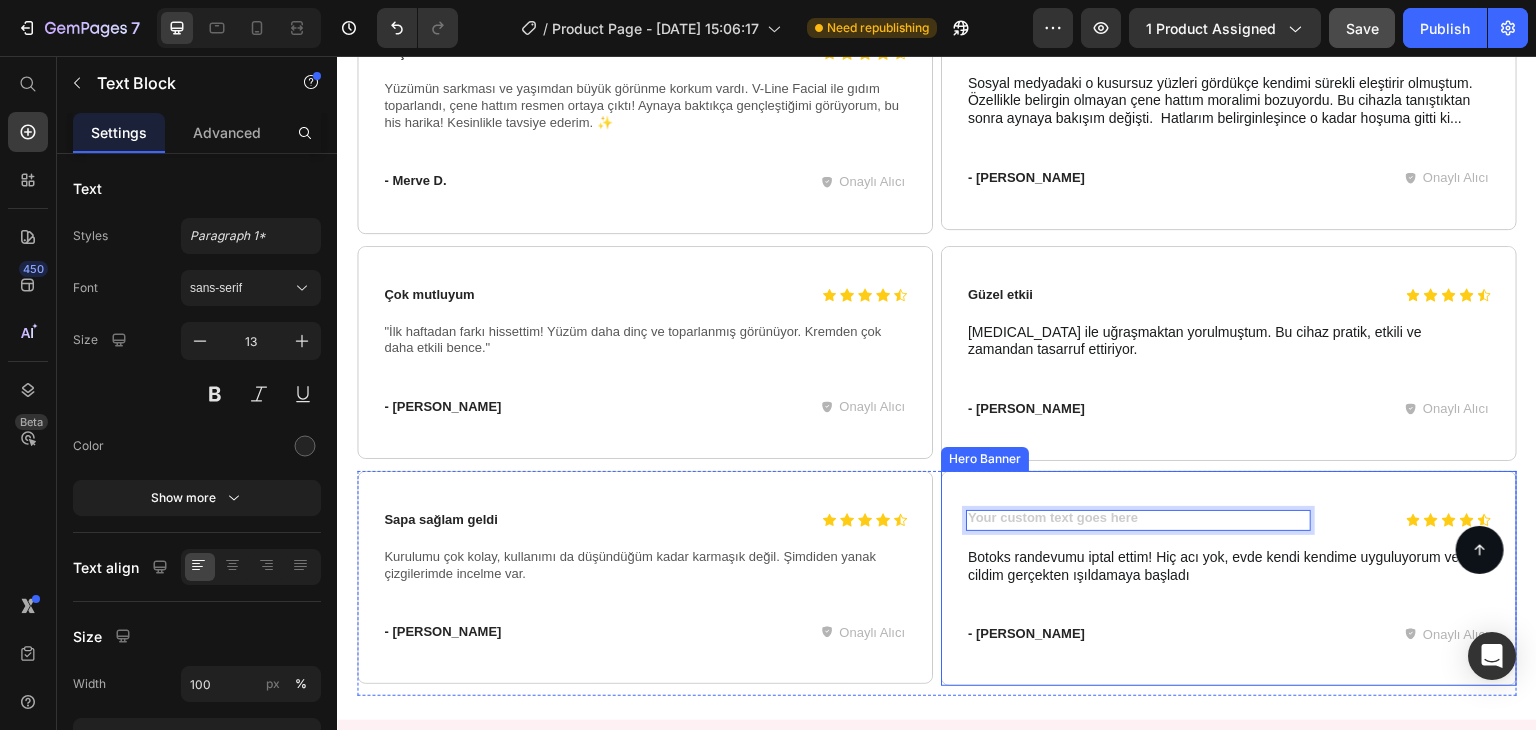 click on "Icon Icon Icon Icon
Icon Icon List Text Block   0 Row Botoks randevumu iptal ettim! Hiç acı yok, evde kendi kendime uyguluyorum ve cildim gerçekten ışıldamaya başladı Text Block Row - Yasemin D. Text Block
Onaylı Alıcı Item List Row" at bounding box center [1229, 578] 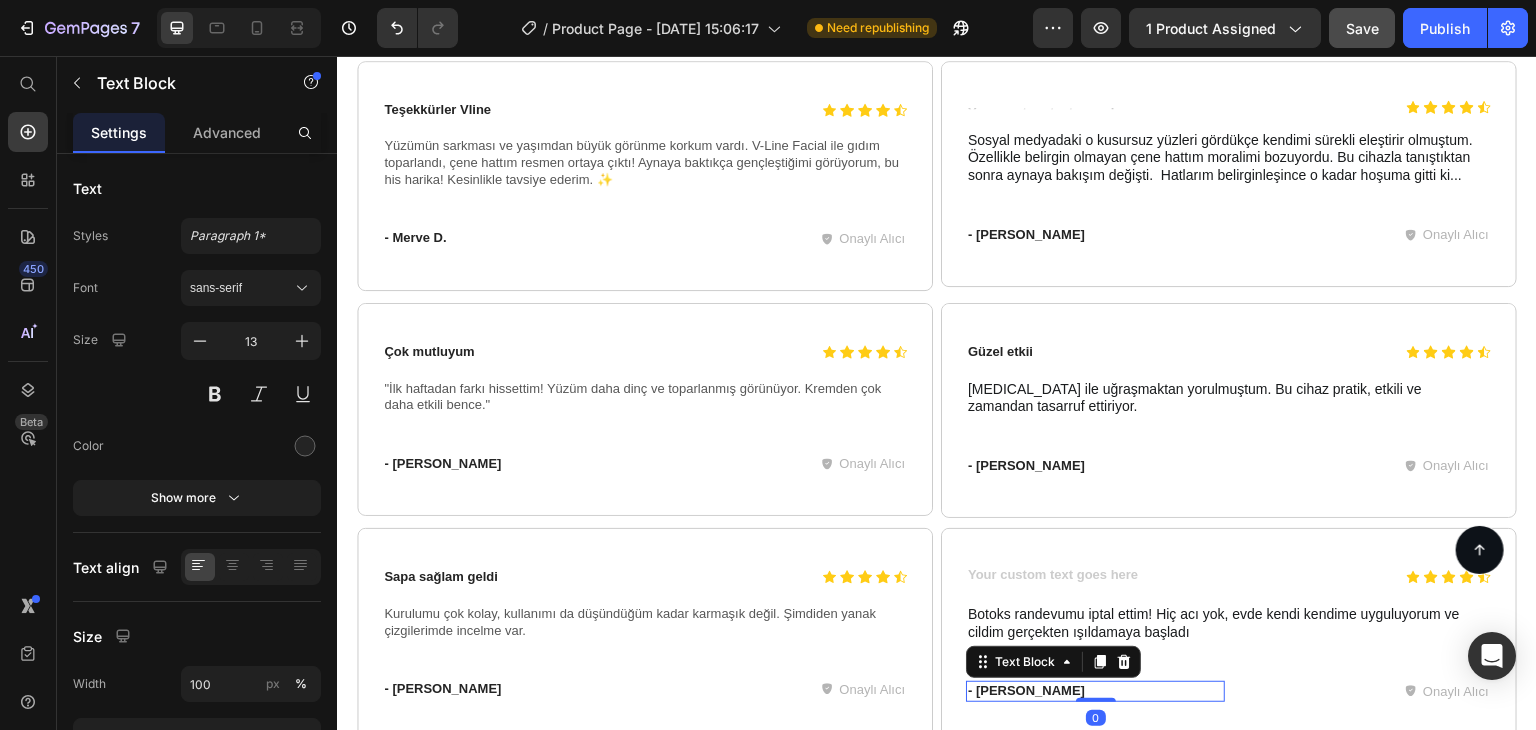 scroll, scrollTop: 5299, scrollLeft: 0, axis: vertical 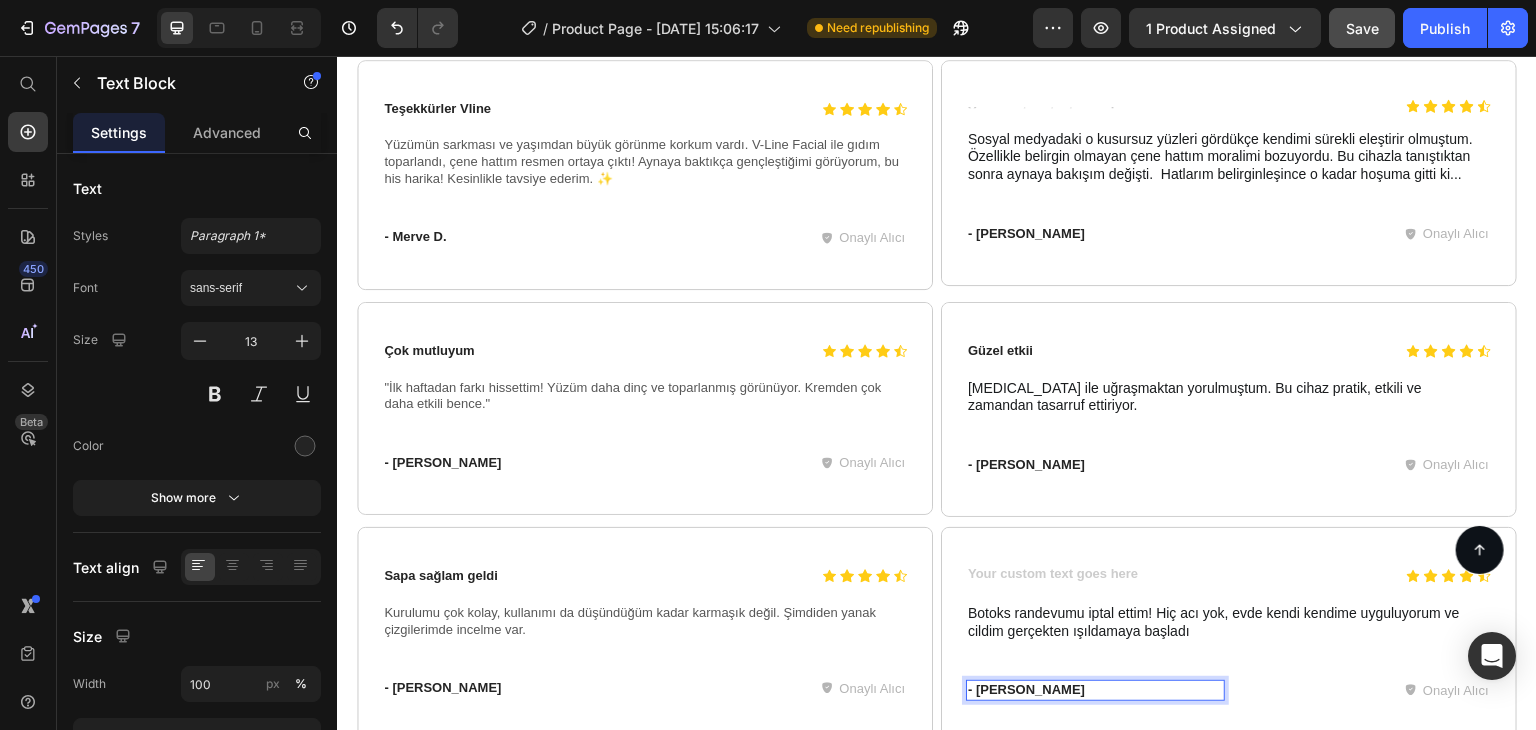 click on "- Yasemin D." at bounding box center [1095, 690] 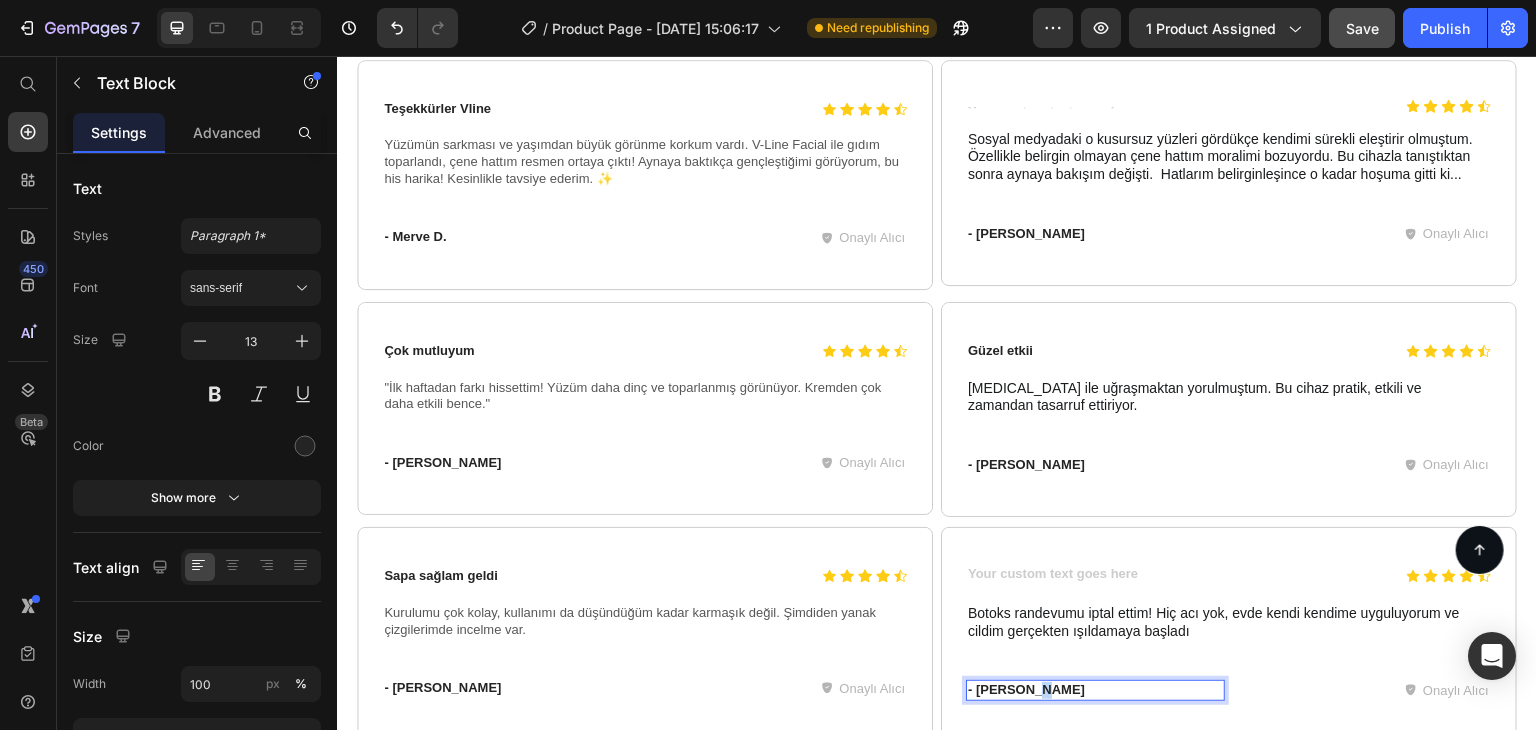 click on "- Yasemin D." at bounding box center (1095, 690) 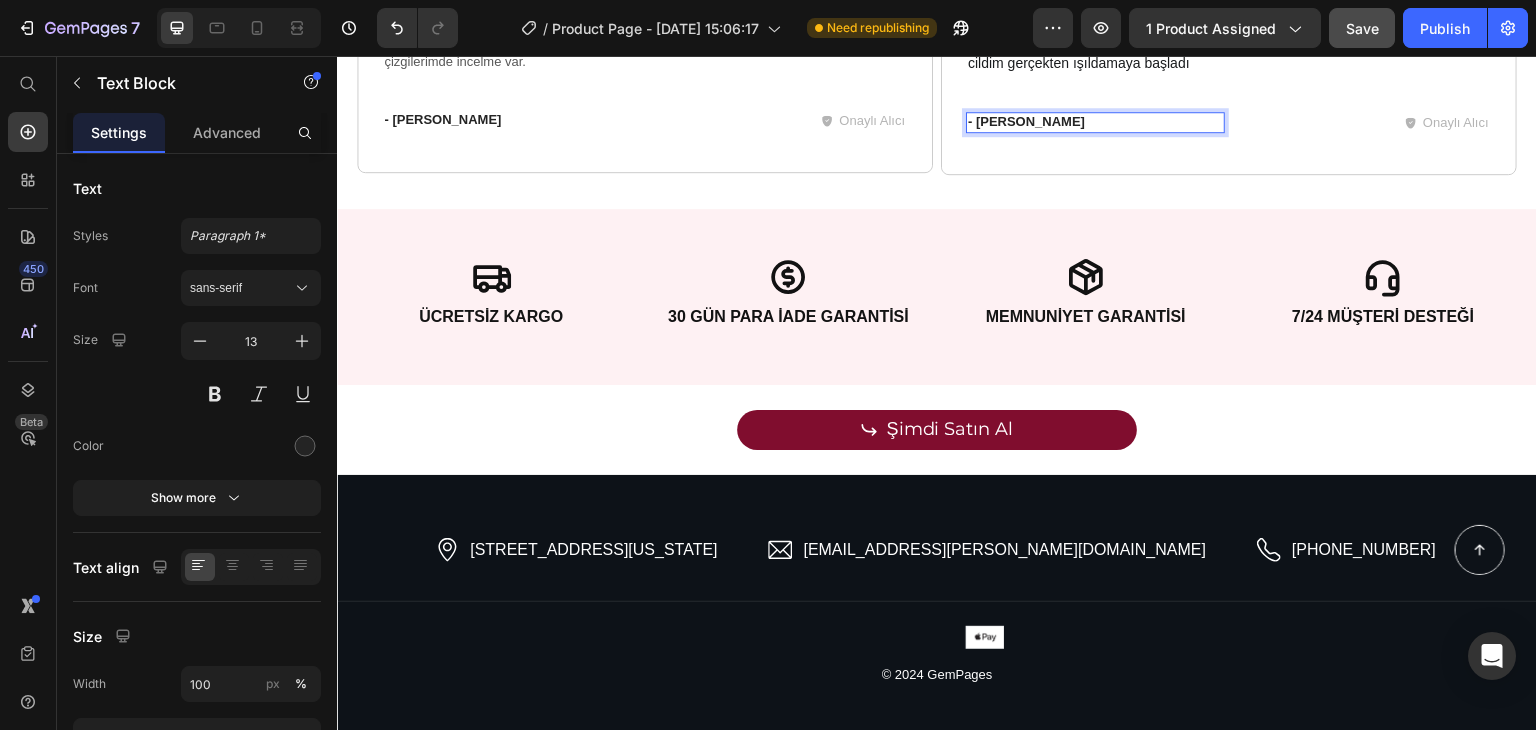 scroll, scrollTop: 5862, scrollLeft: 0, axis: vertical 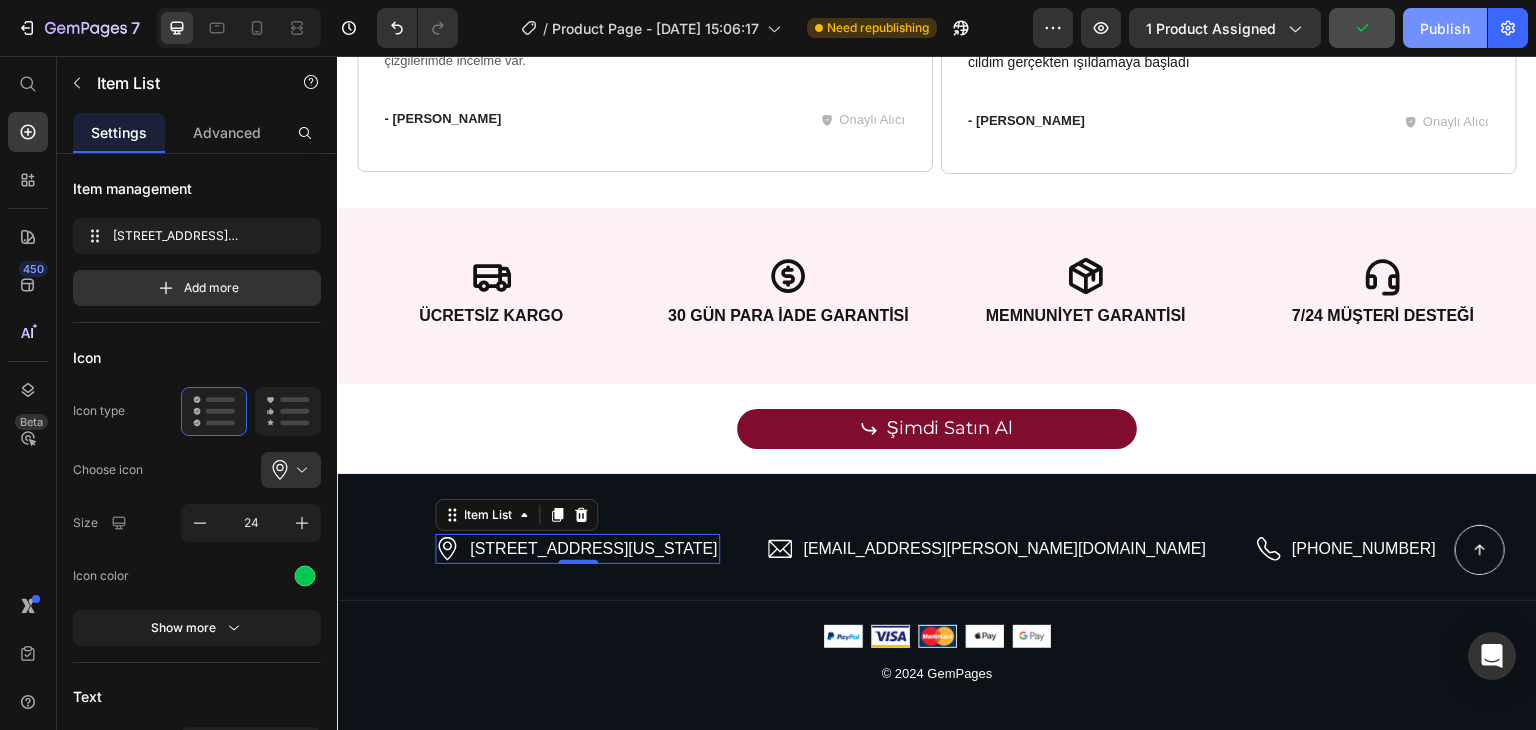 click on "Publish" at bounding box center (1445, 28) 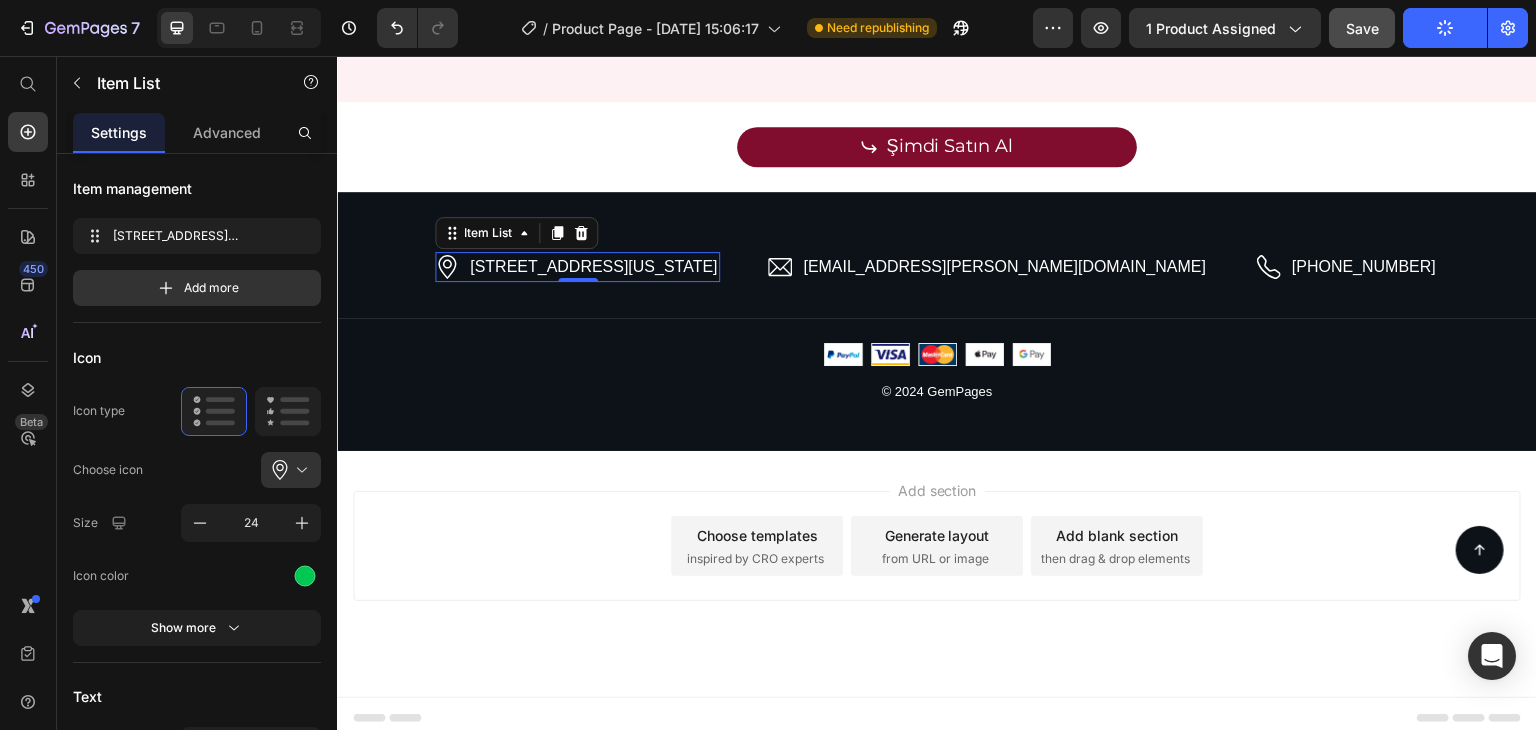scroll, scrollTop: 6148, scrollLeft: 0, axis: vertical 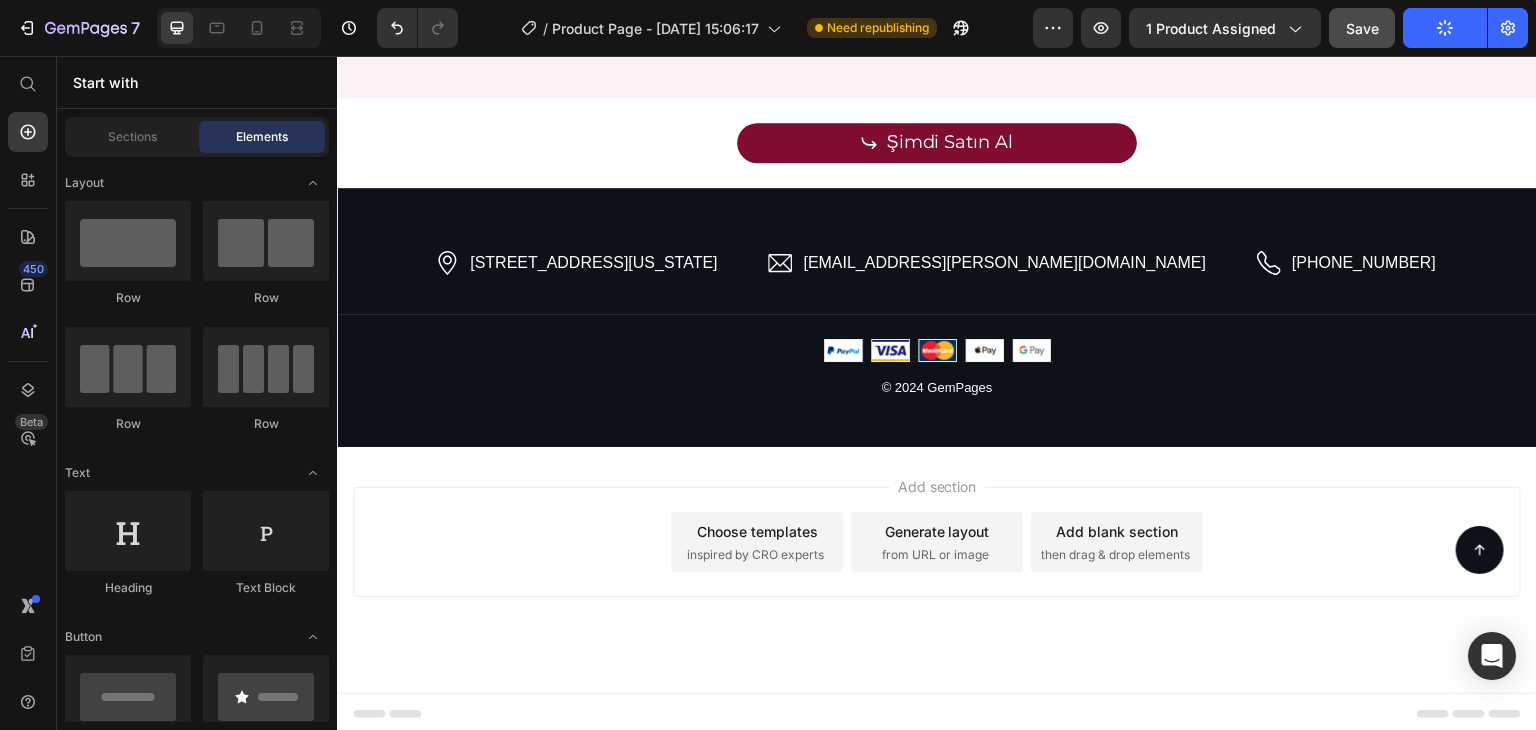 click on "Add section Choose templates inspired by CRO experts Generate layout from URL or image Add blank section then drag & drop elements" at bounding box center (937, 570) 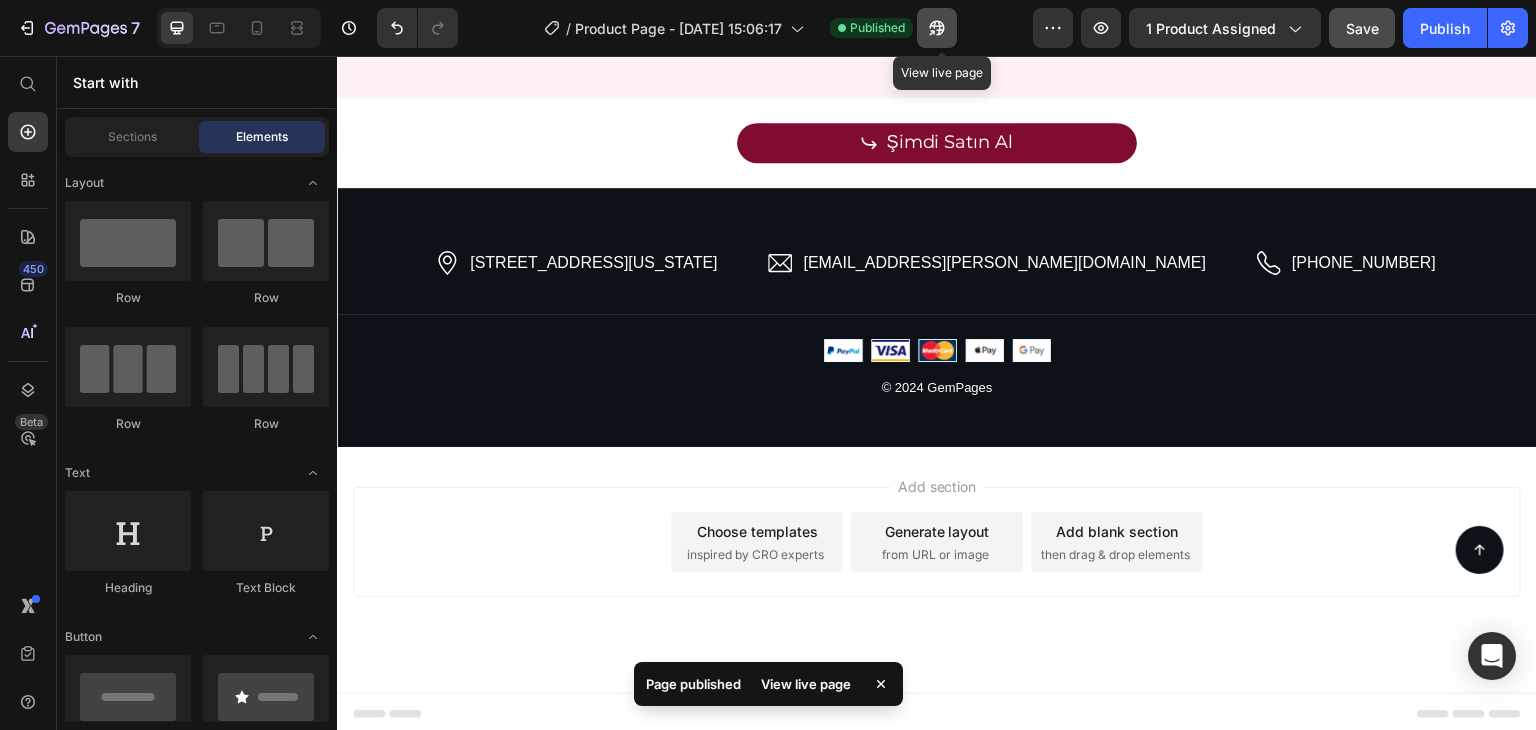 click 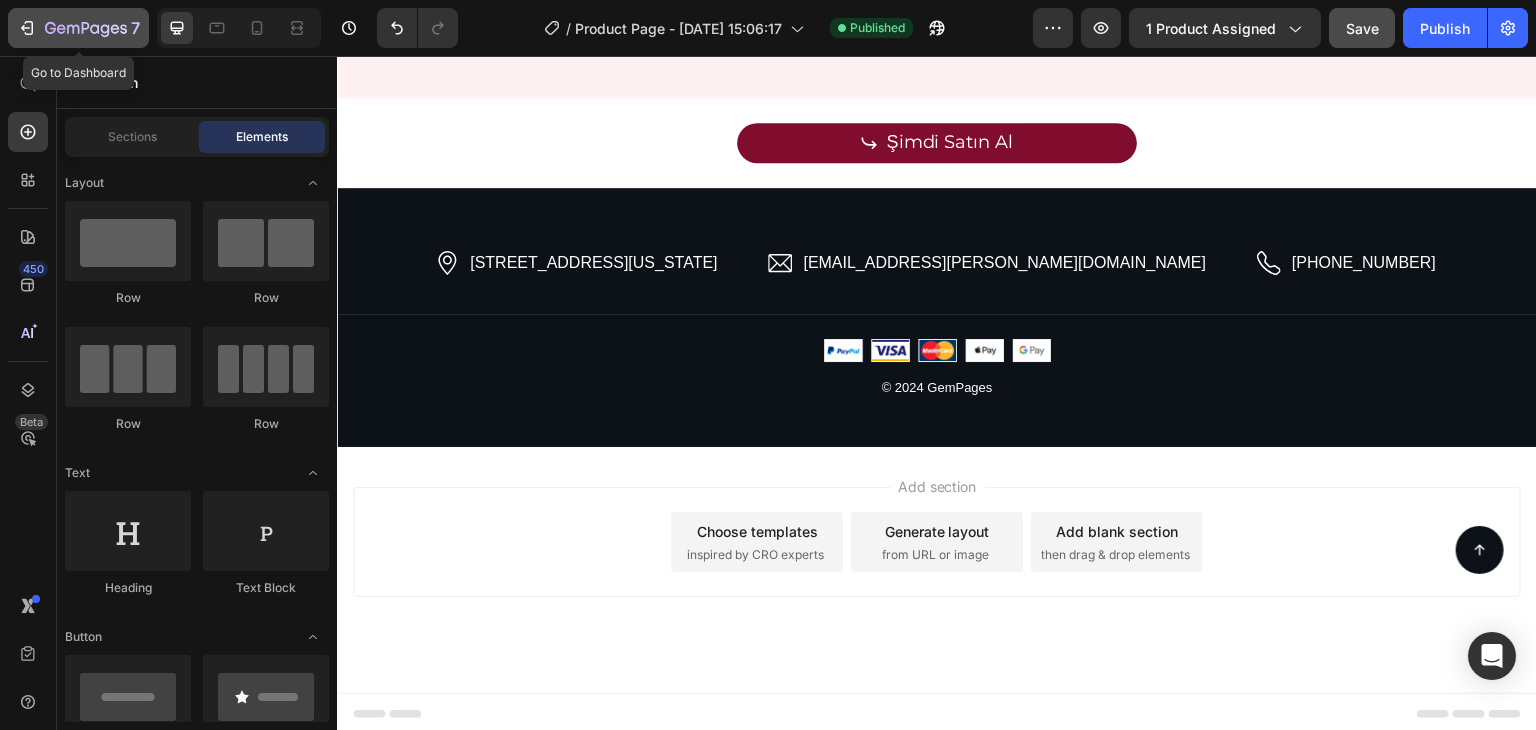 click 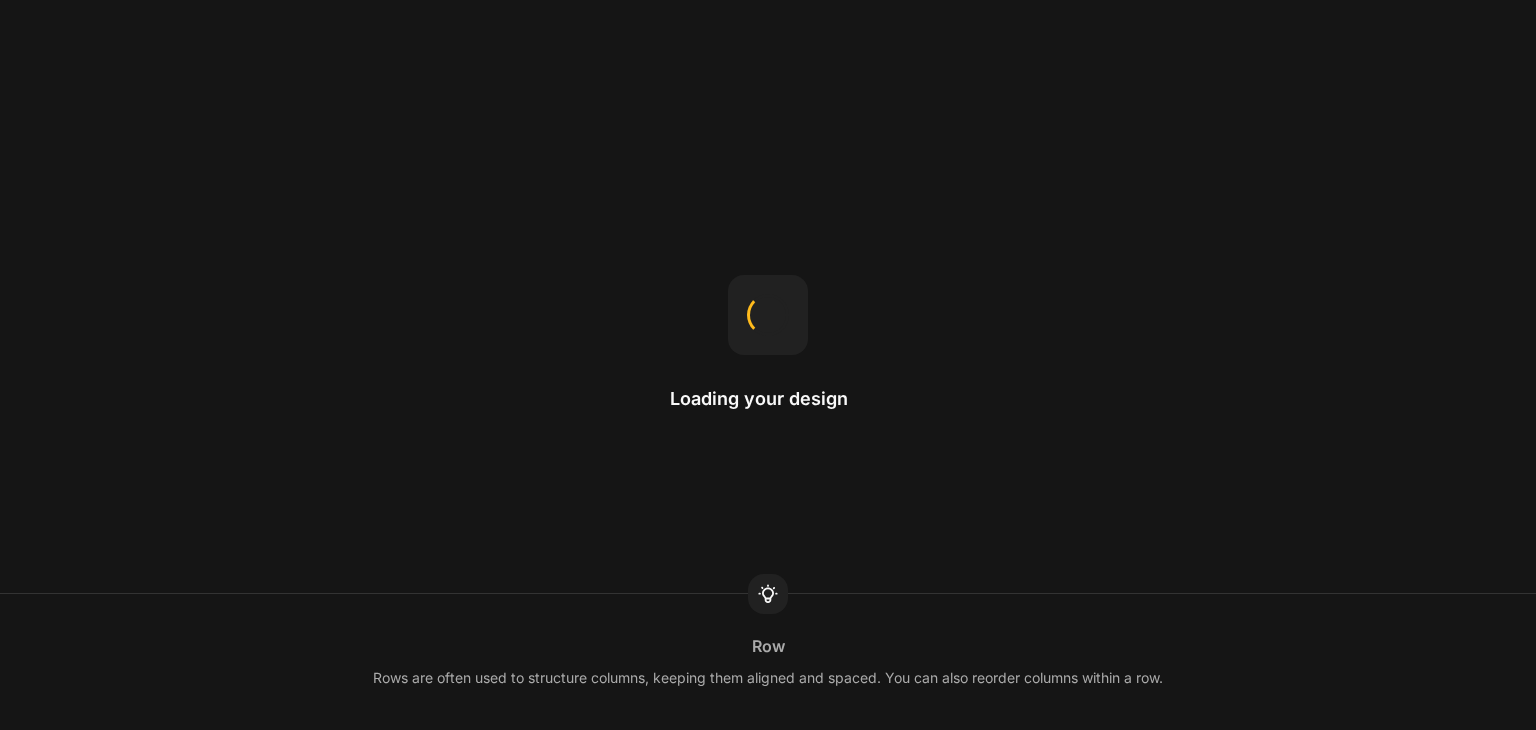scroll, scrollTop: 0, scrollLeft: 0, axis: both 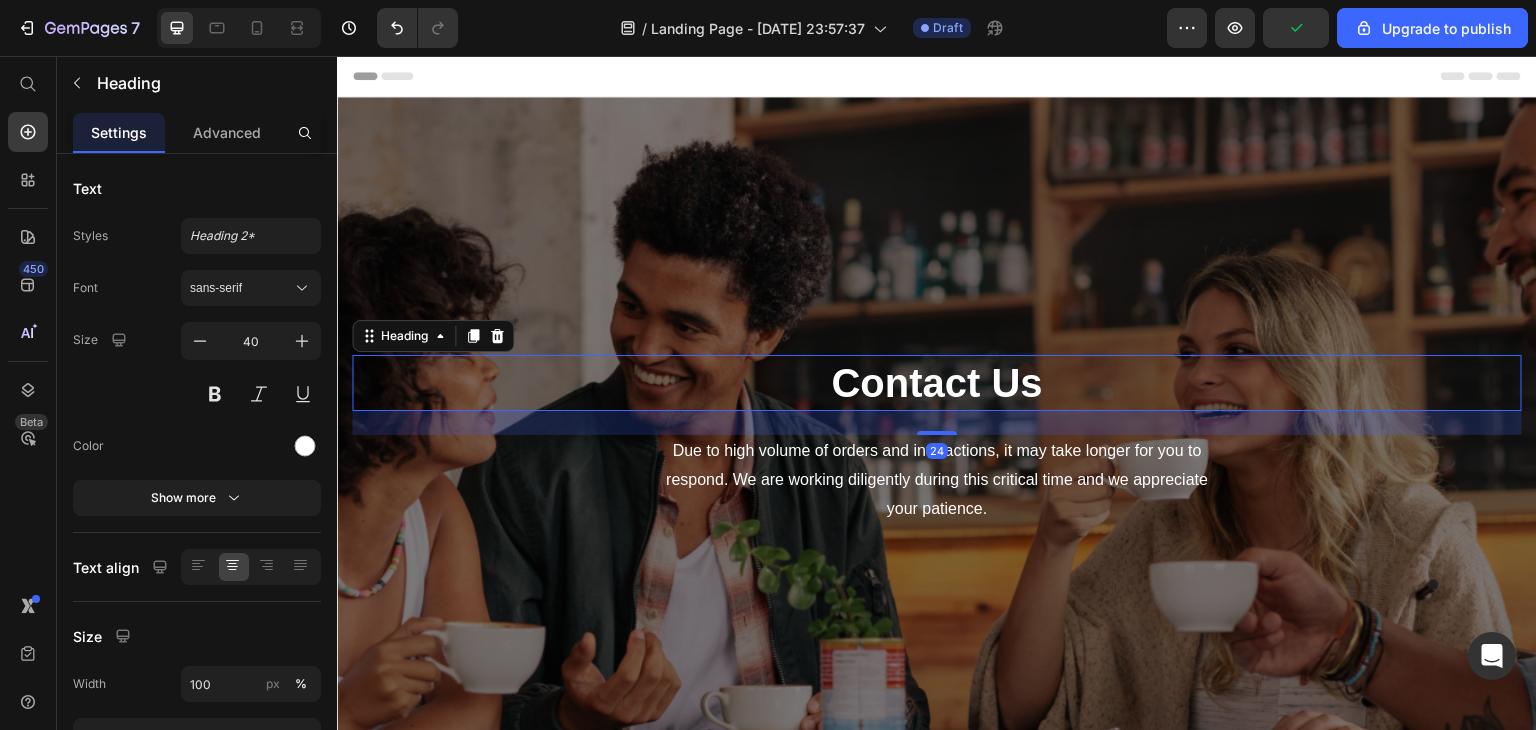 click on "Contact Us" at bounding box center [937, 383] 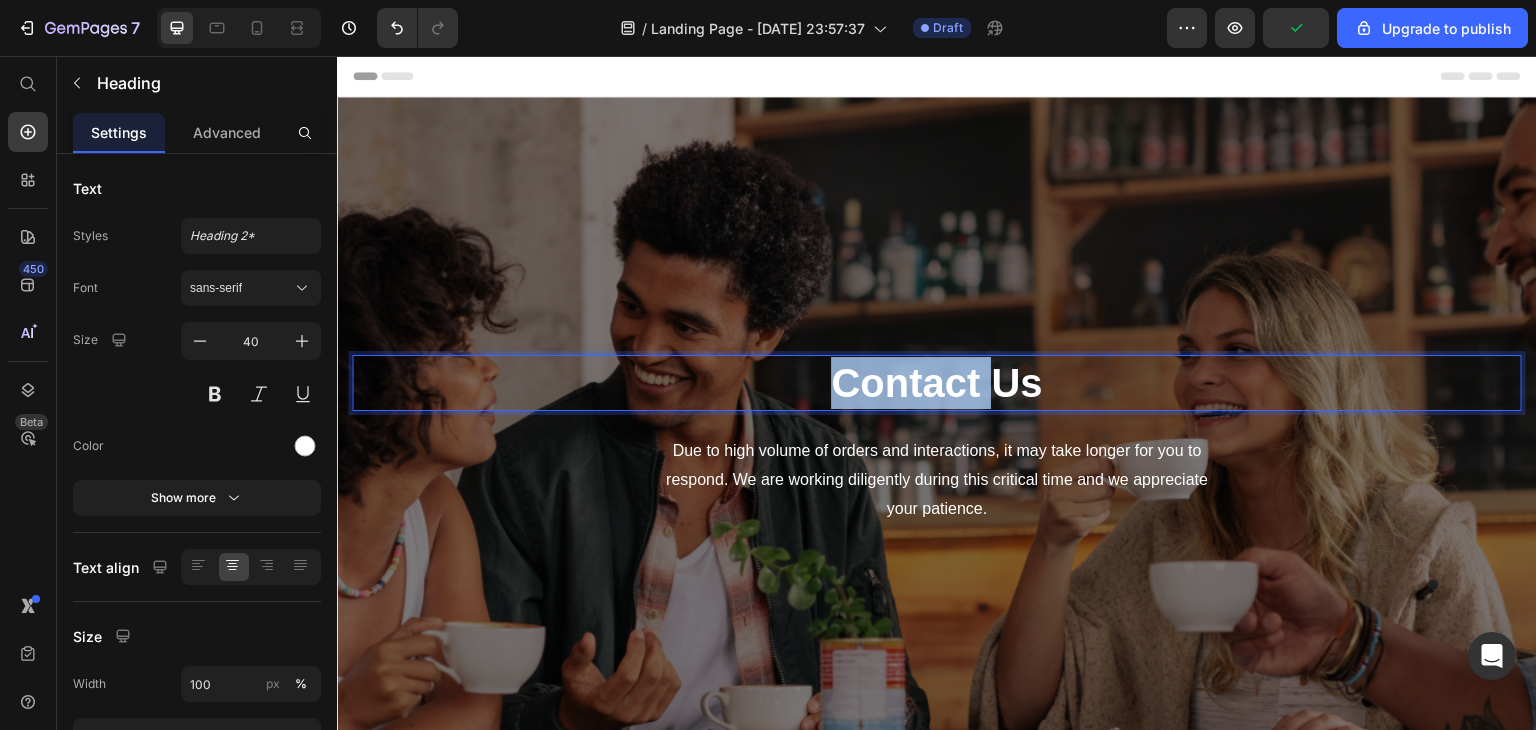 click on "Contact Us" at bounding box center (937, 383) 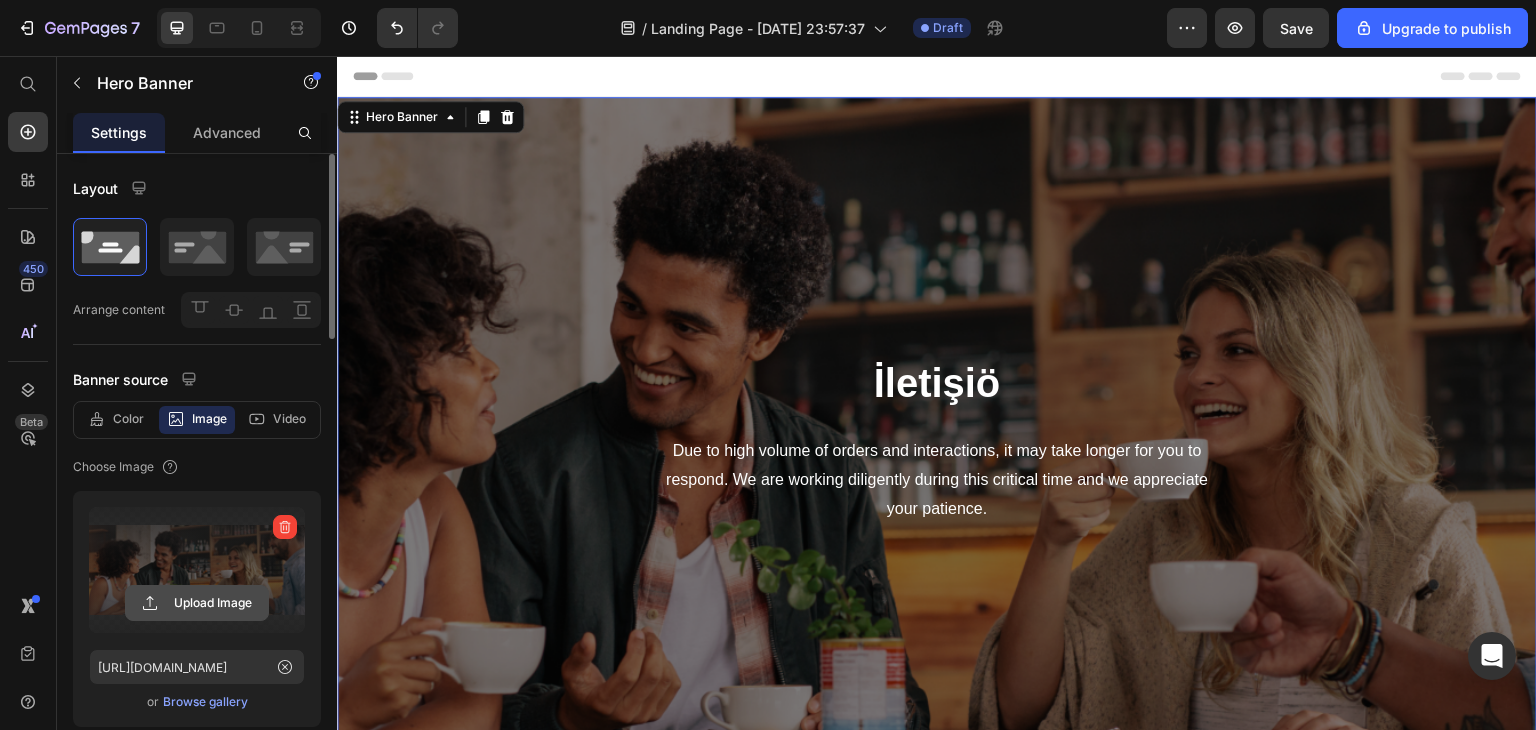 click 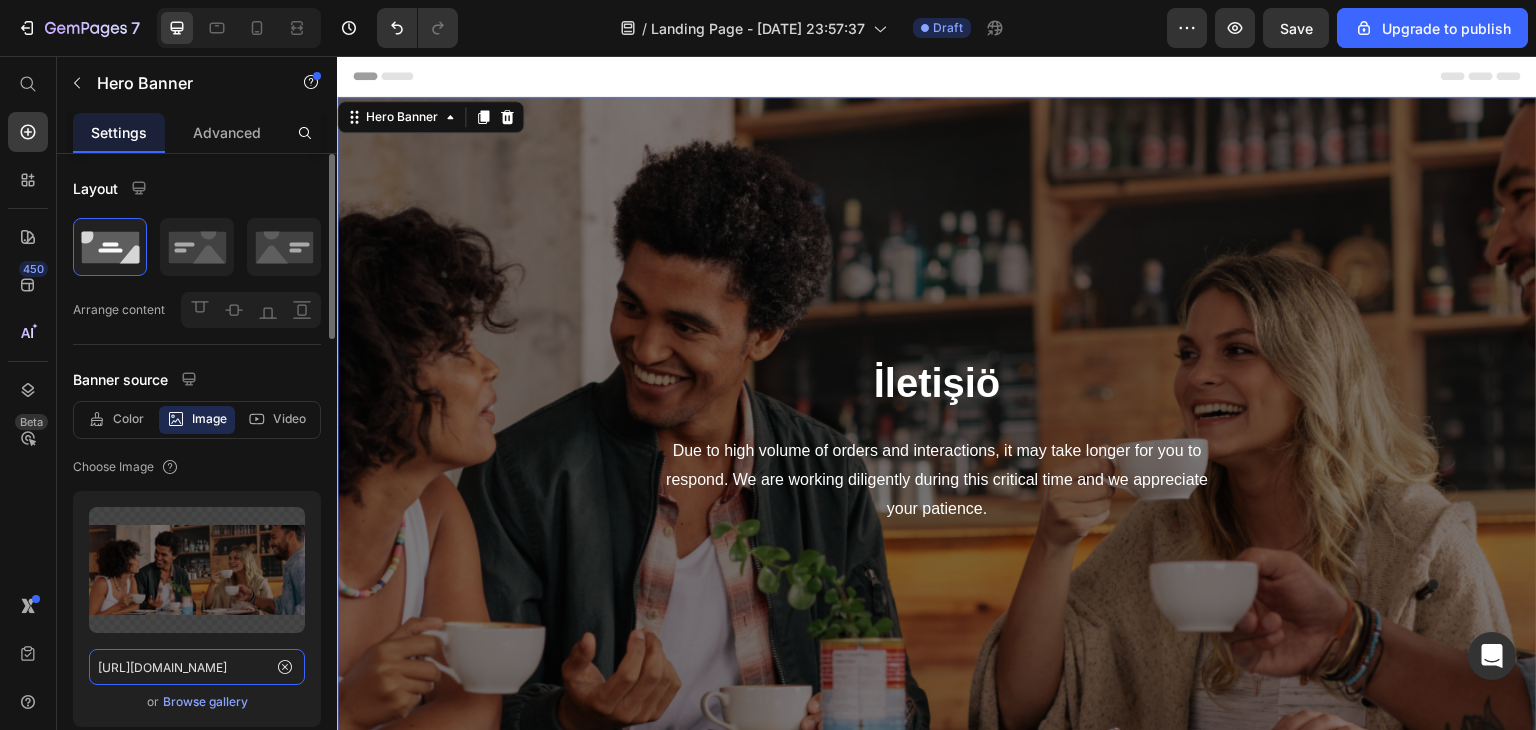 click on "[URL][DOMAIN_NAME]" 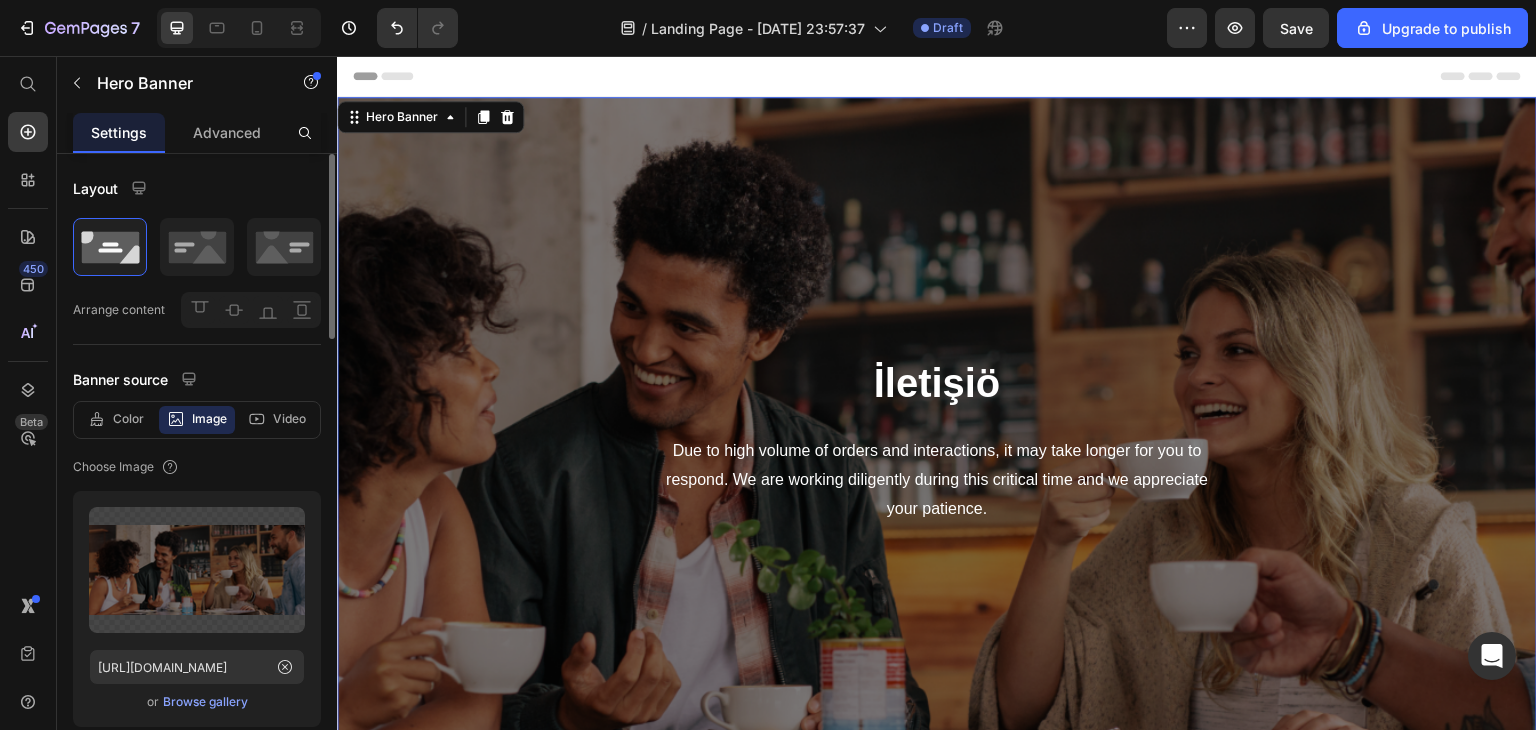 click on "Browse gallery" at bounding box center (205, 702) 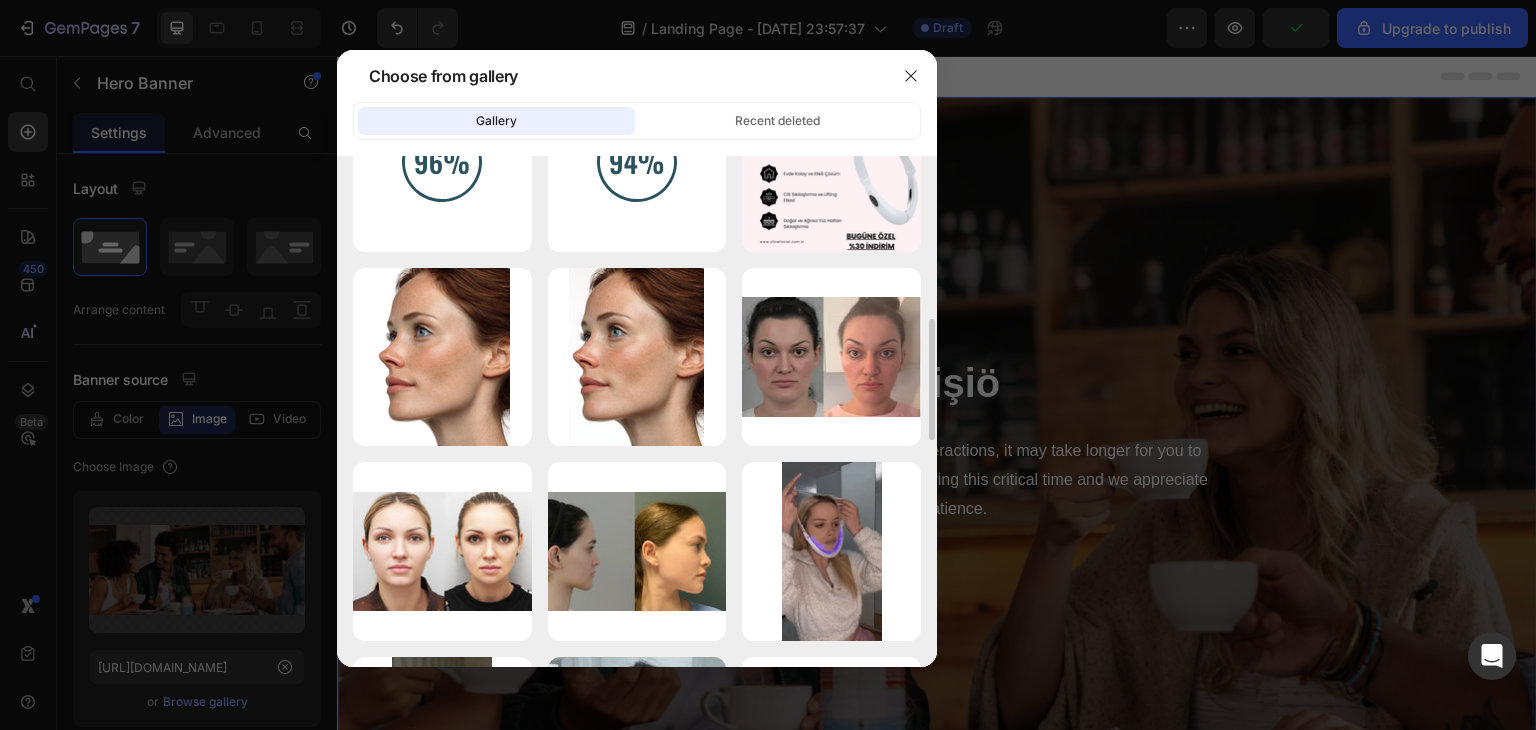 scroll, scrollTop: 684, scrollLeft: 0, axis: vertical 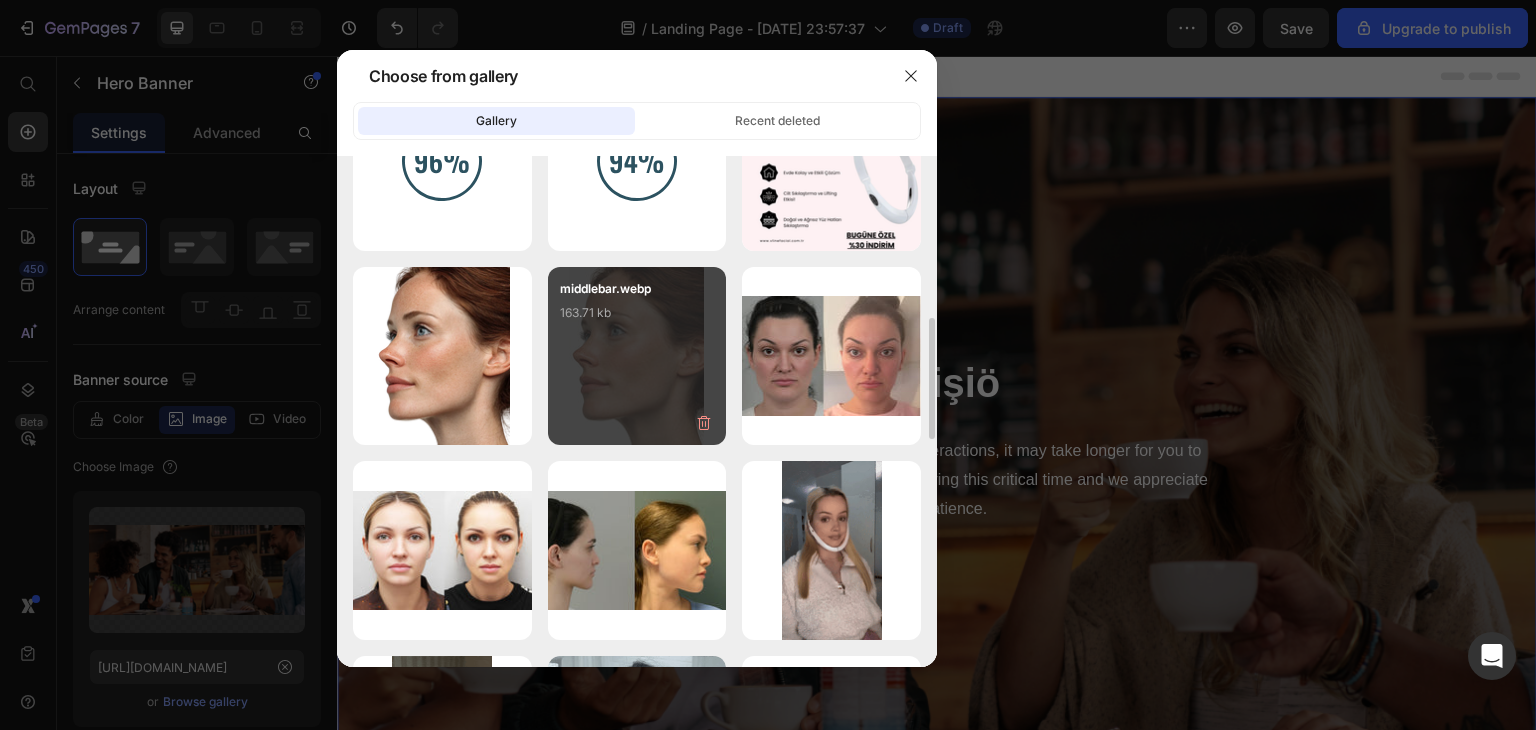 click on "middlebar.webp 163.71 kb" at bounding box center (637, 356) 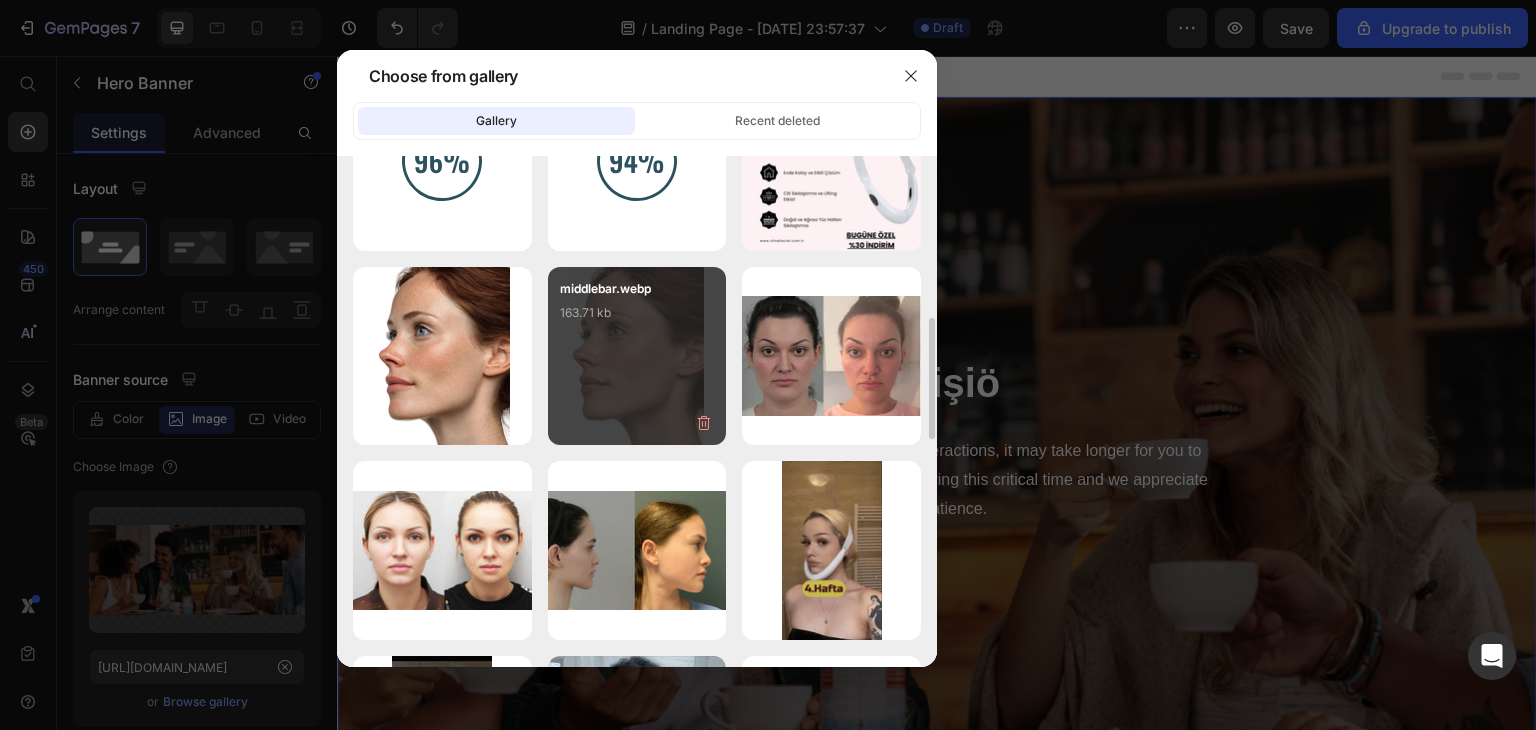 type on "[URL][DOMAIN_NAME]" 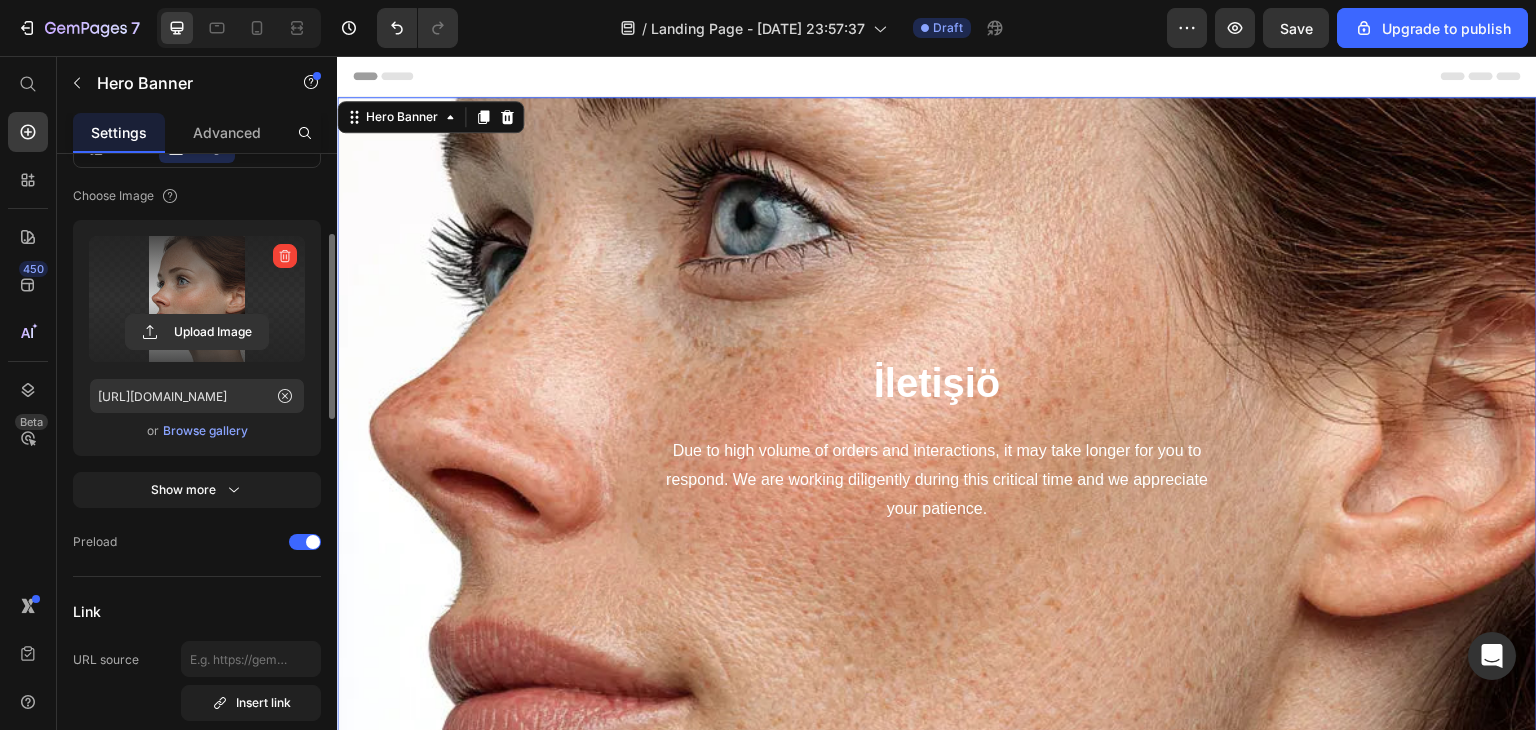 scroll, scrollTop: 272, scrollLeft: 0, axis: vertical 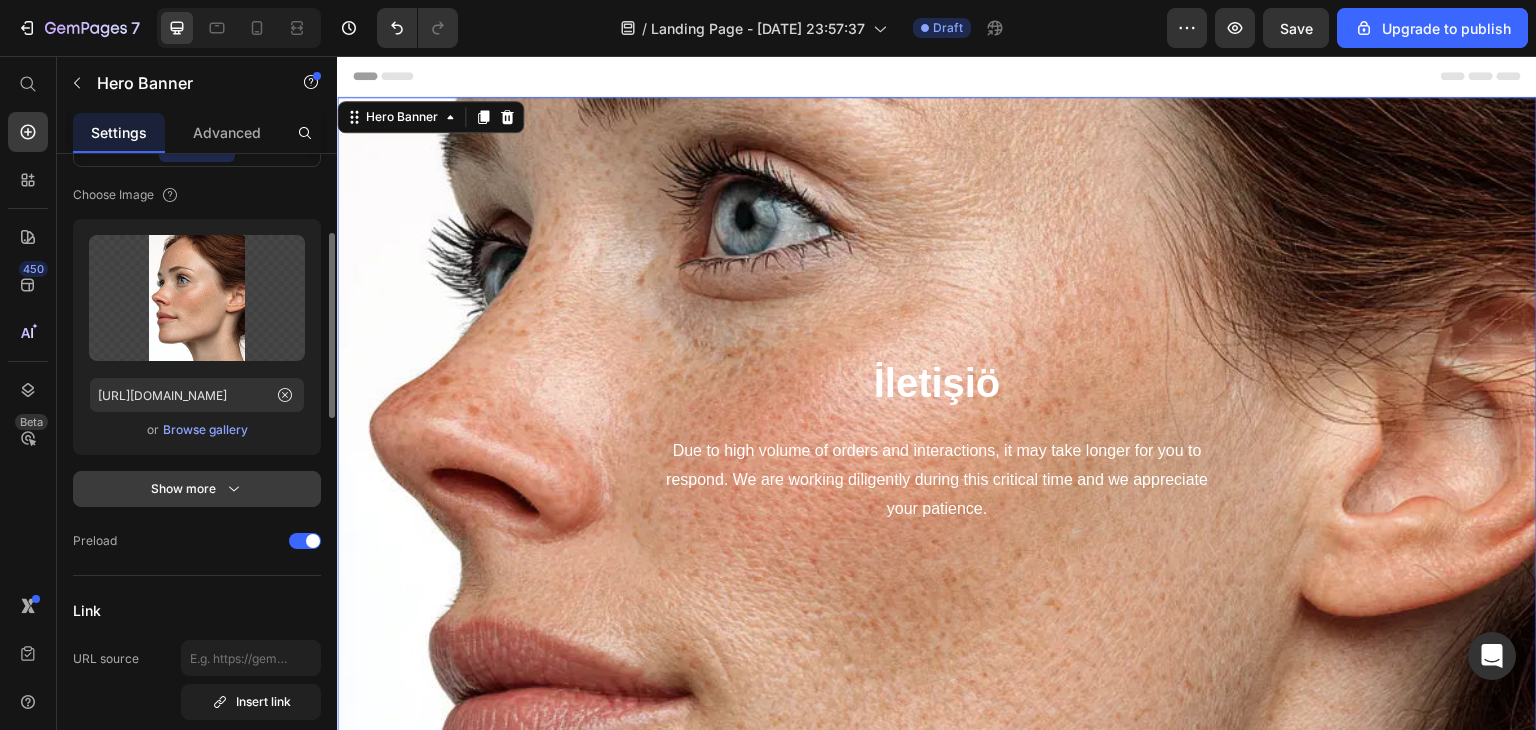 click on "Show more" at bounding box center (197, 489) 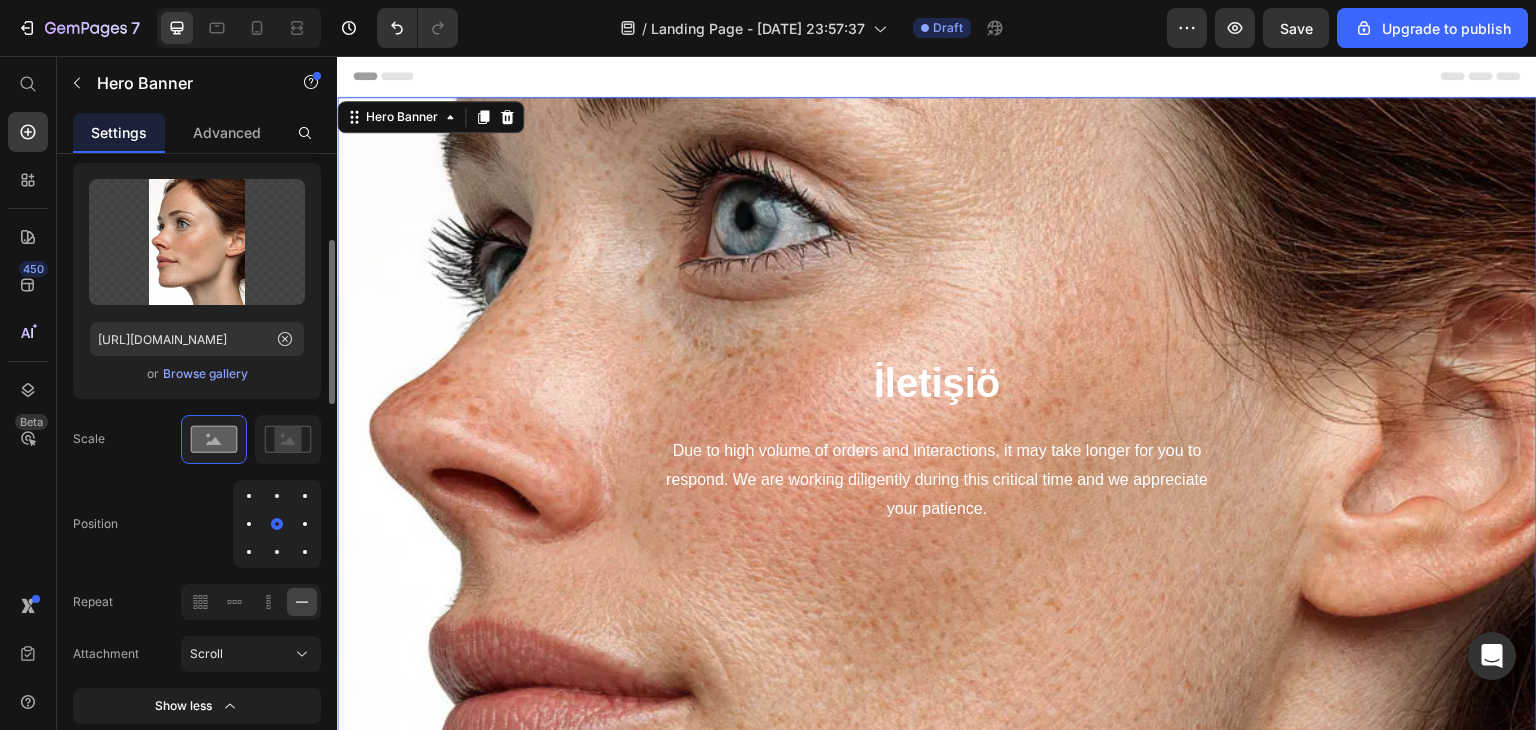 scroll, scrollTop: 328, scrollLeft: 0, axis: vertical 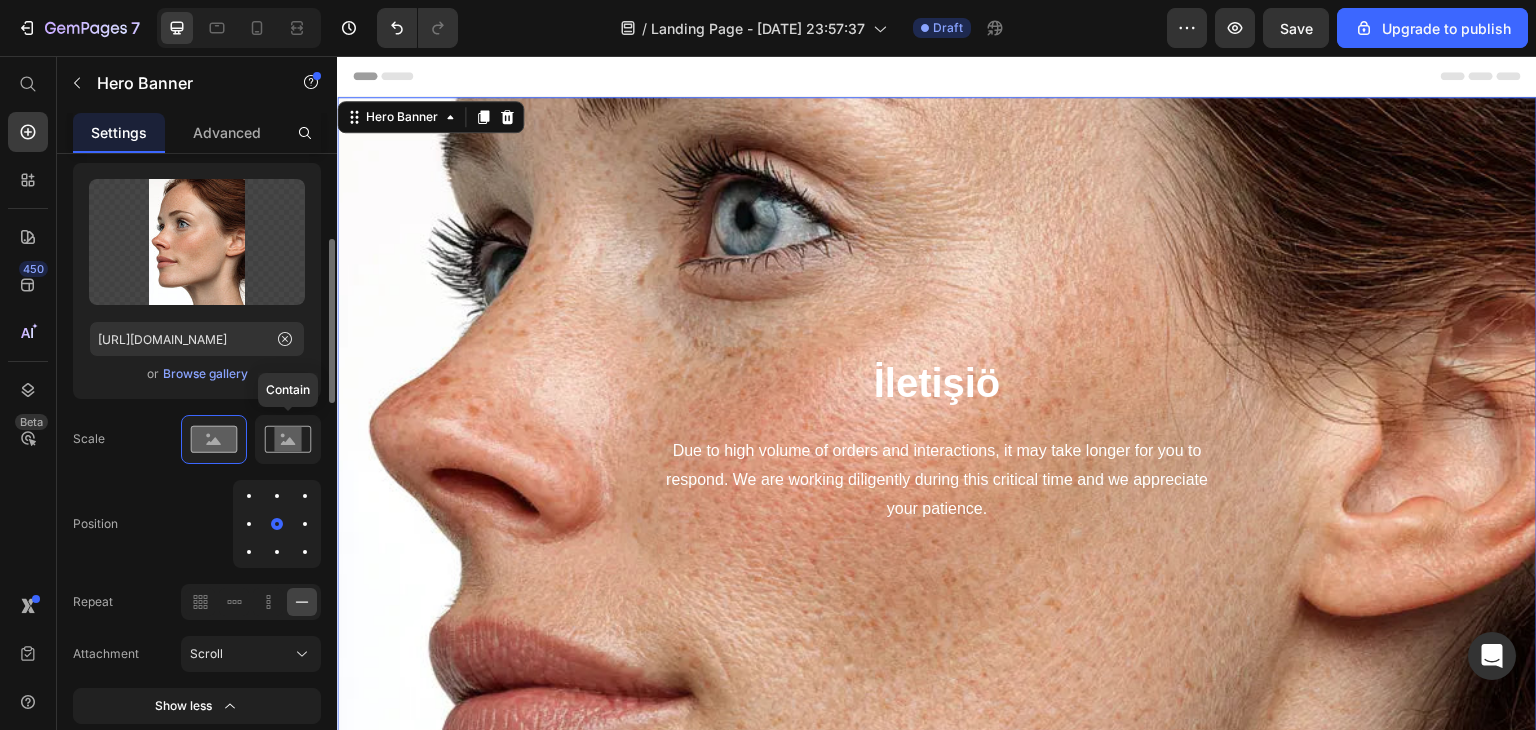 click 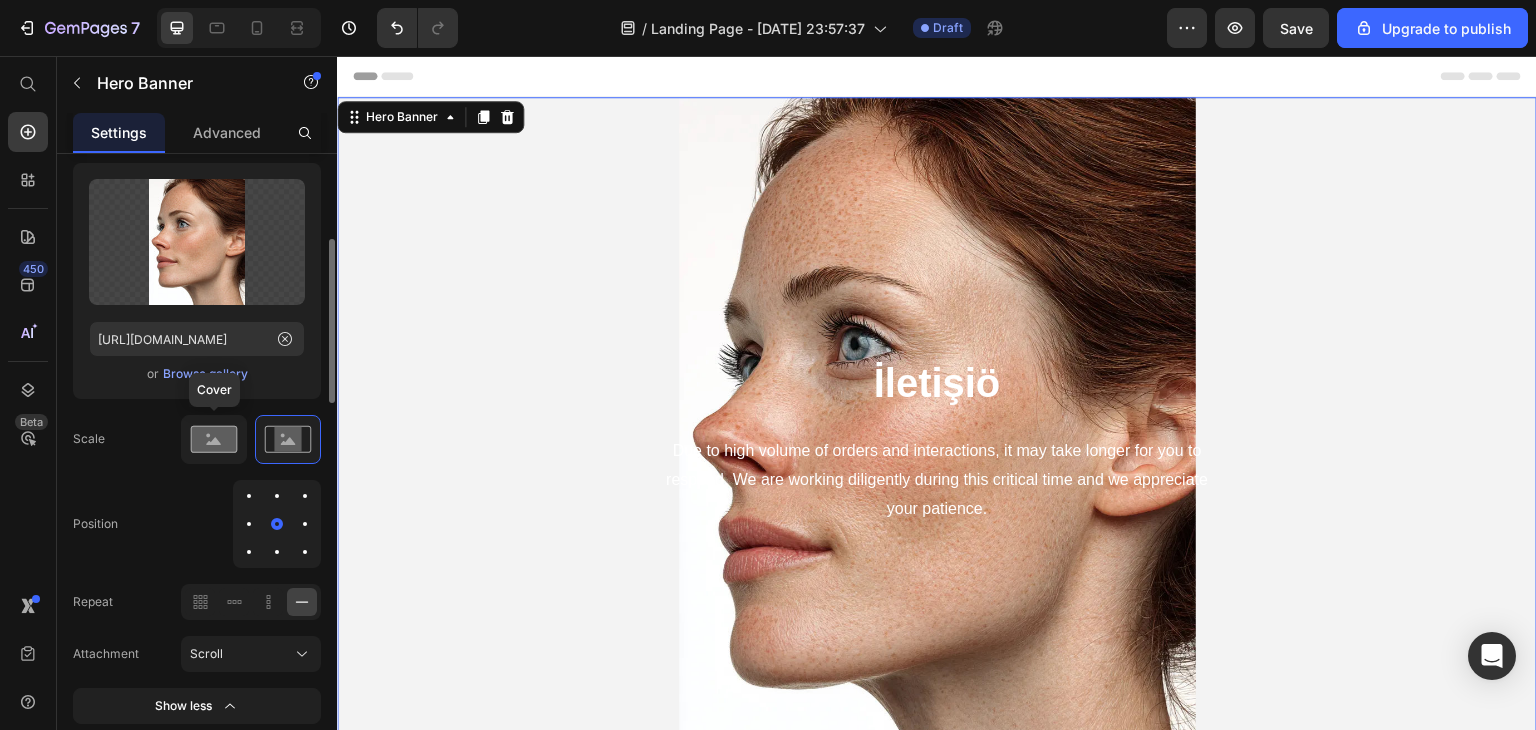 click 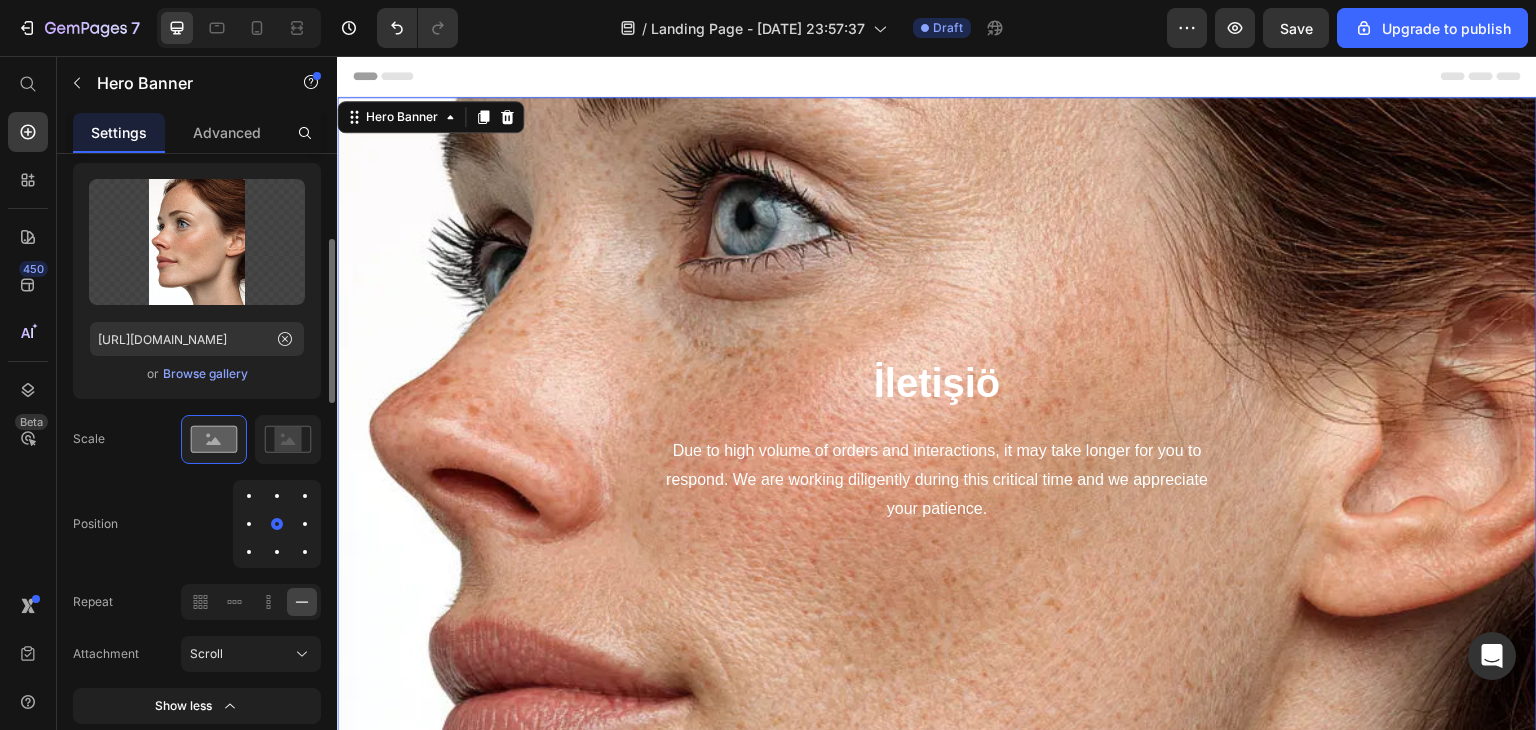 click at bounding box center [277, 552] 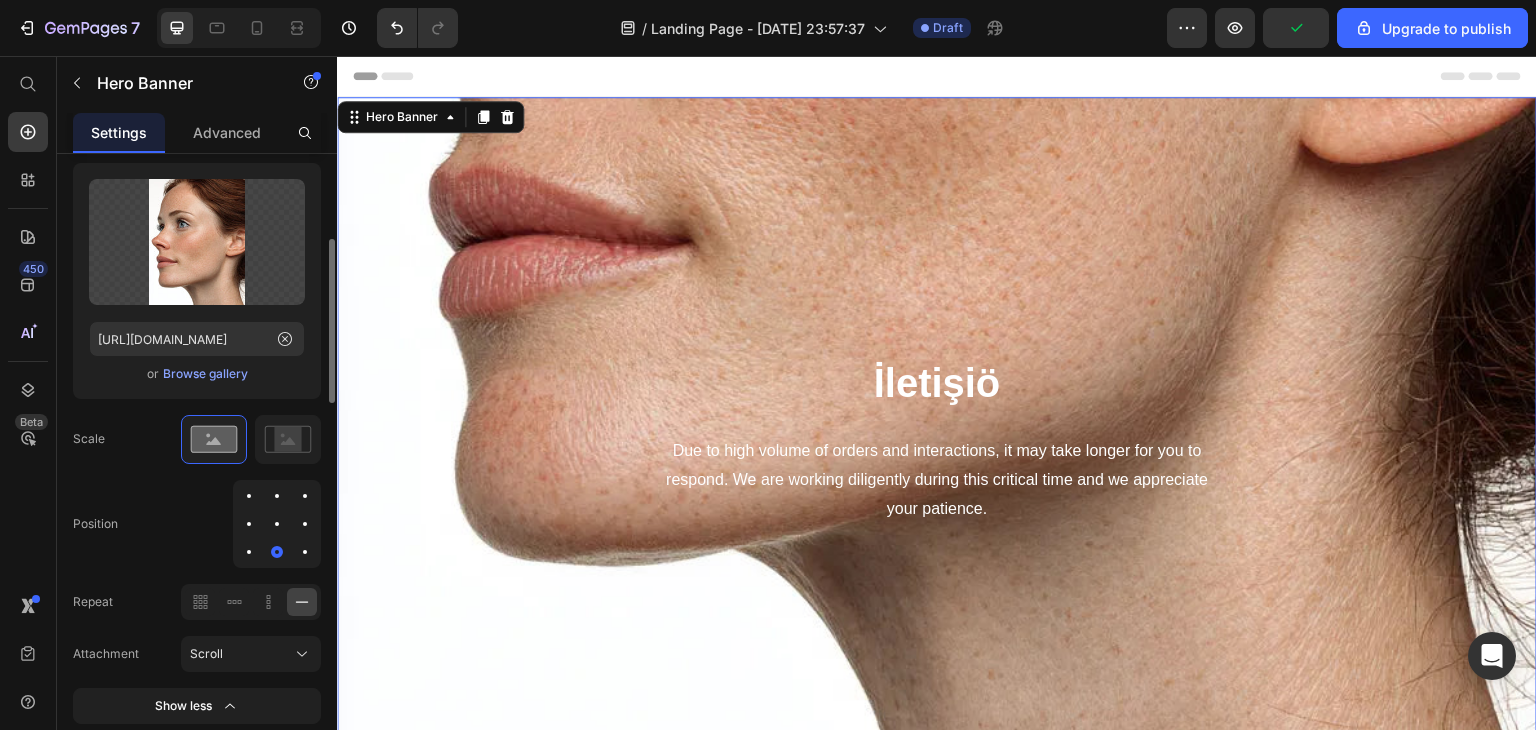 click at bounding box center (277, 496) 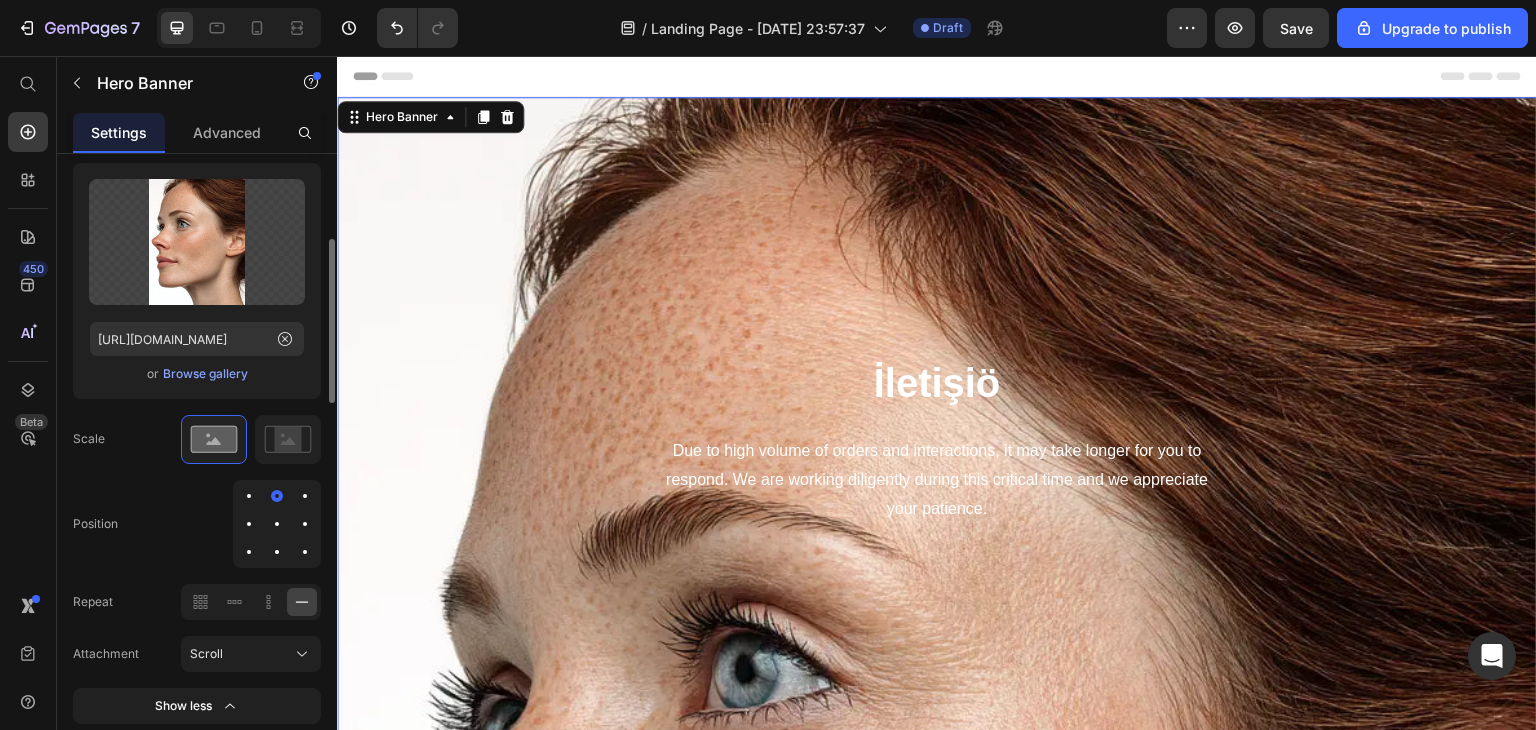 click at bounding box center [249, 524] 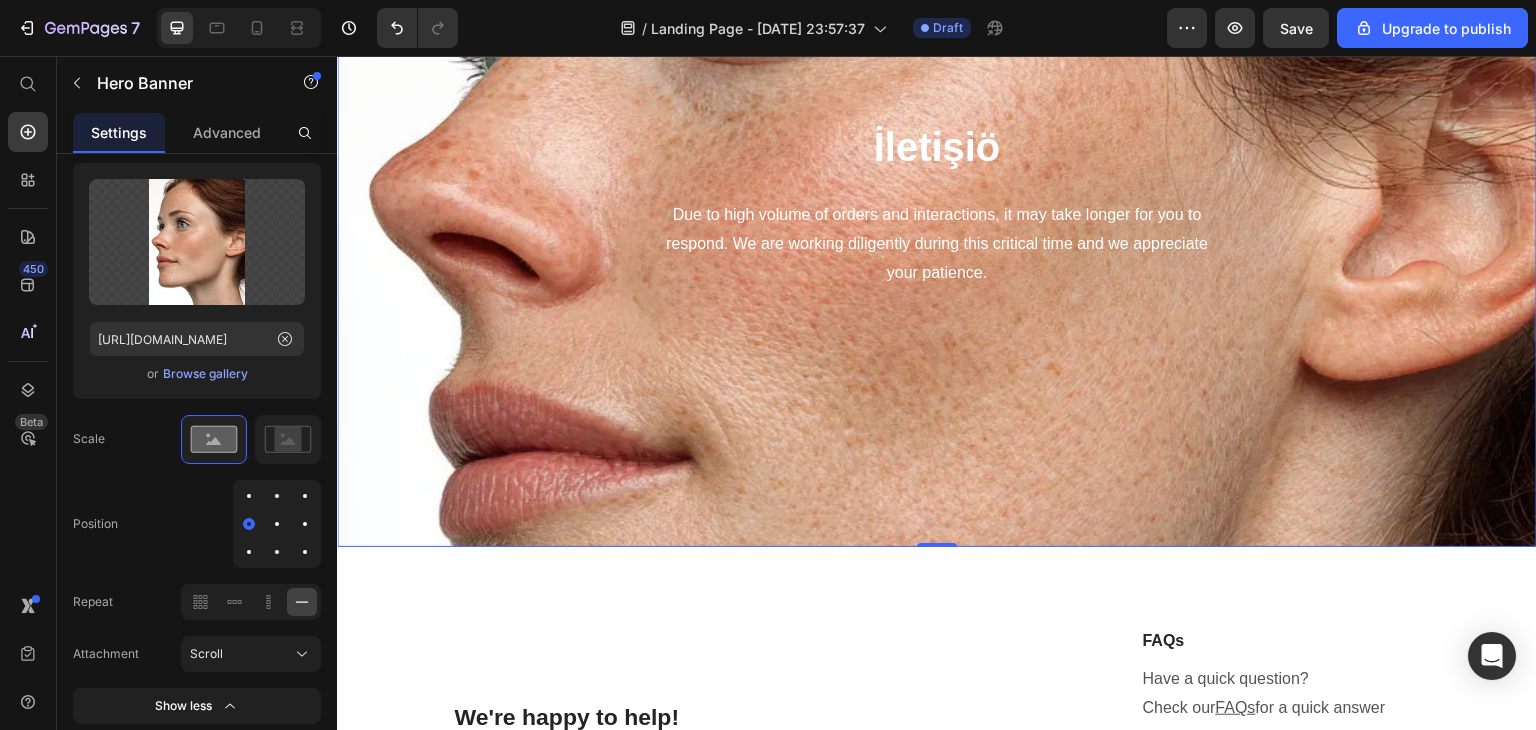 scroll, scrollTop: 240, scrollLeft: 0, axis: vertical 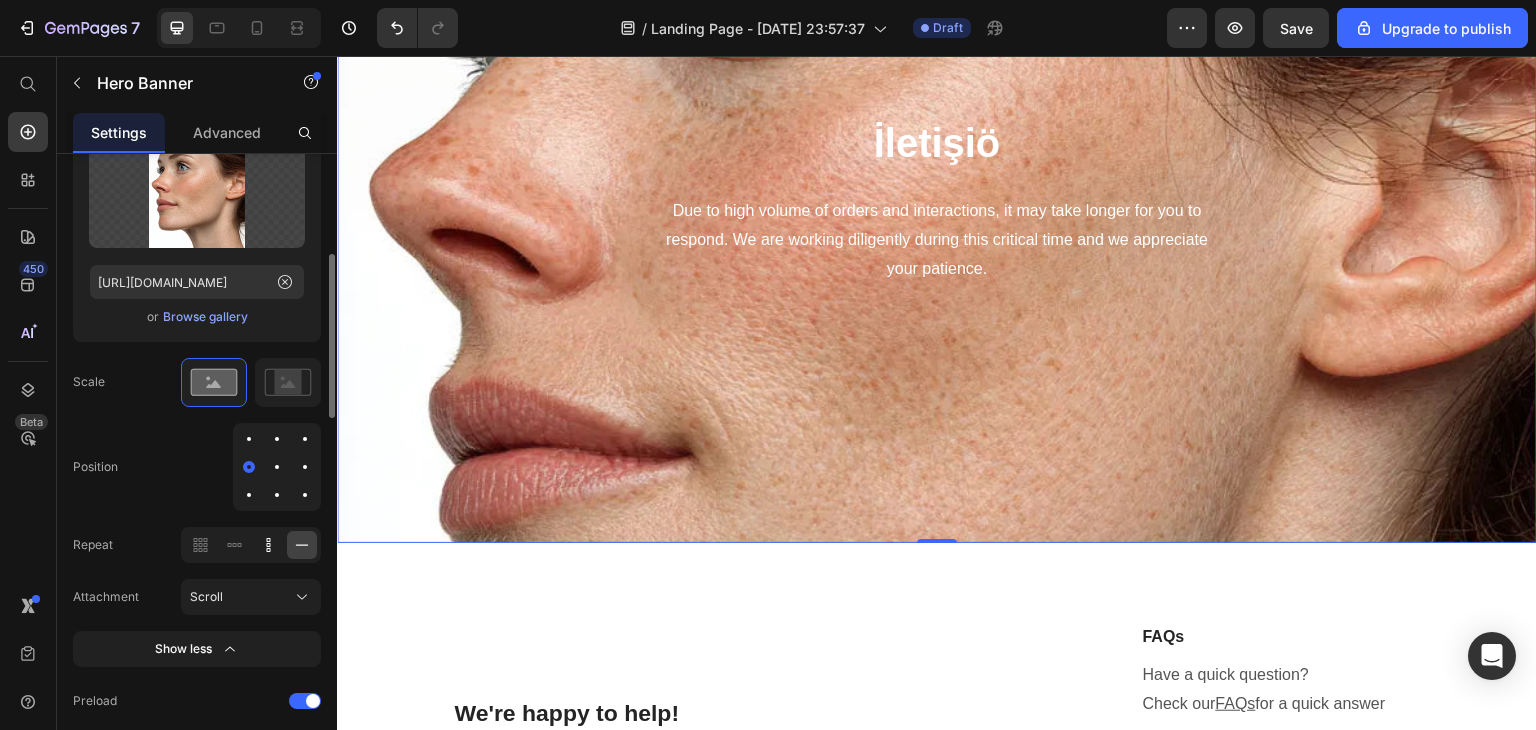 click 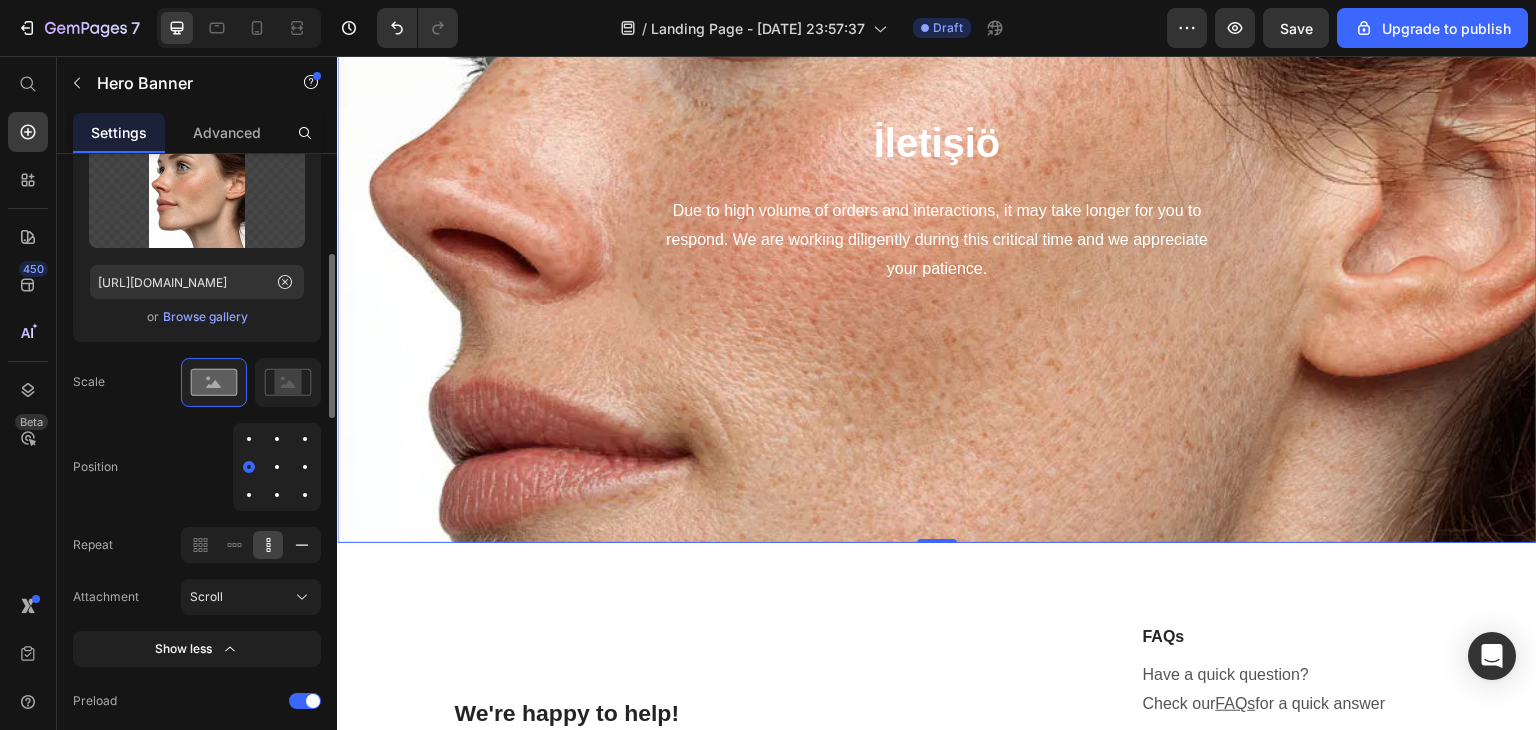 click 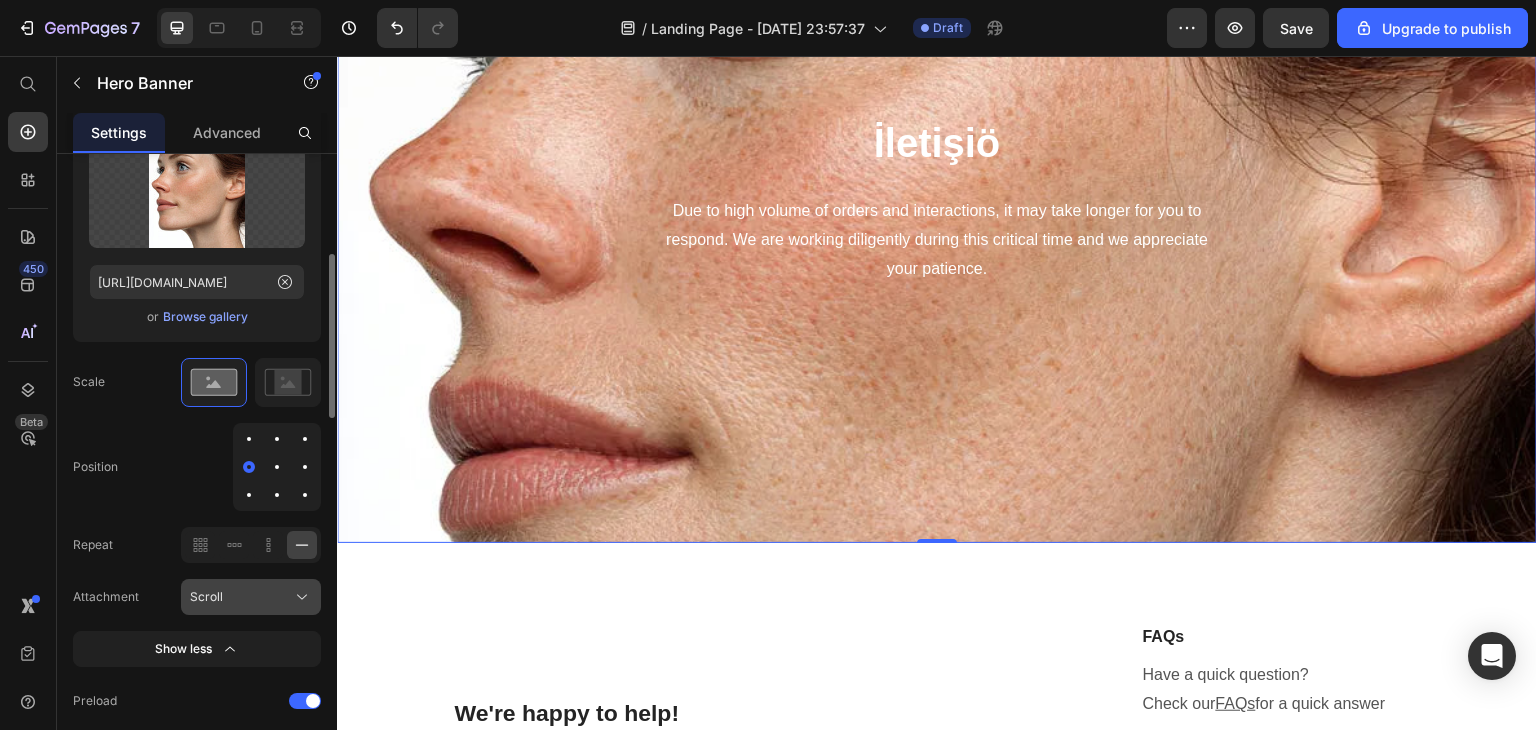 click on "Scroll" 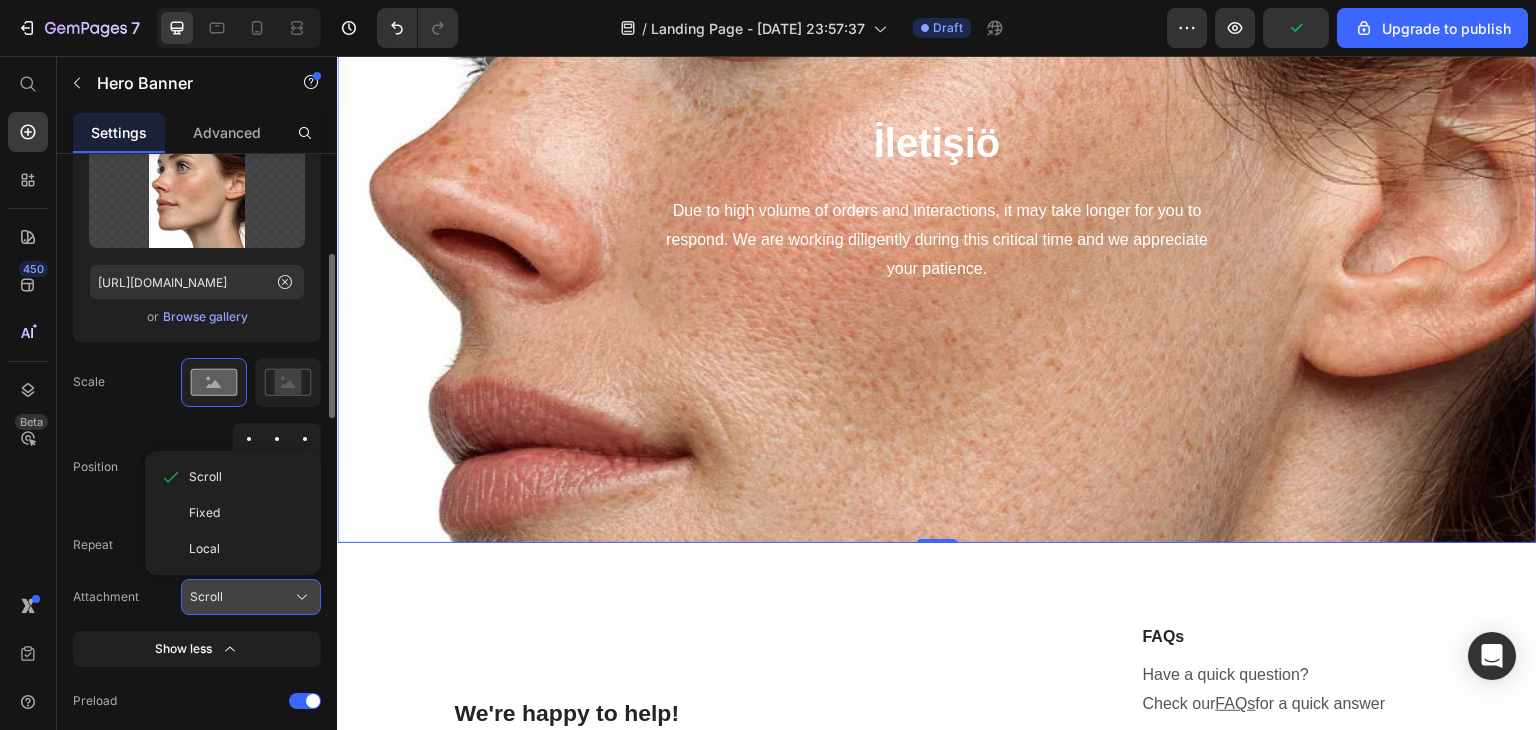 click on "Scroll" 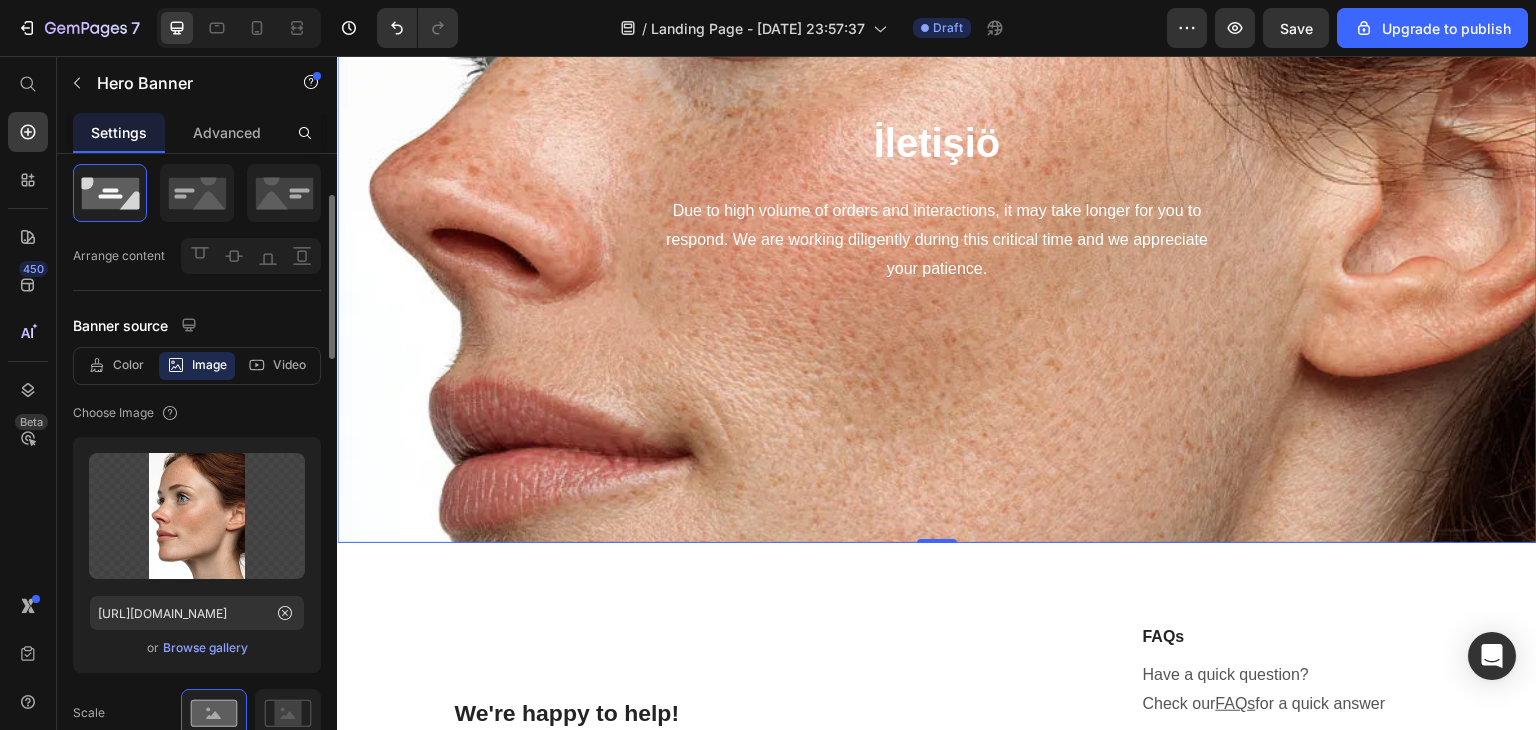 scroll, scrollTop: 52, scrollLeft: 0, axis: vertical 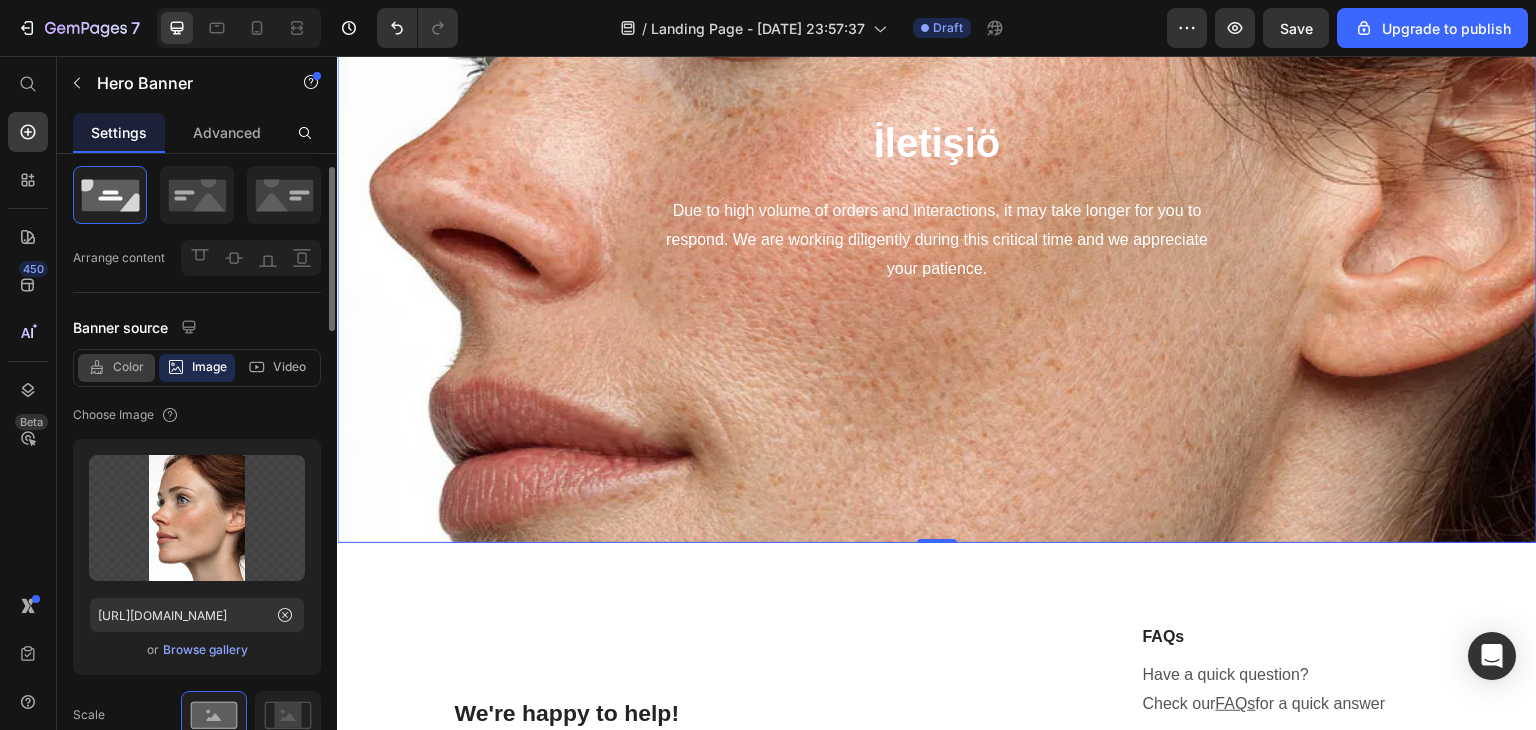 click on "Color" at bounding box center [128, 367] 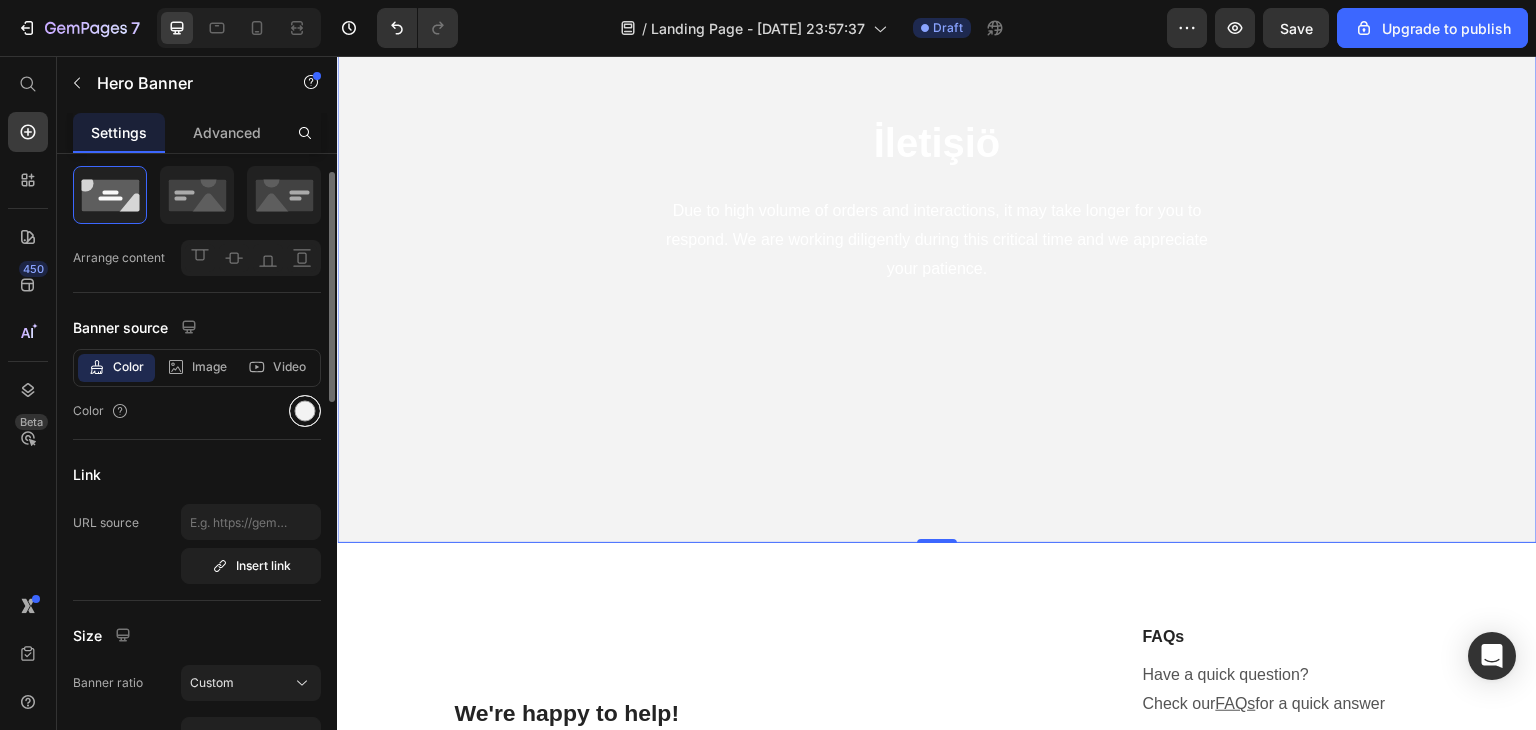 click at bounding box center (305, 411) 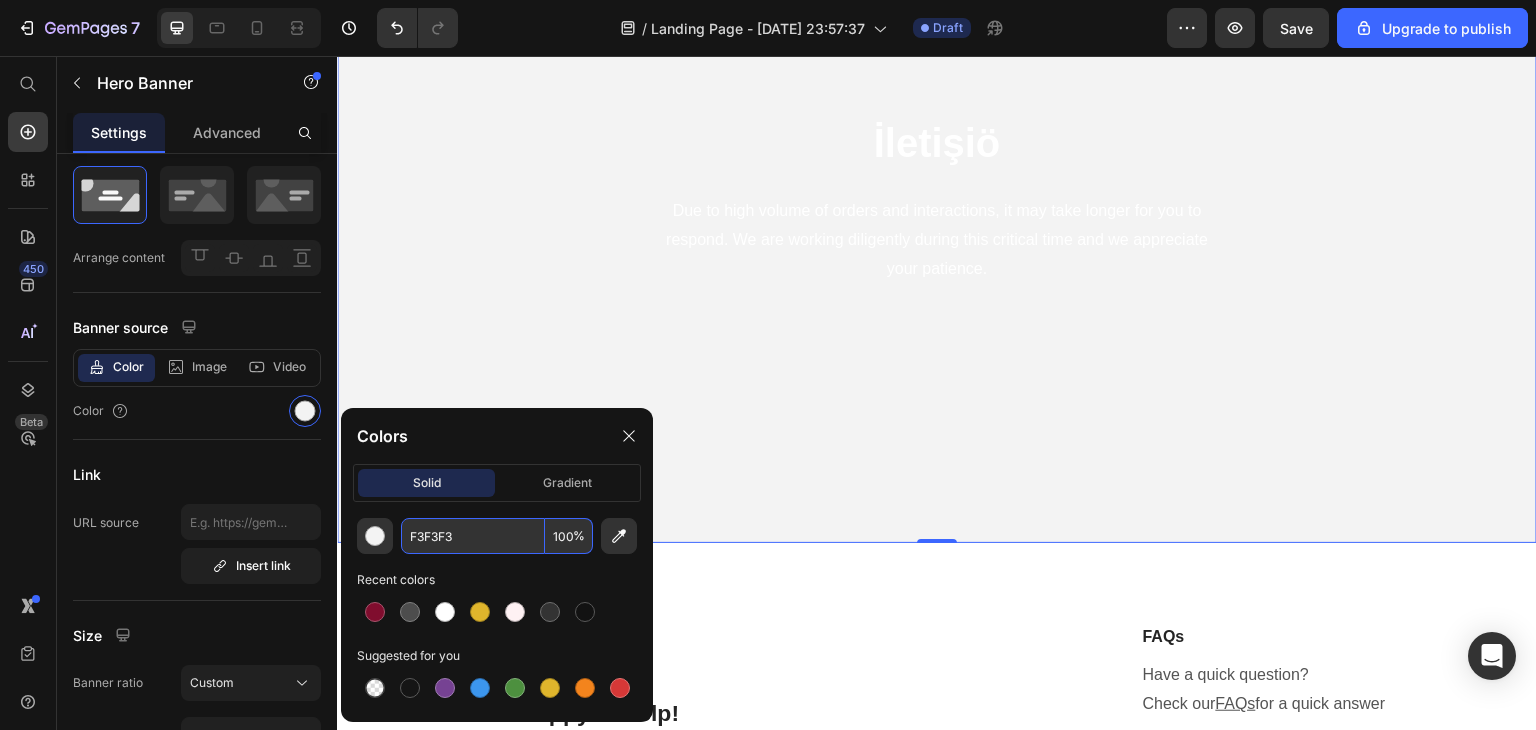 paste on "#FEF1" 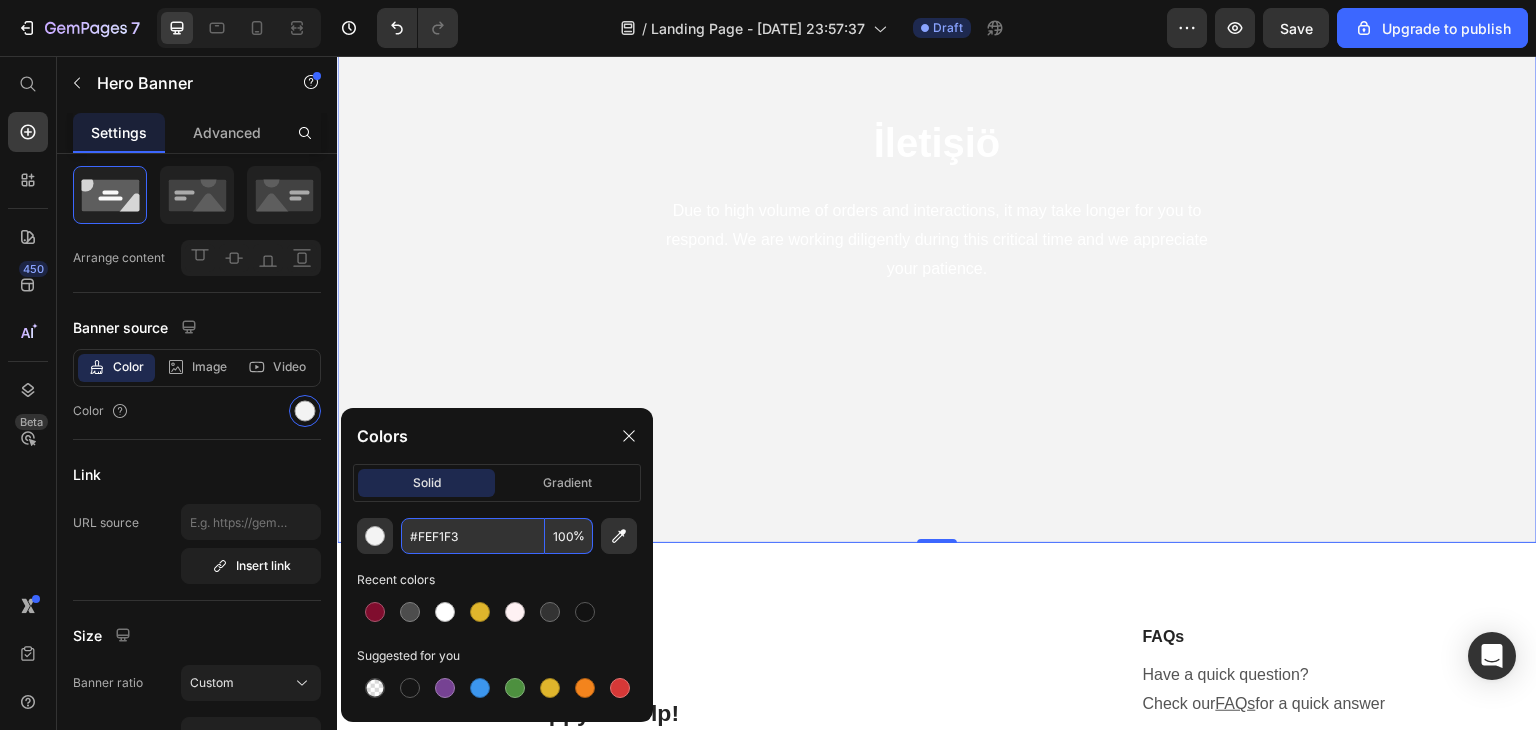 click on "#FEF1F3" at bounding box center [473, 536] 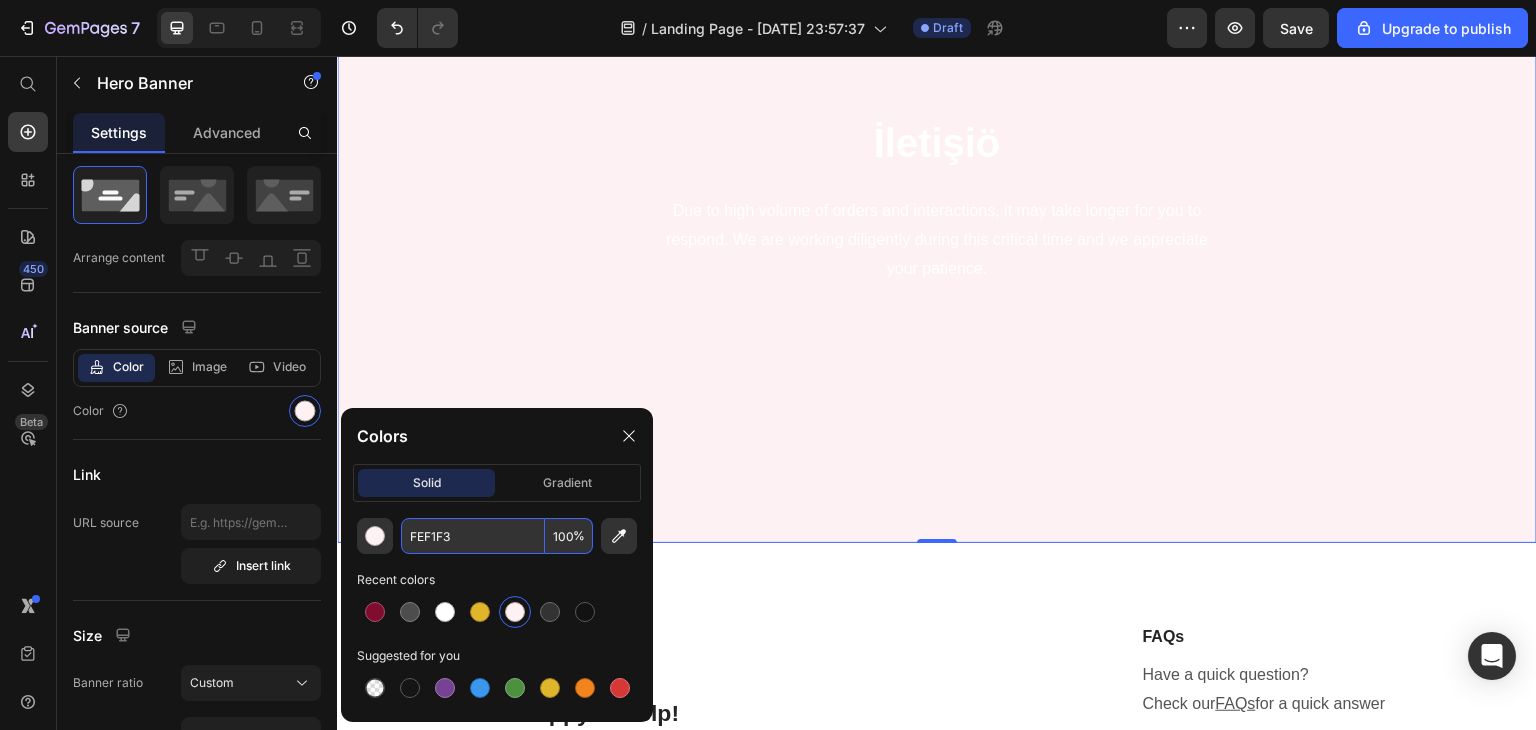 paste on "#FEF1F3" 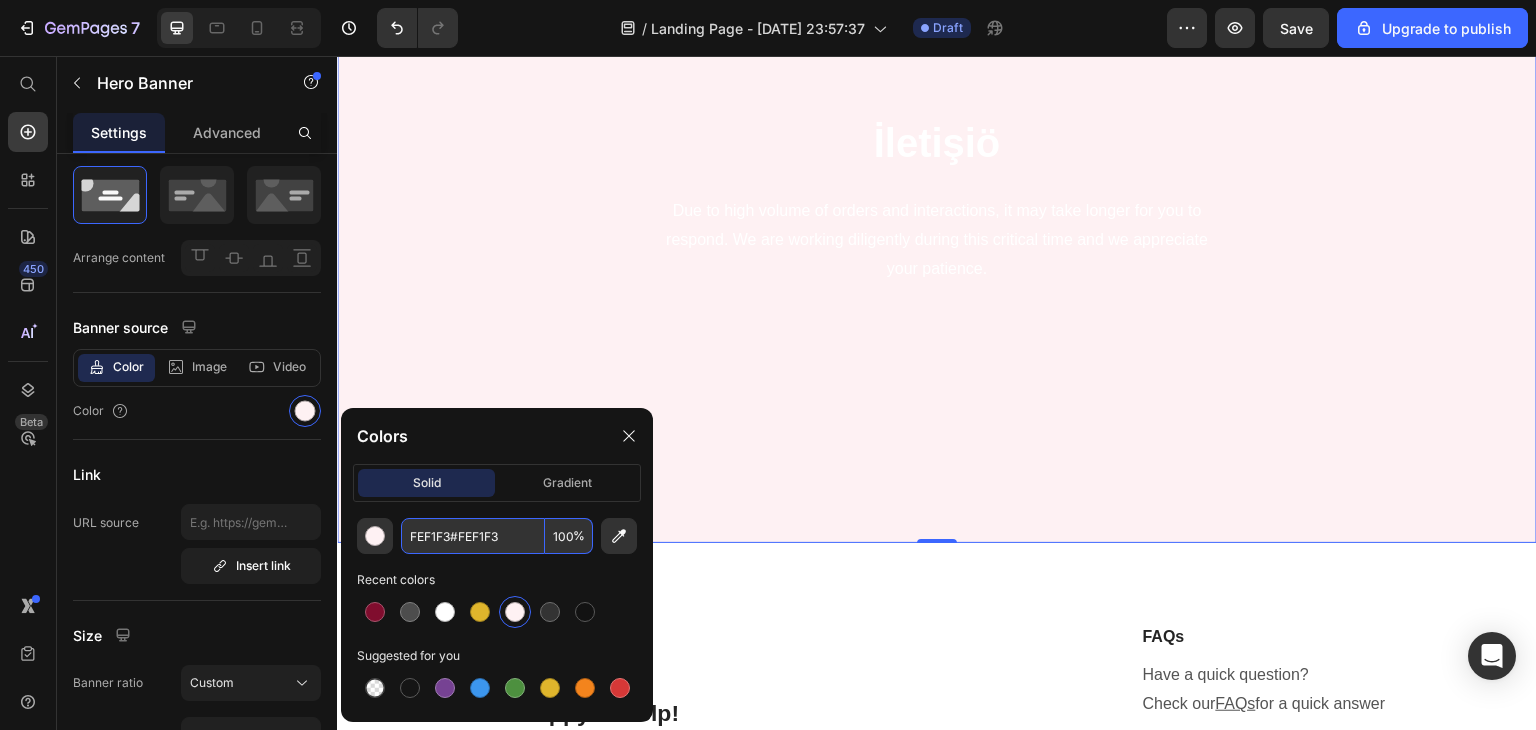 paste 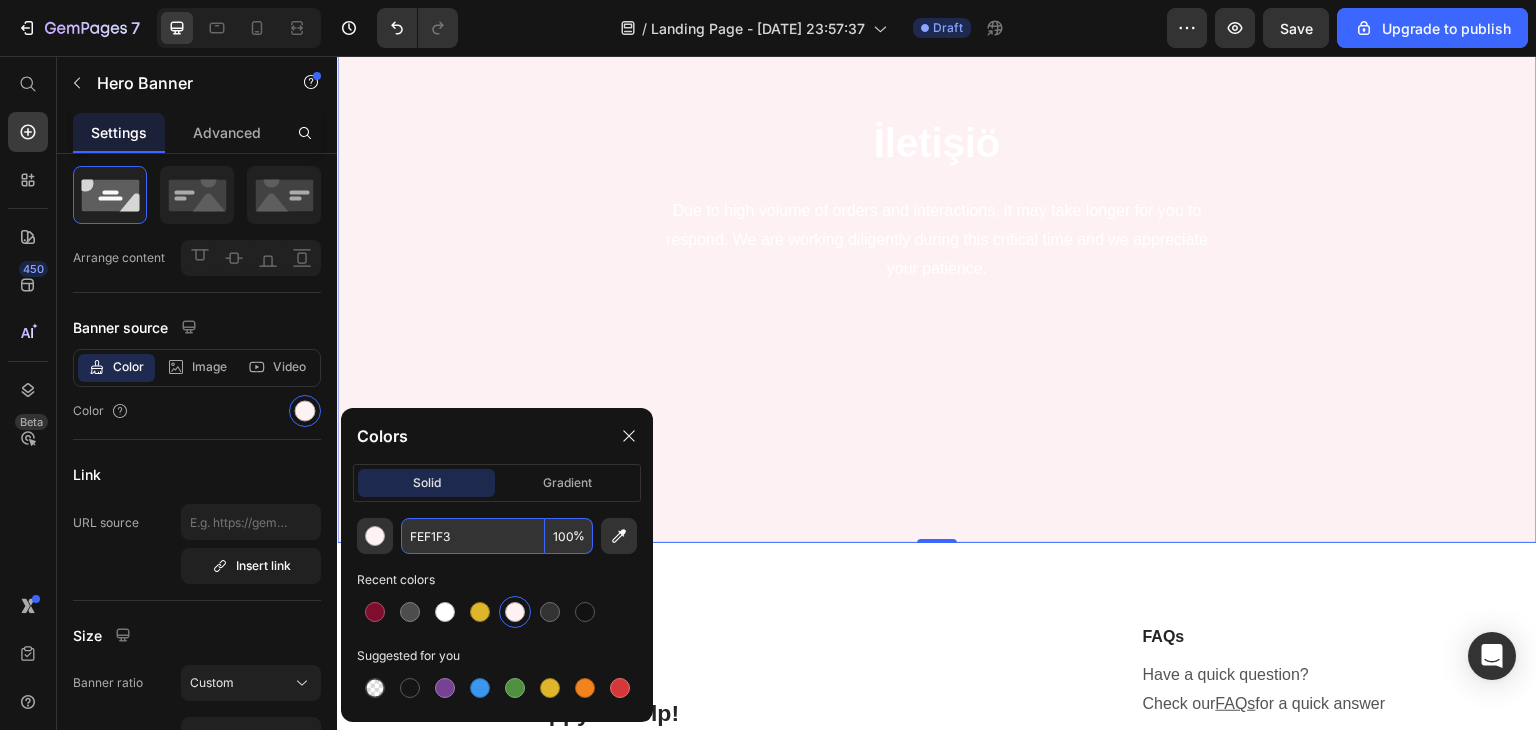 type on "FEF1F3" 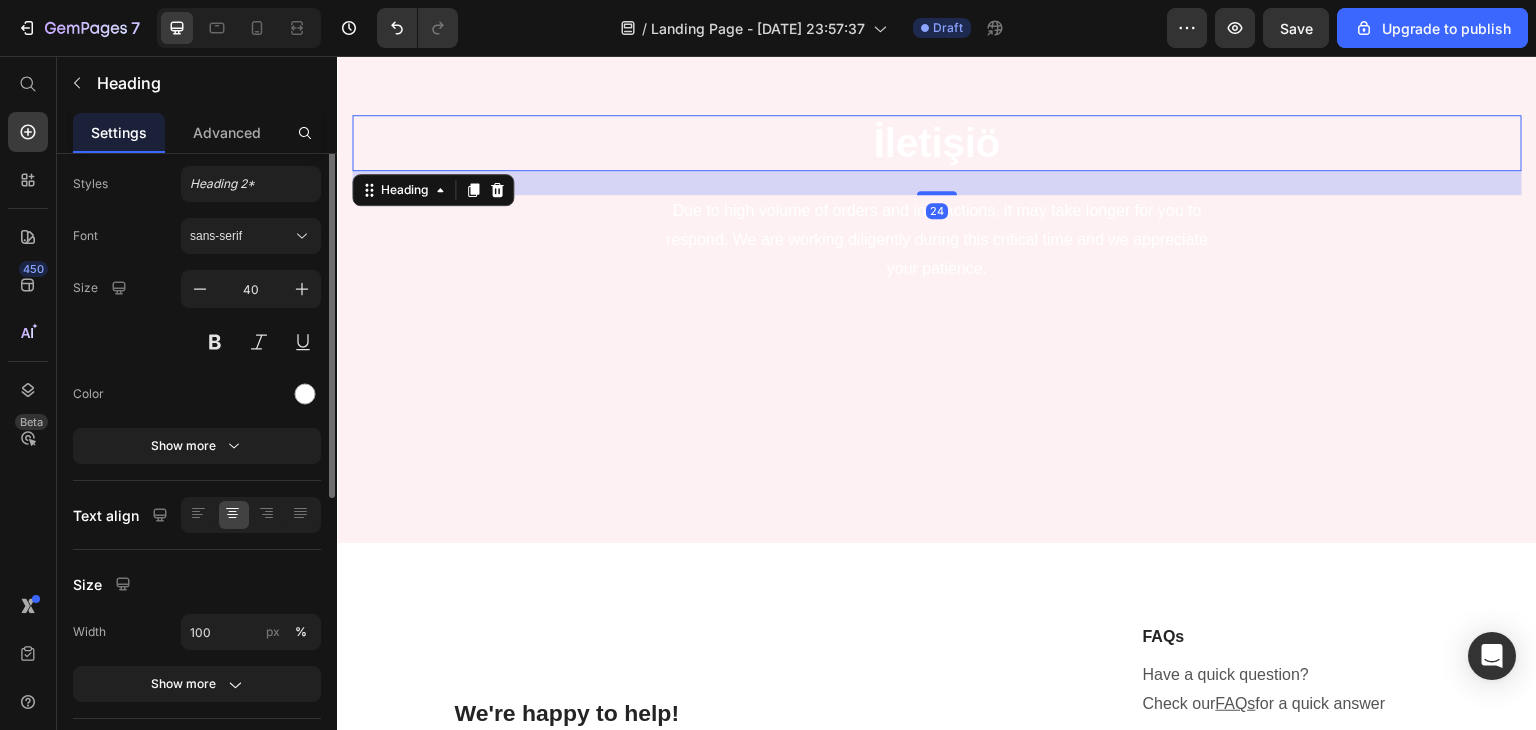 scroll, scrollTop: 0, scrollLeft: 0, axis: both 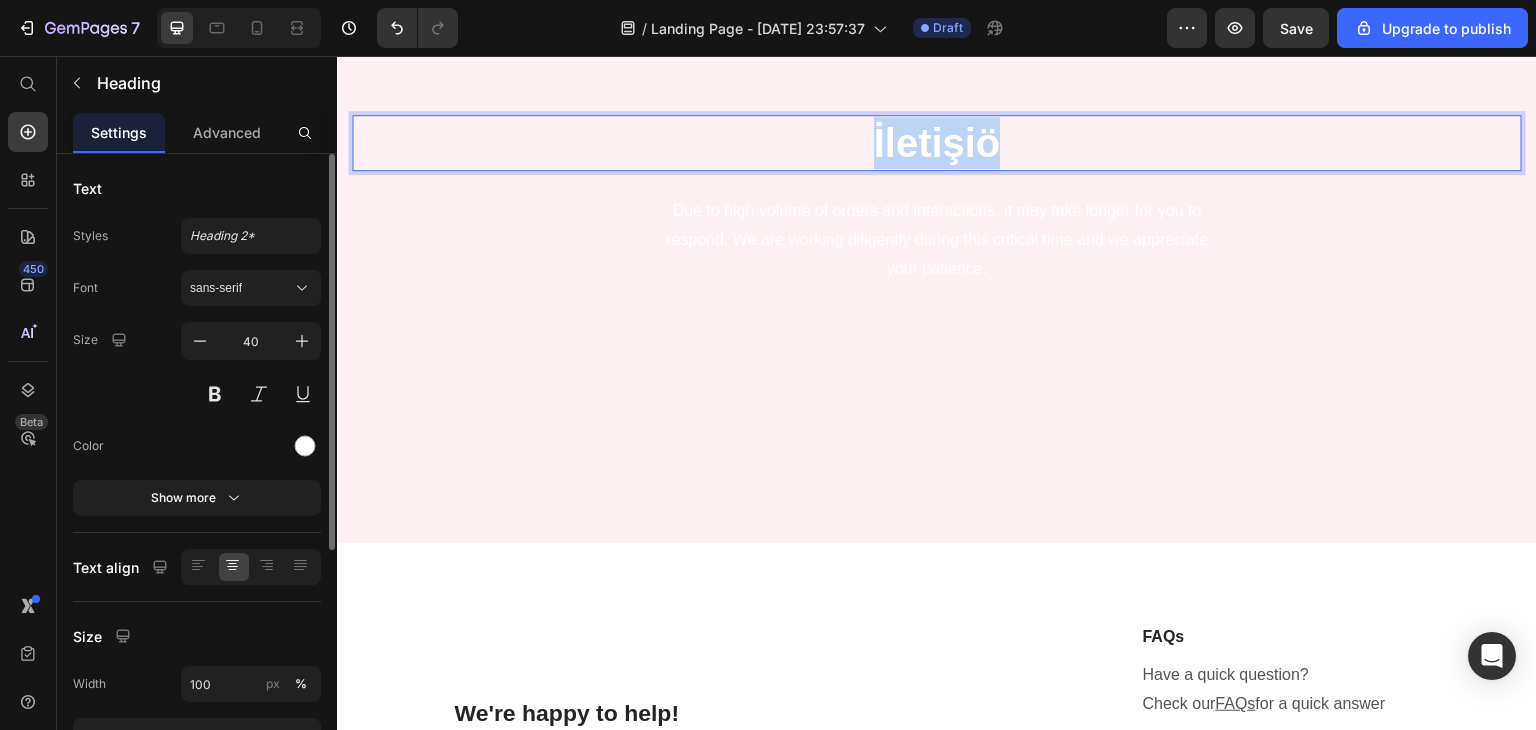click on "İletişiö" at bounding box center [937, 143] 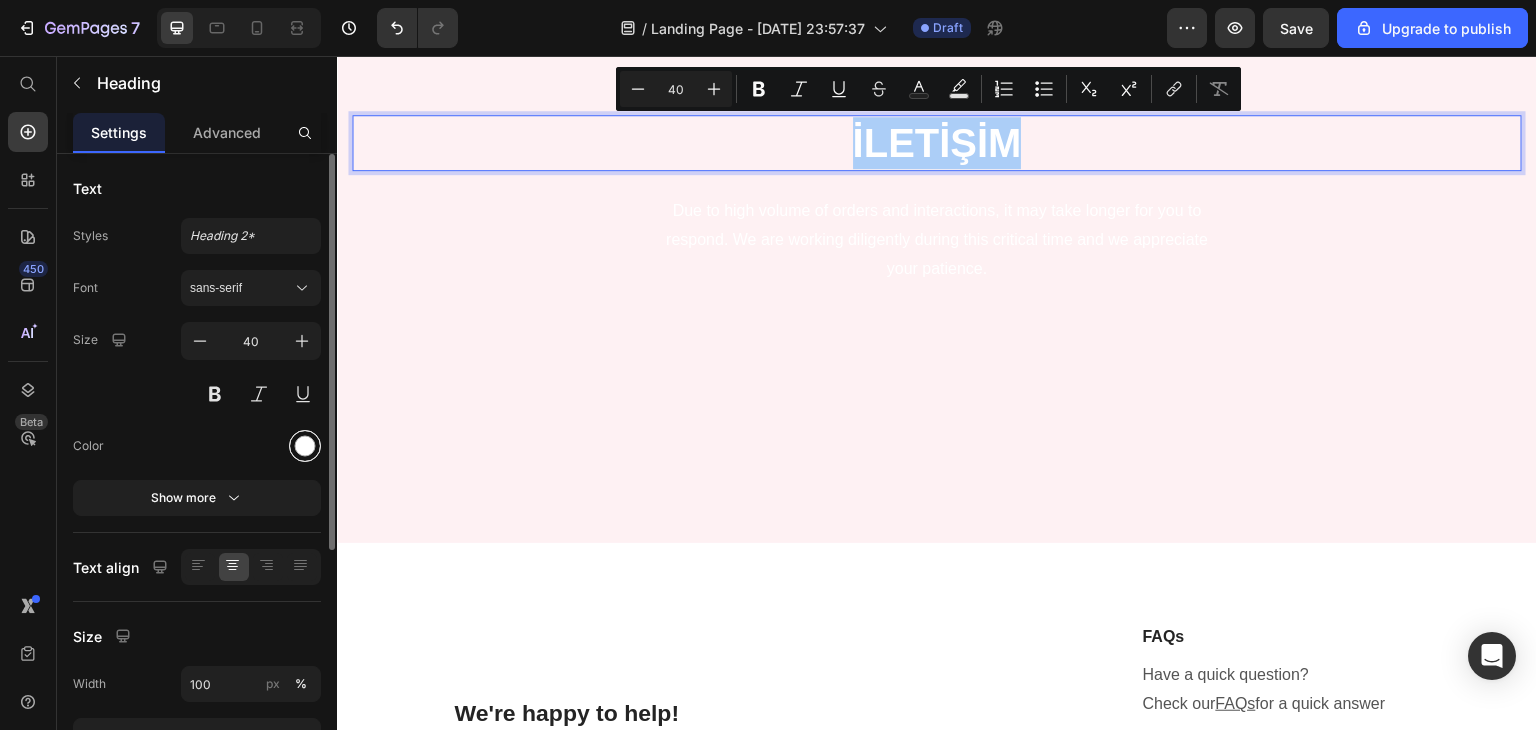 click at bounding box center [305, 446] 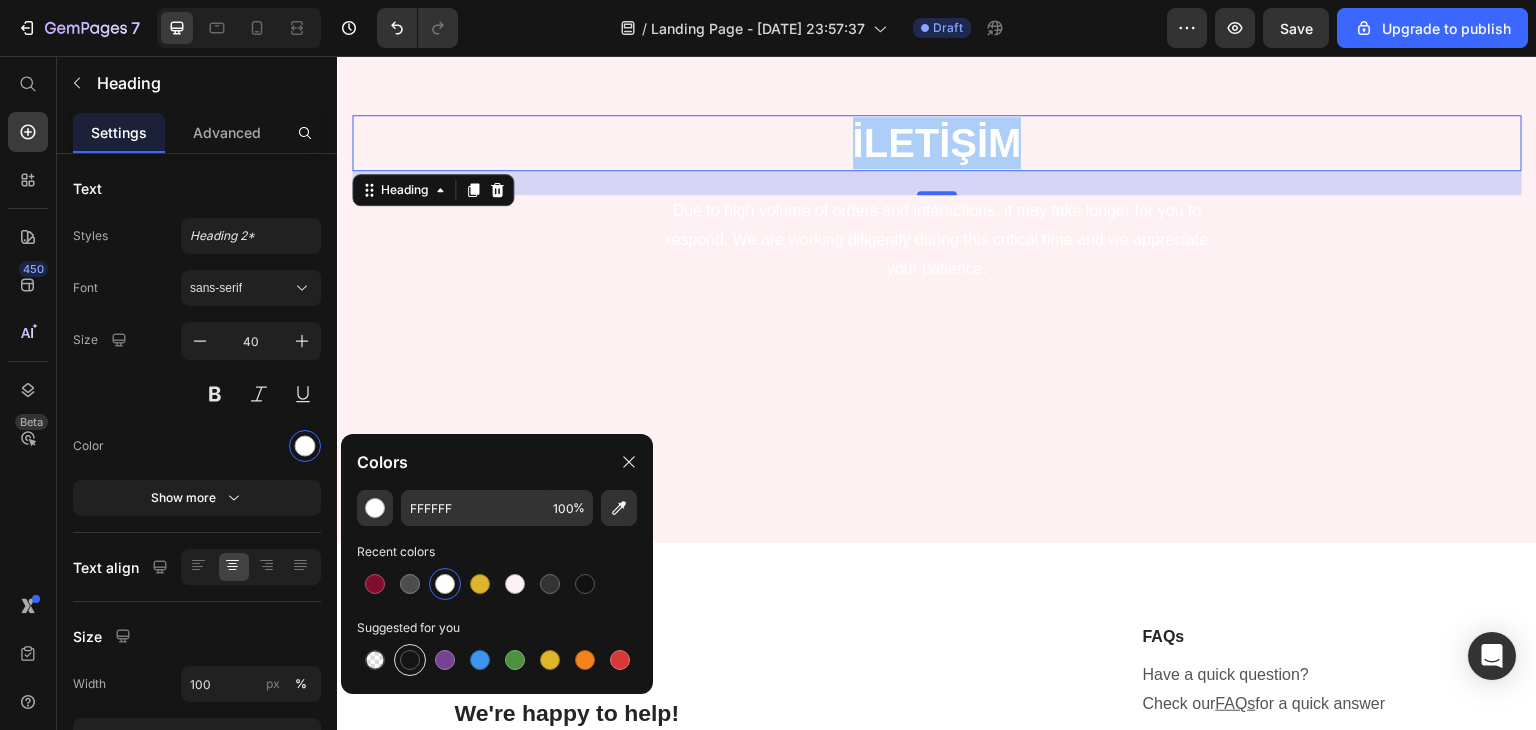 click at bounding box center (410, 660) 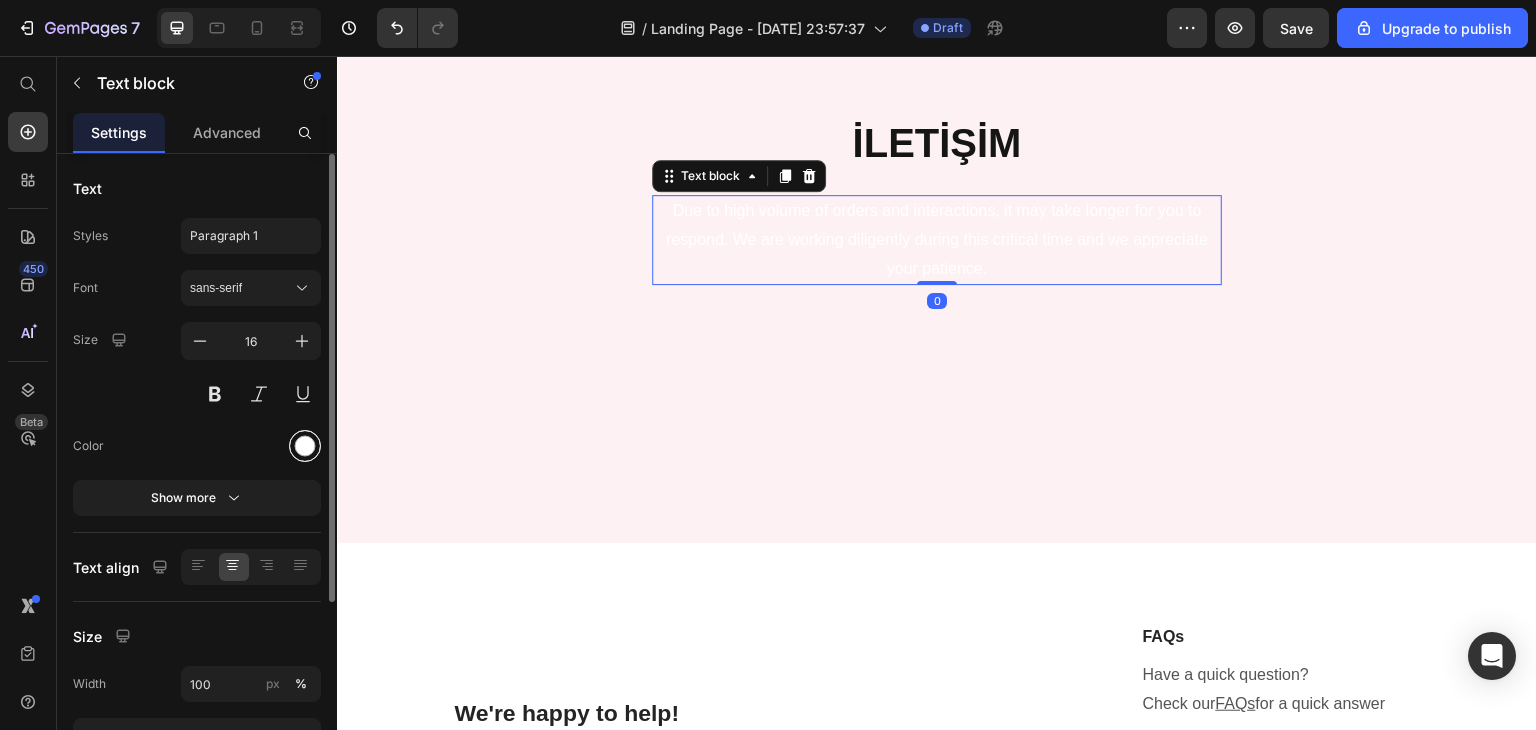 click at bounding box center (305, 446) 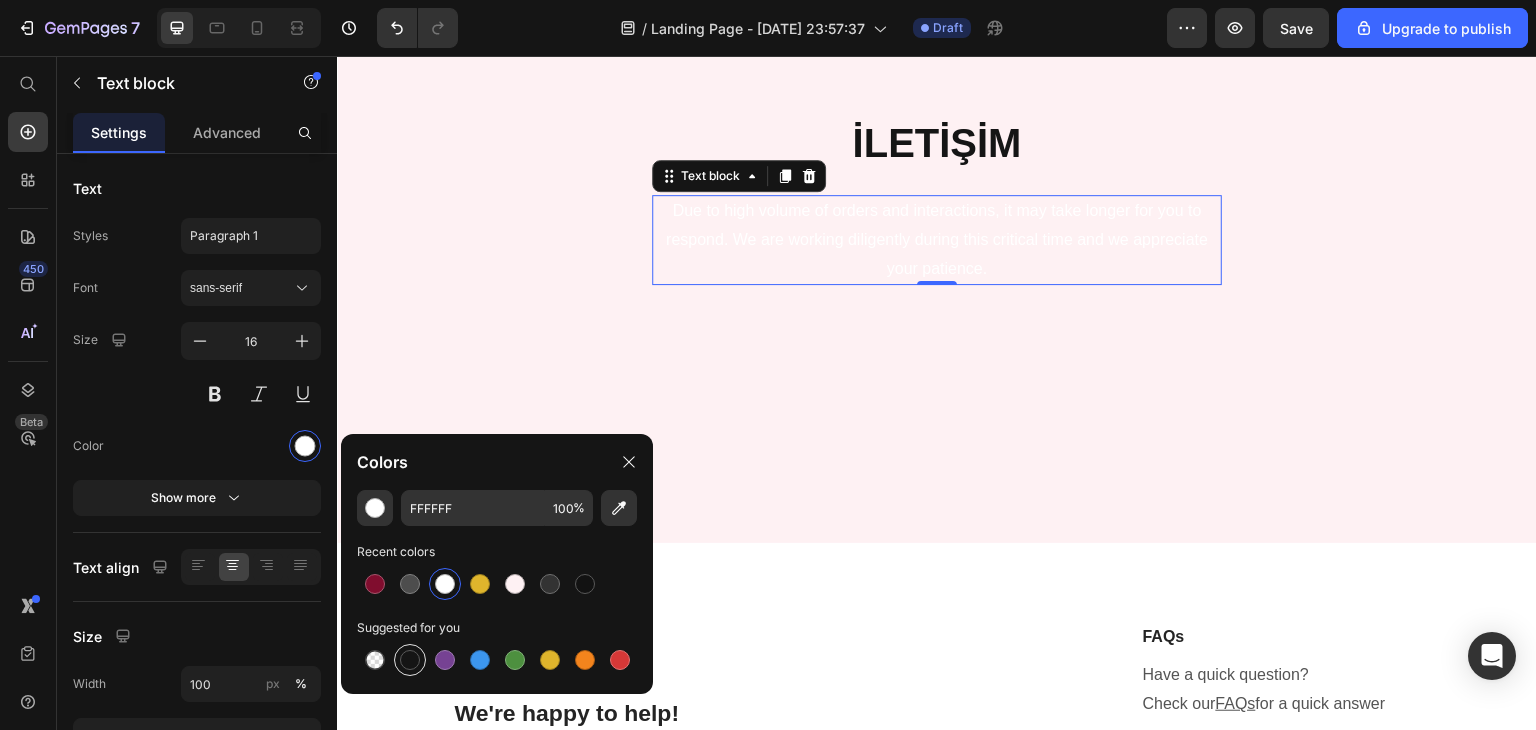 click at bounding box center (410, 660) 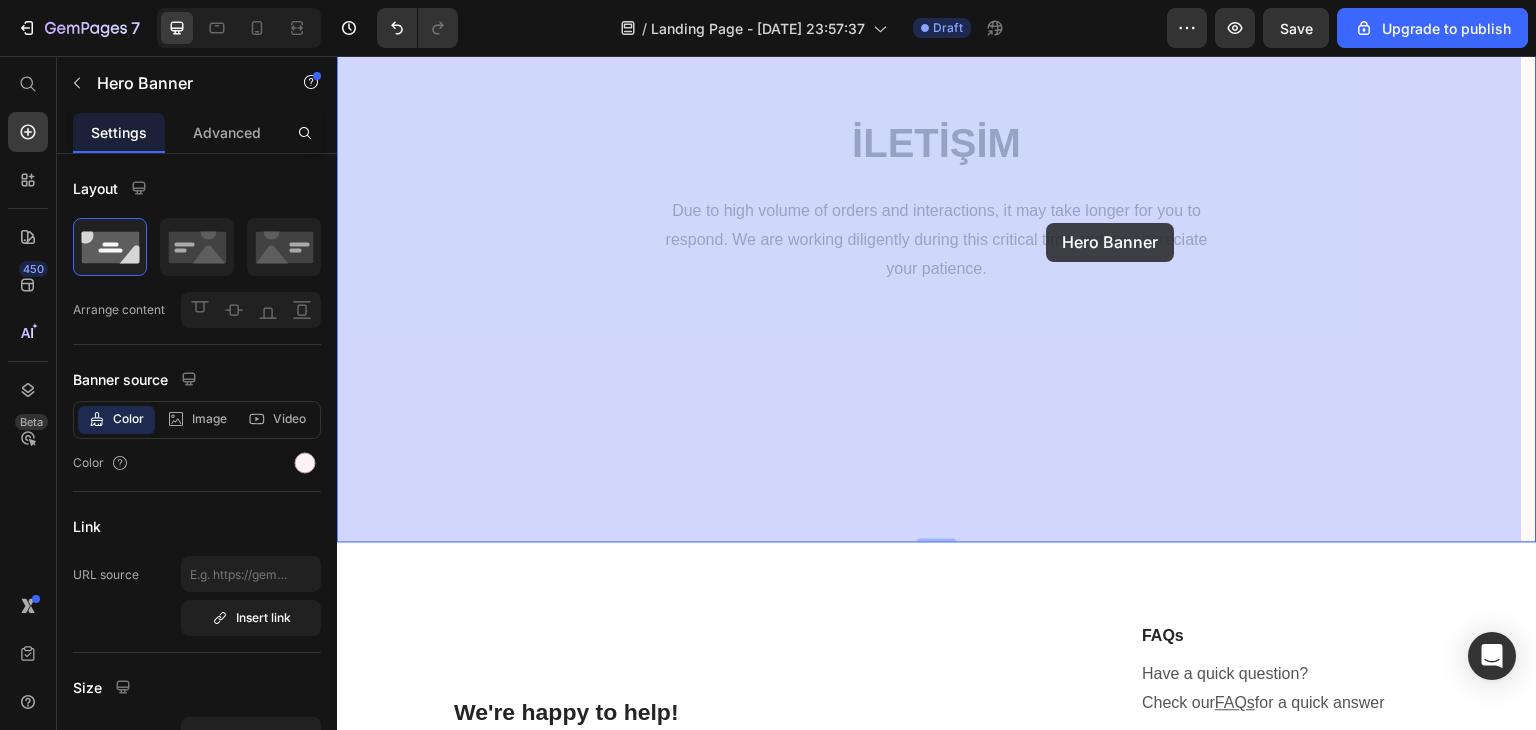 drag, startPoint x: 1037, startPoint y: 330, endPoint x: 1047, endPoint y: 220, distance: 110.45361 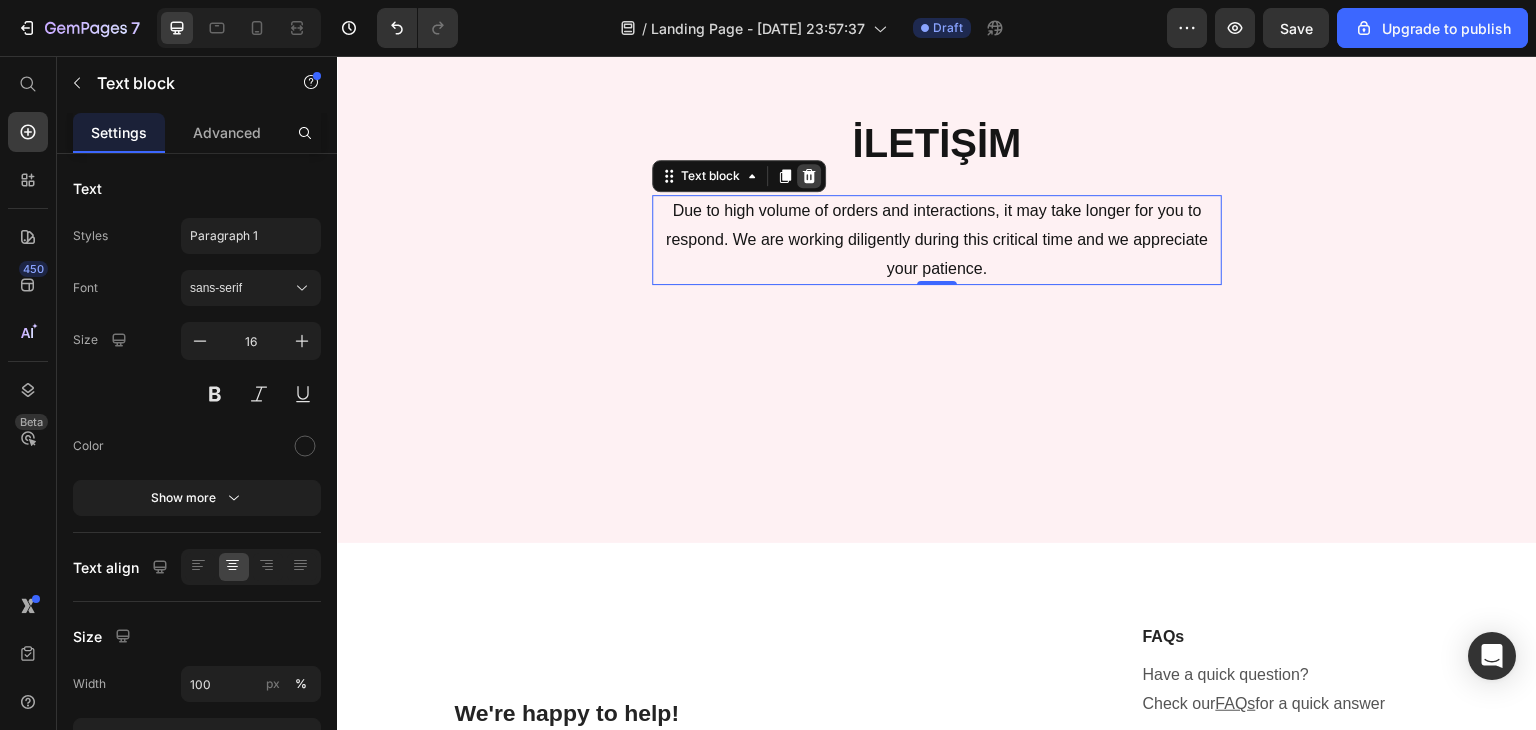 click 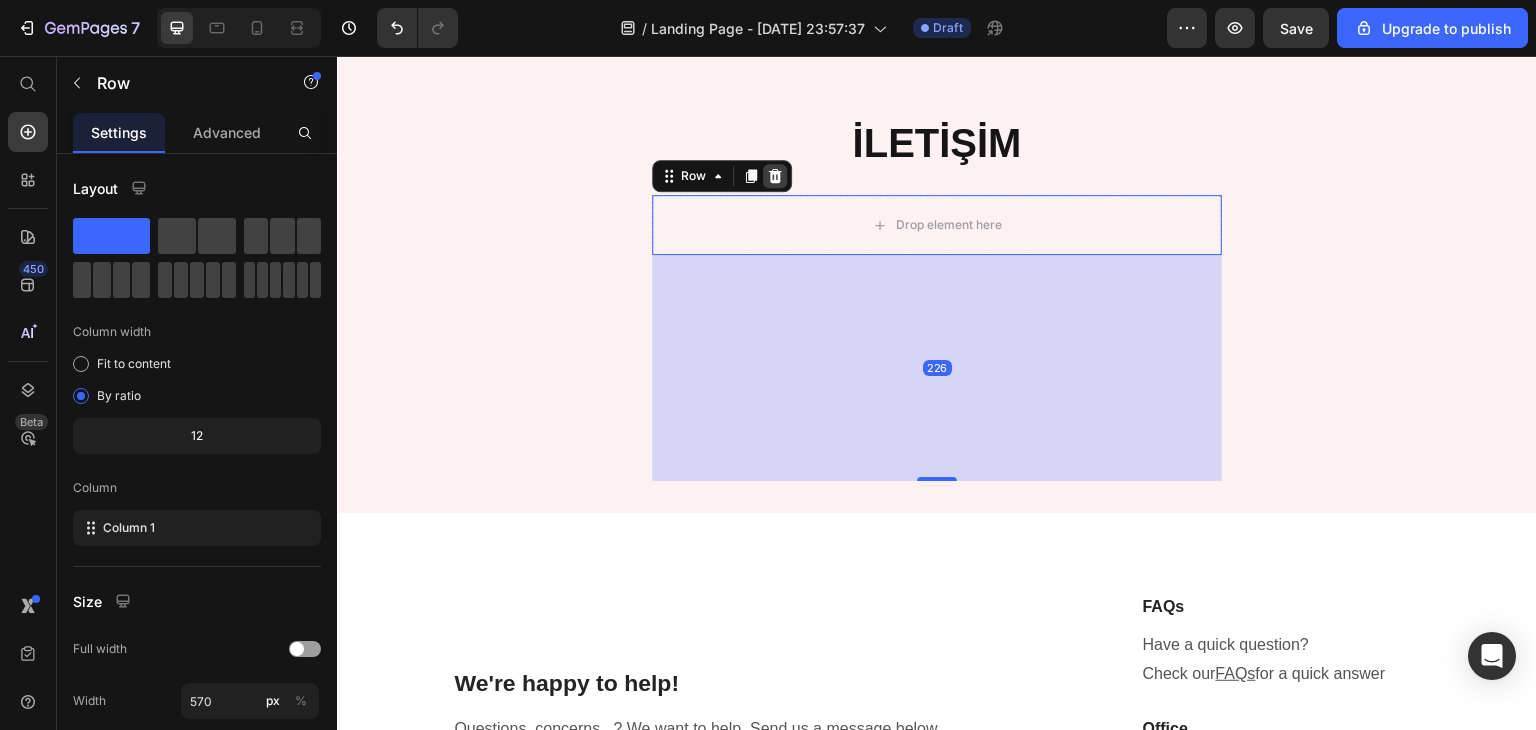 click 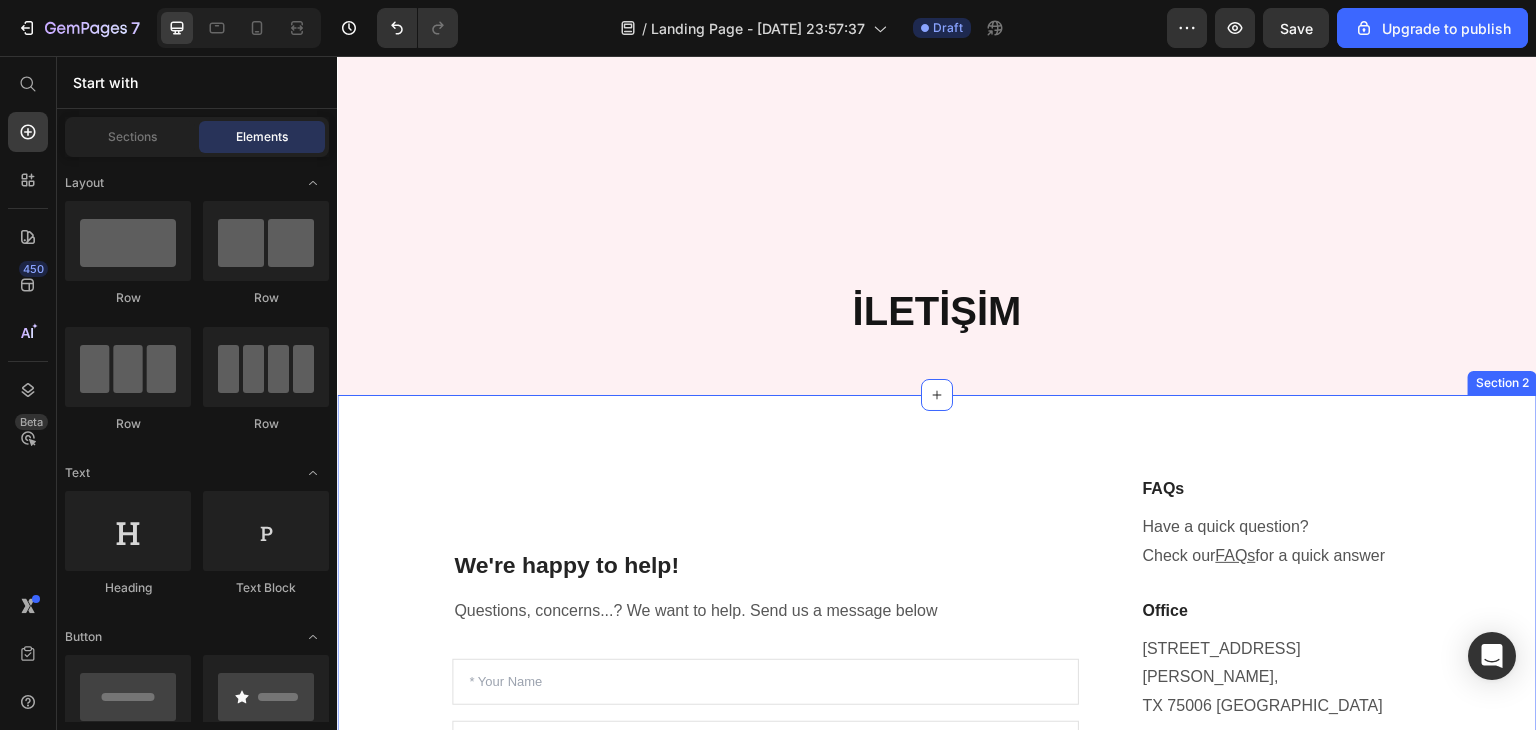 scroll, scrollTop: 0, scrollLeft: 0, axis: both 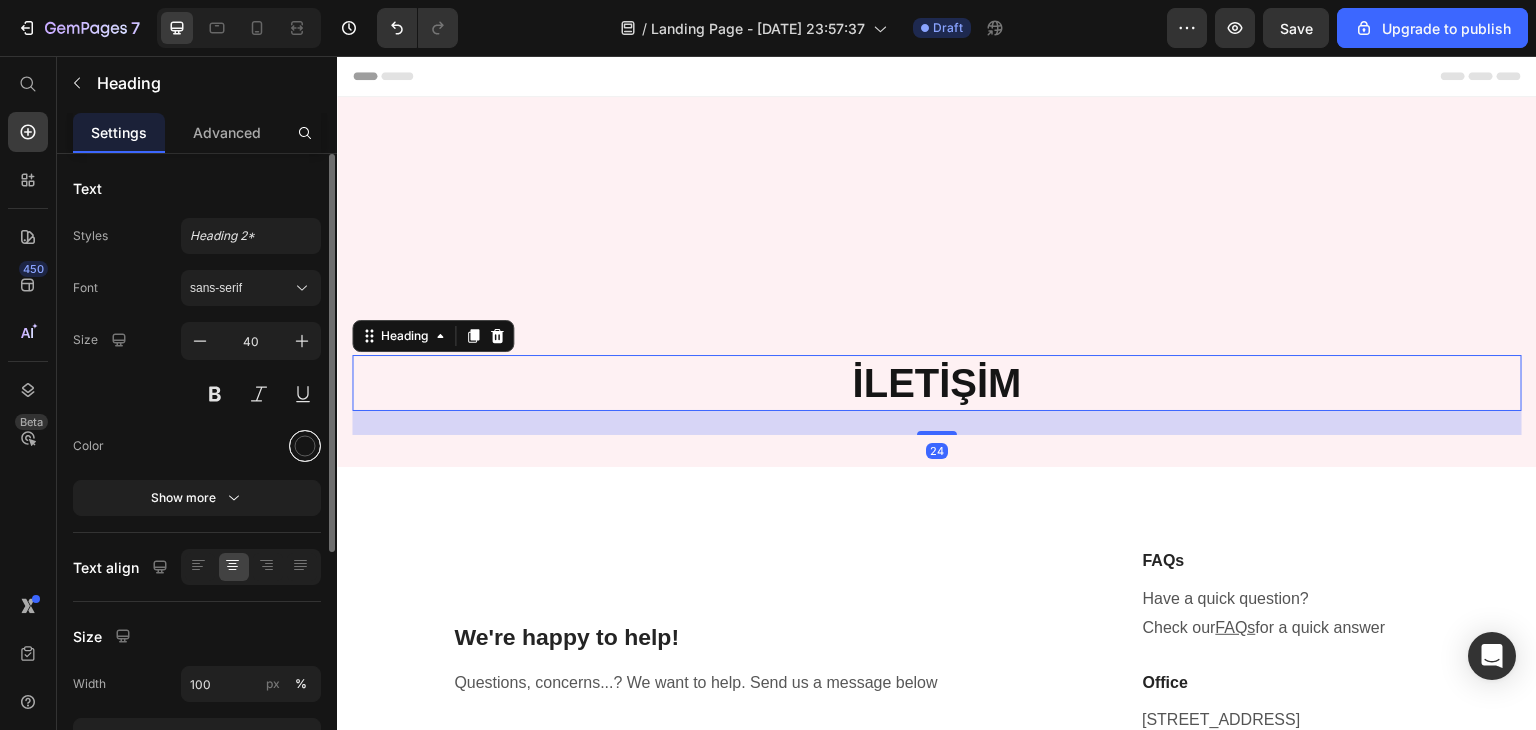 click at bounding box center [305, 446] 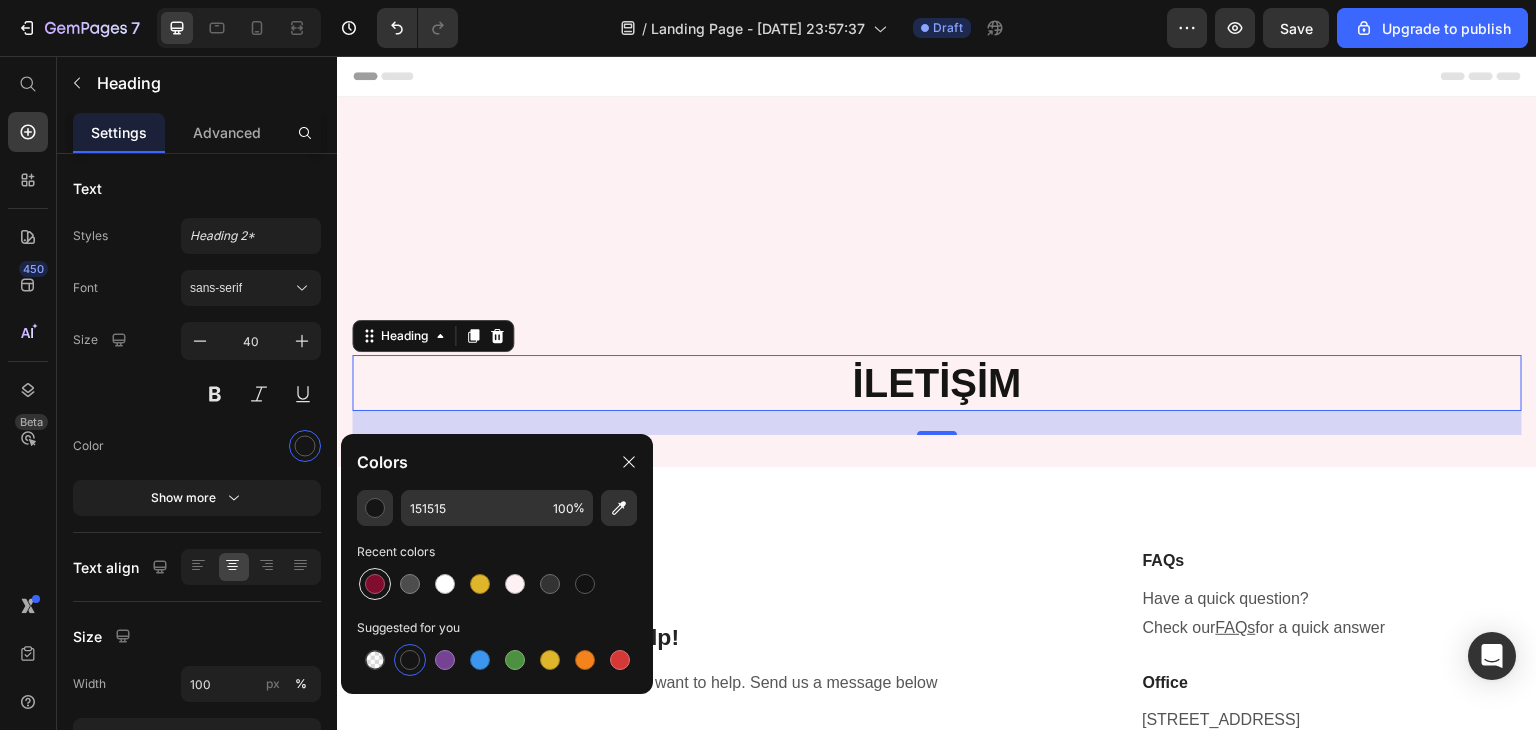 click at bounding box center [375, 584] 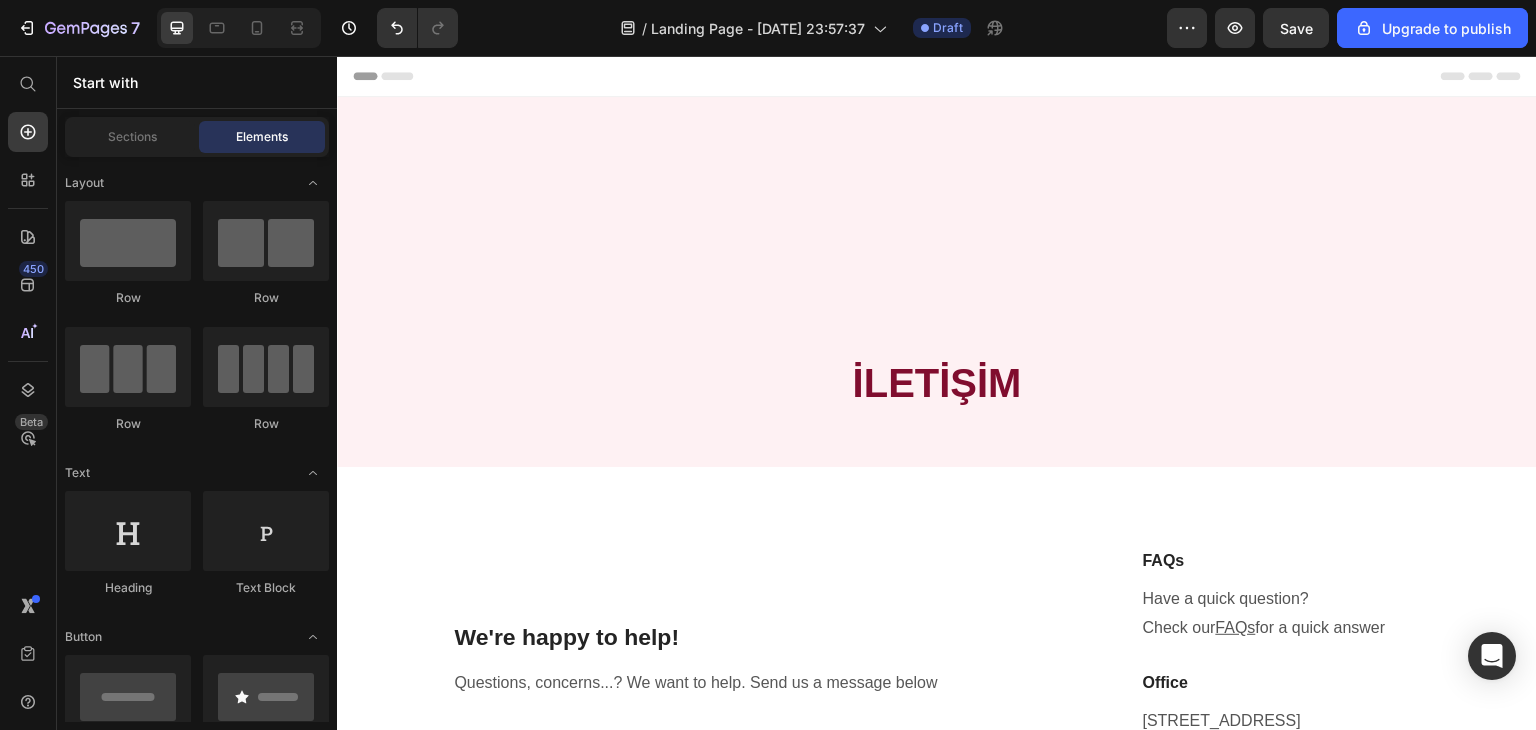 click on "Header" at bounding box center (394, 76) 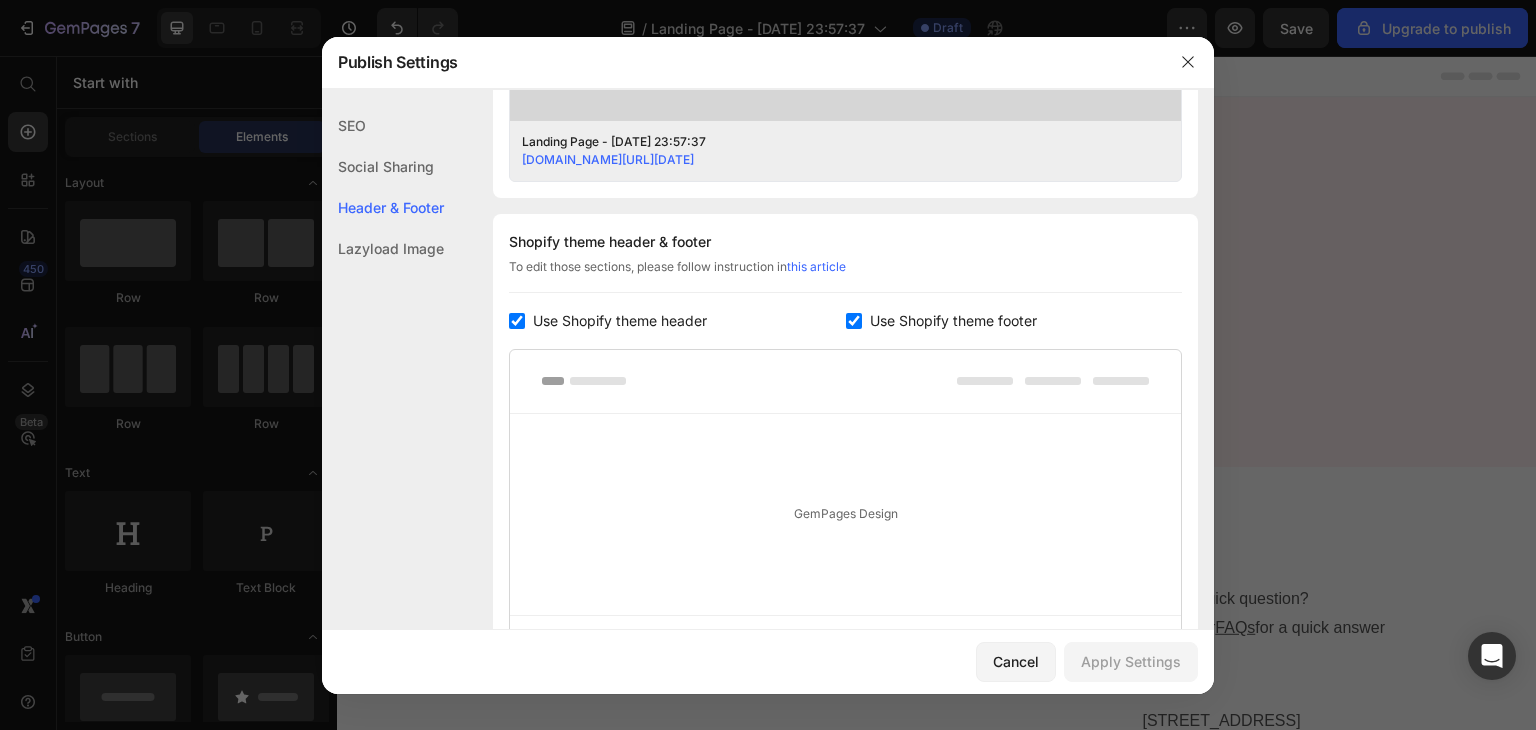 scroll, scrollTop: 936, scrollLeft: 0, axis: vertical 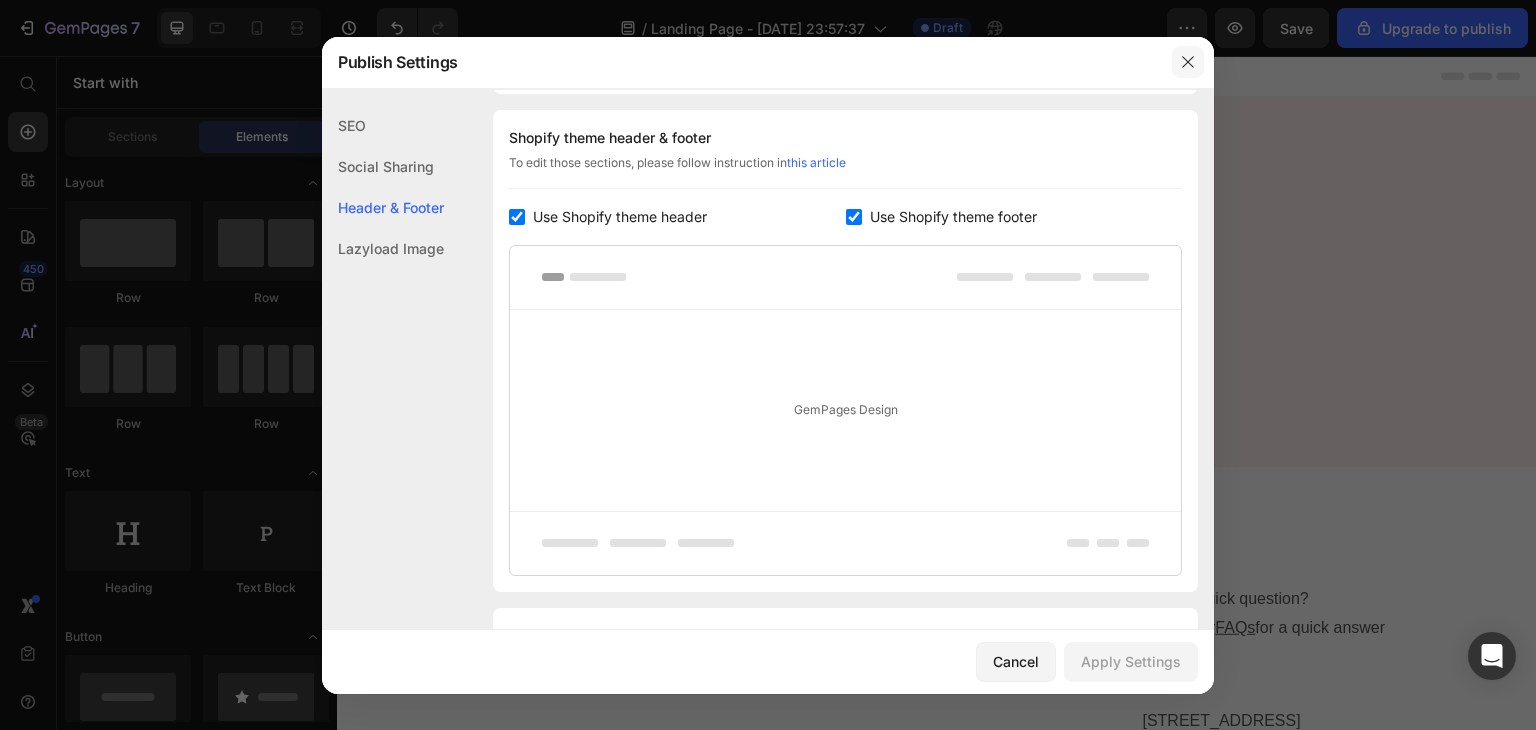 click 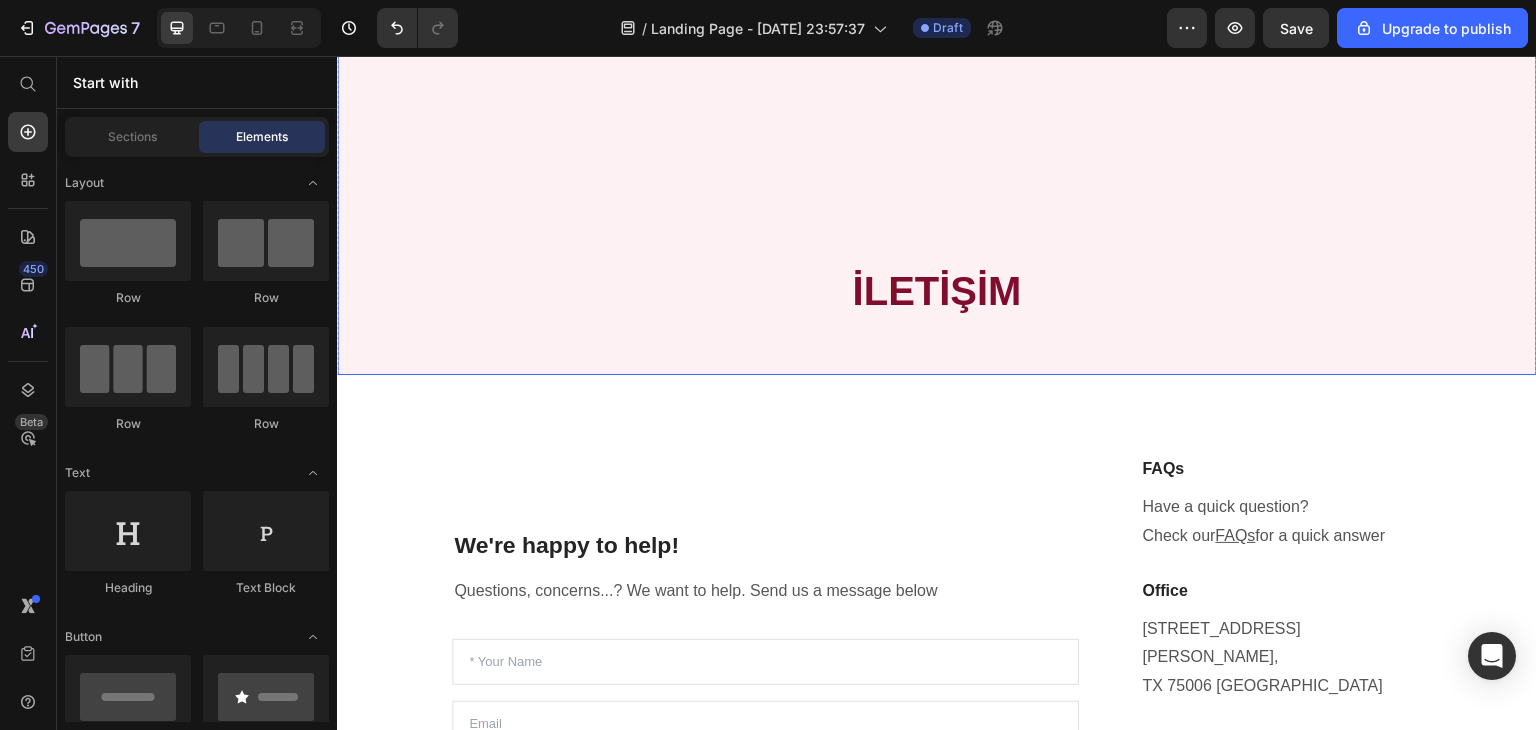 scroll, scrollTop: 84, scrollLeft: 0, axis: vertical 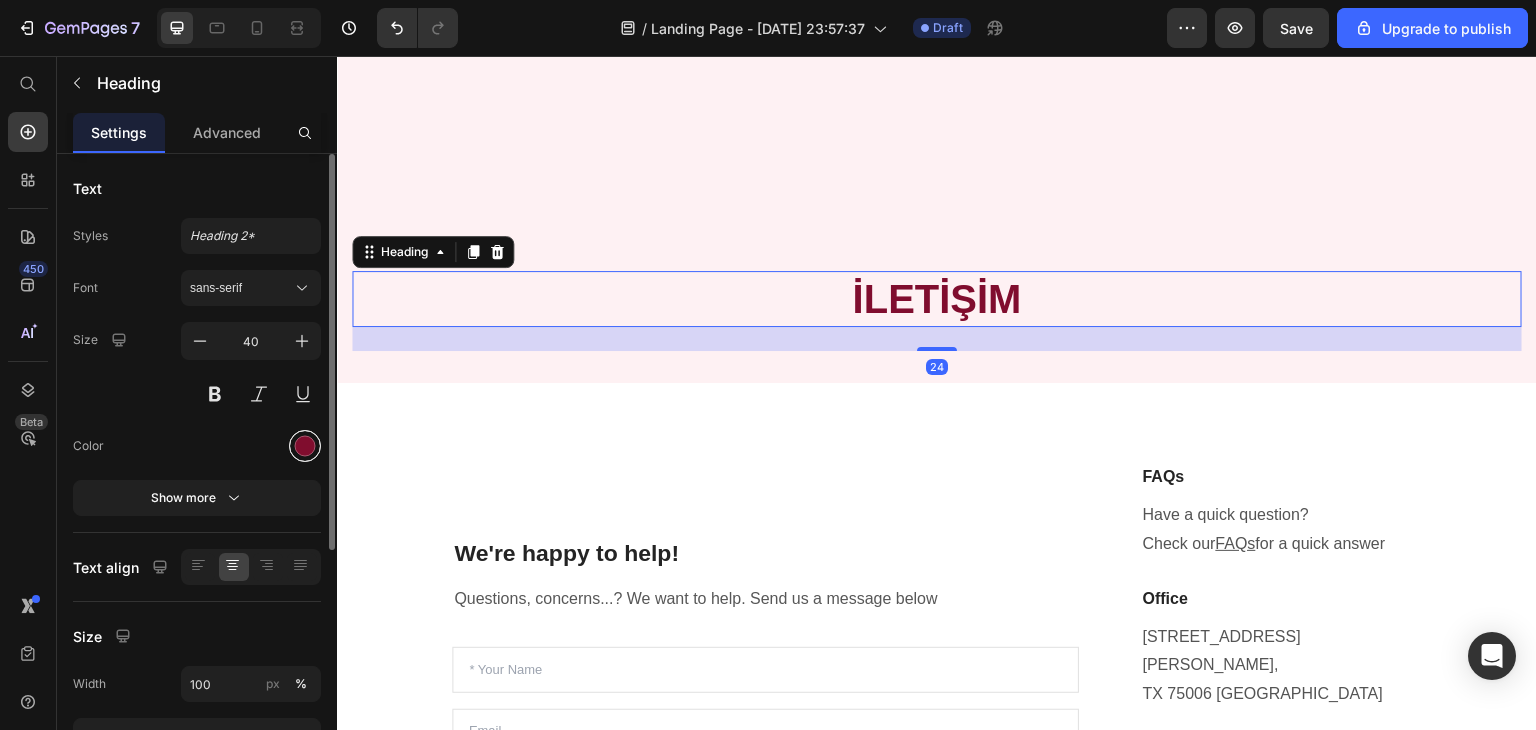 click at bounding box center [305, 446] 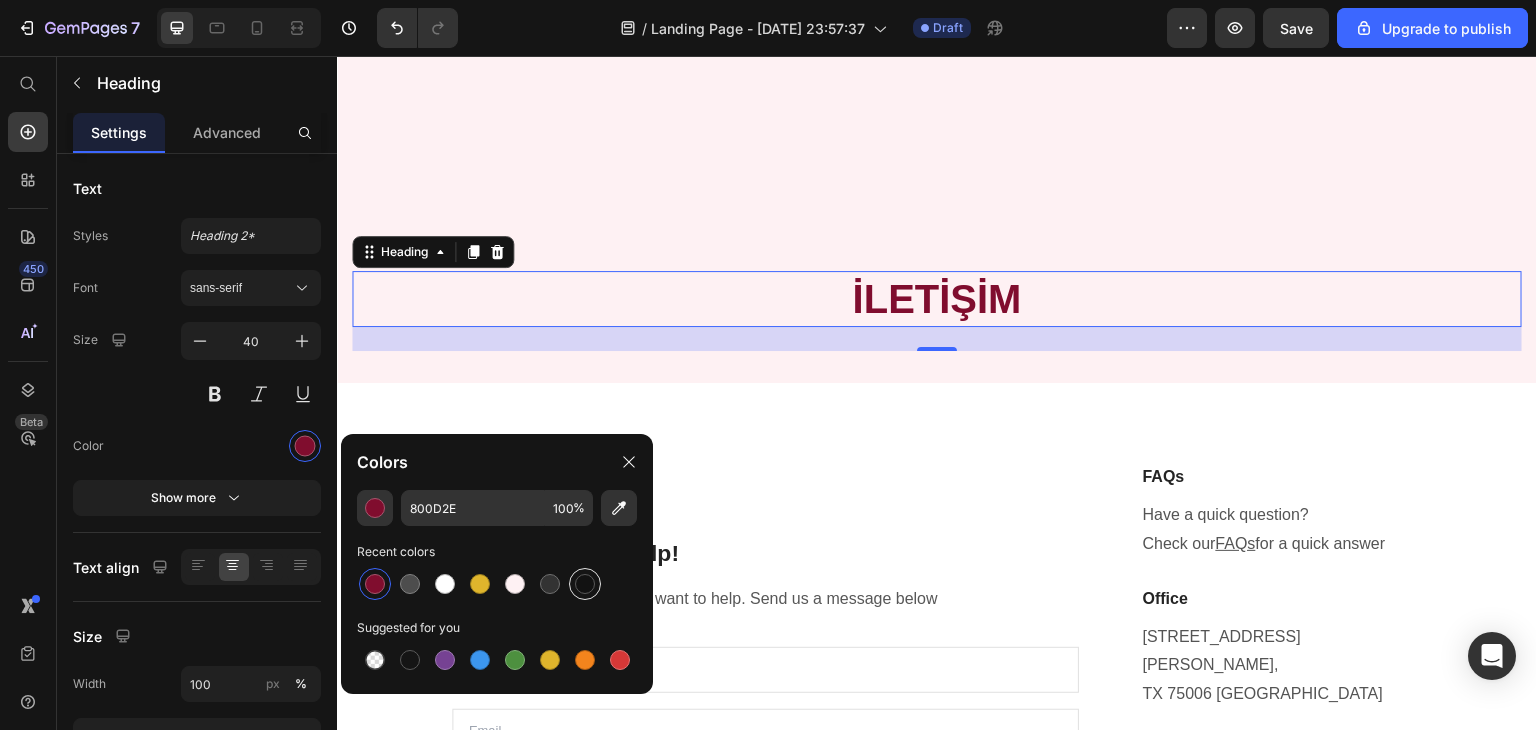 click at bounding box center [585, 584] 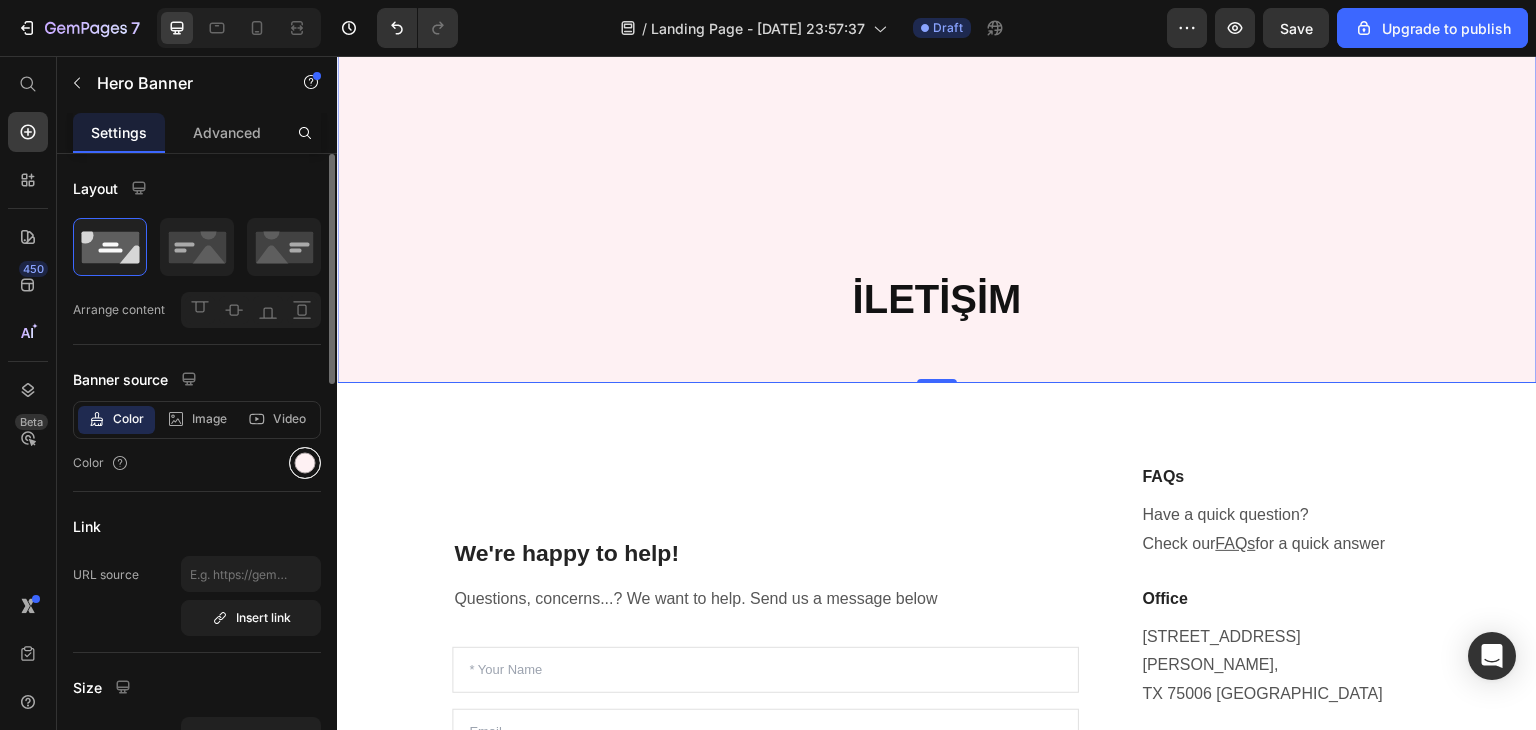 click at bounding box center [305, 463] 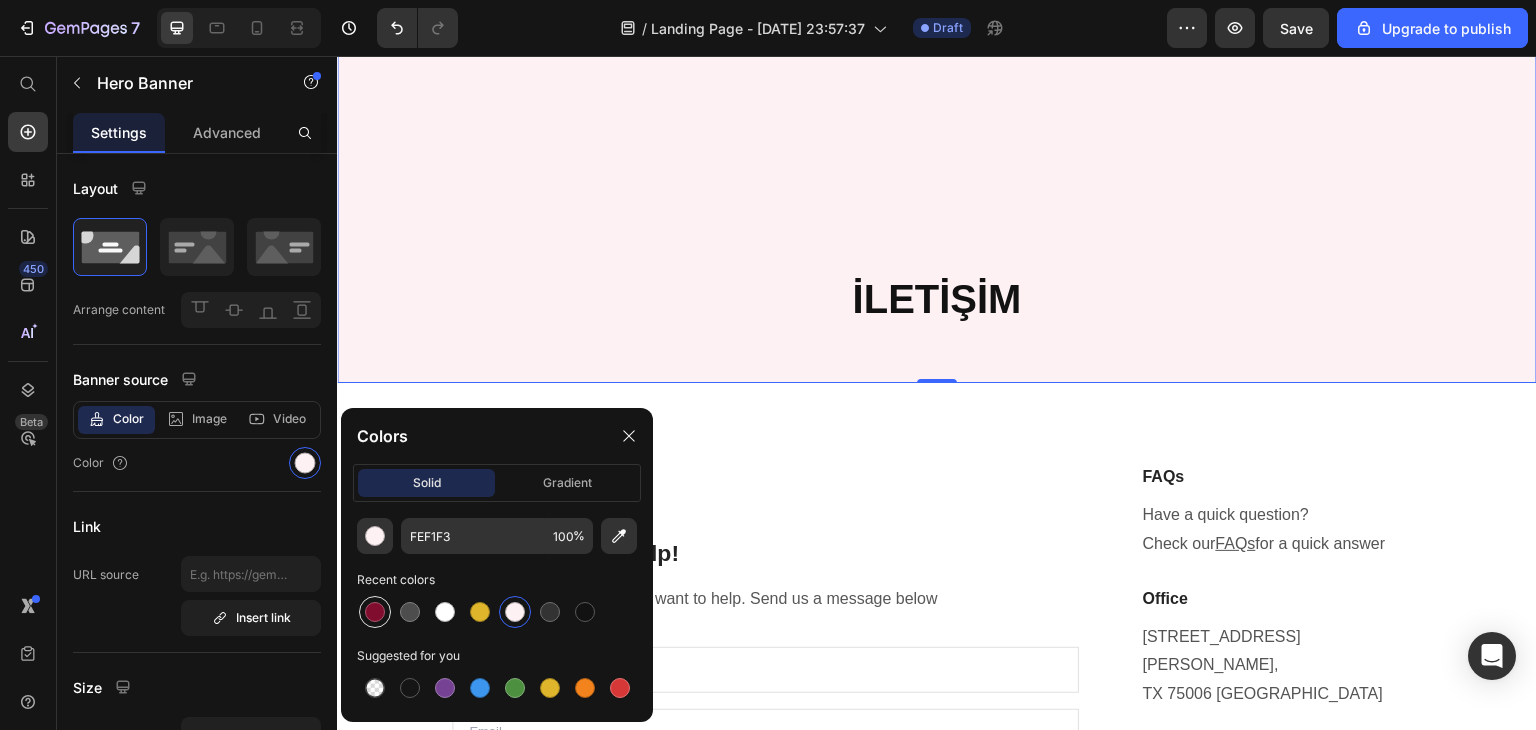 click at bounding box center (375, 612) 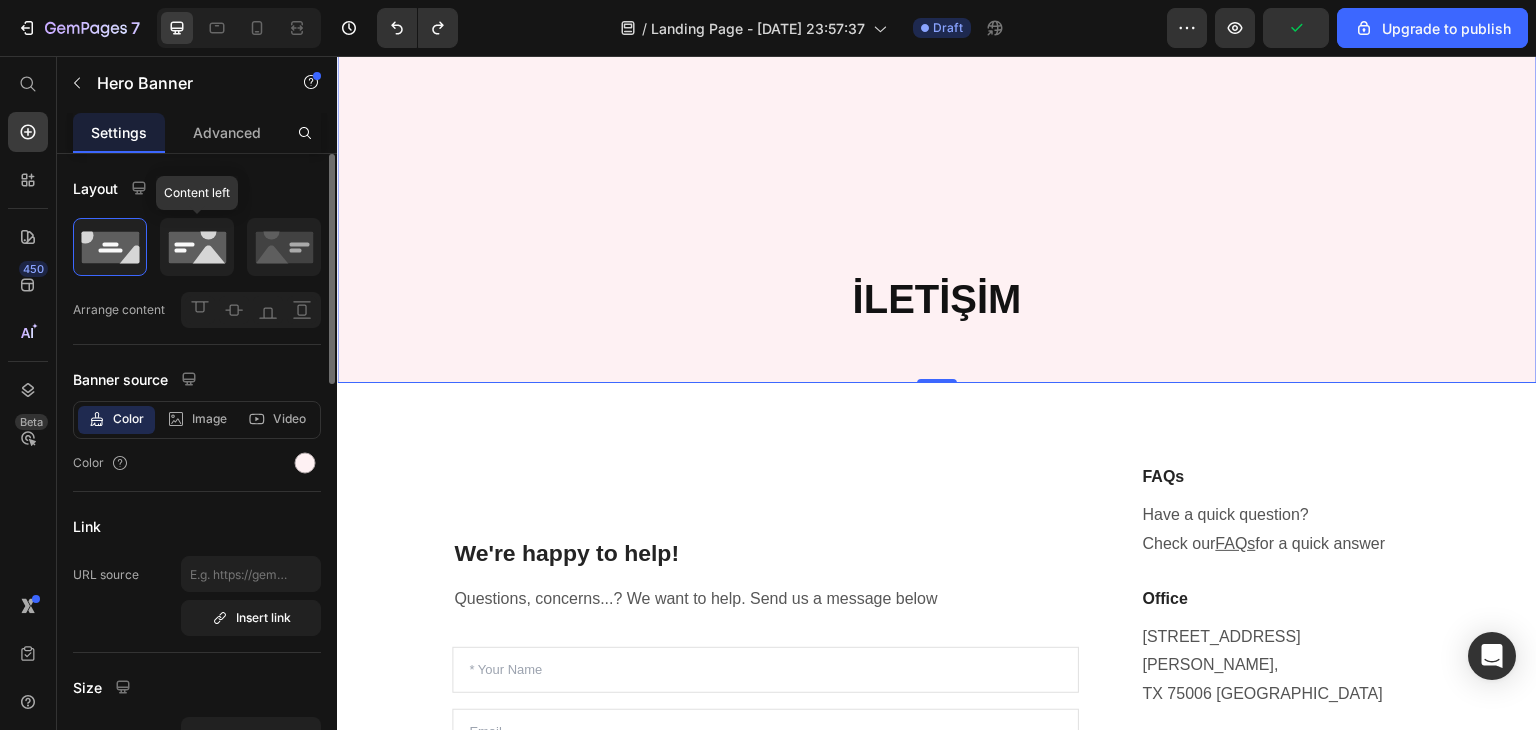 click 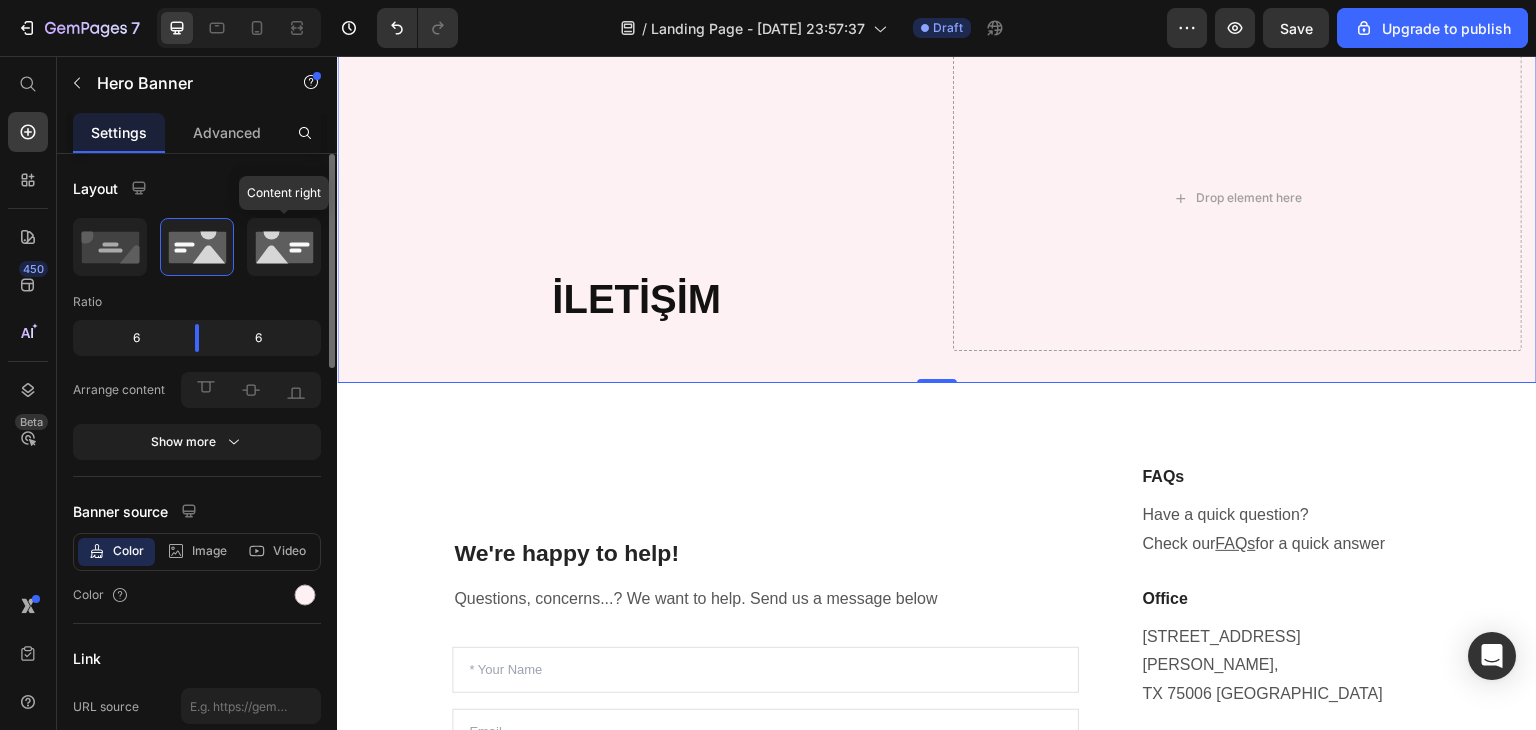 click 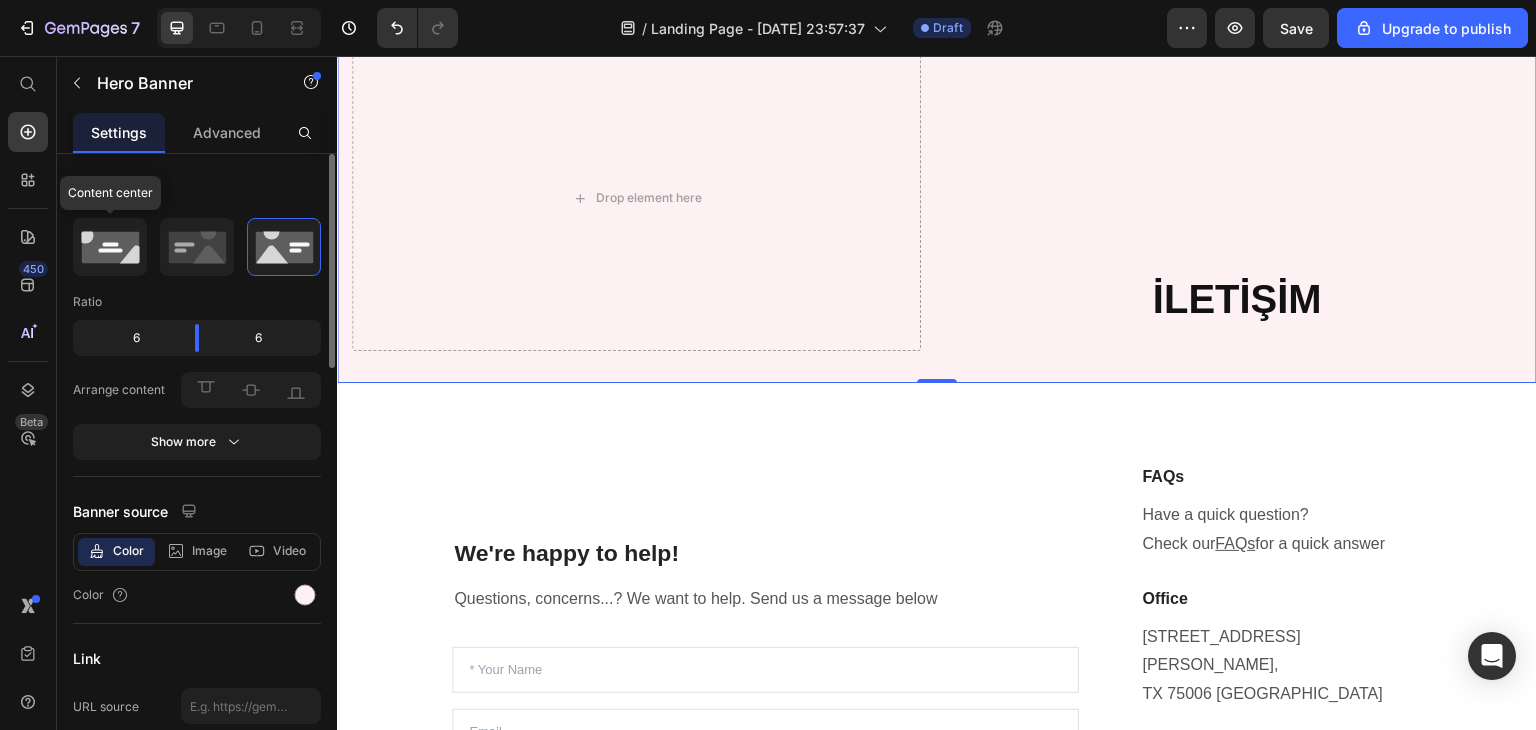 click 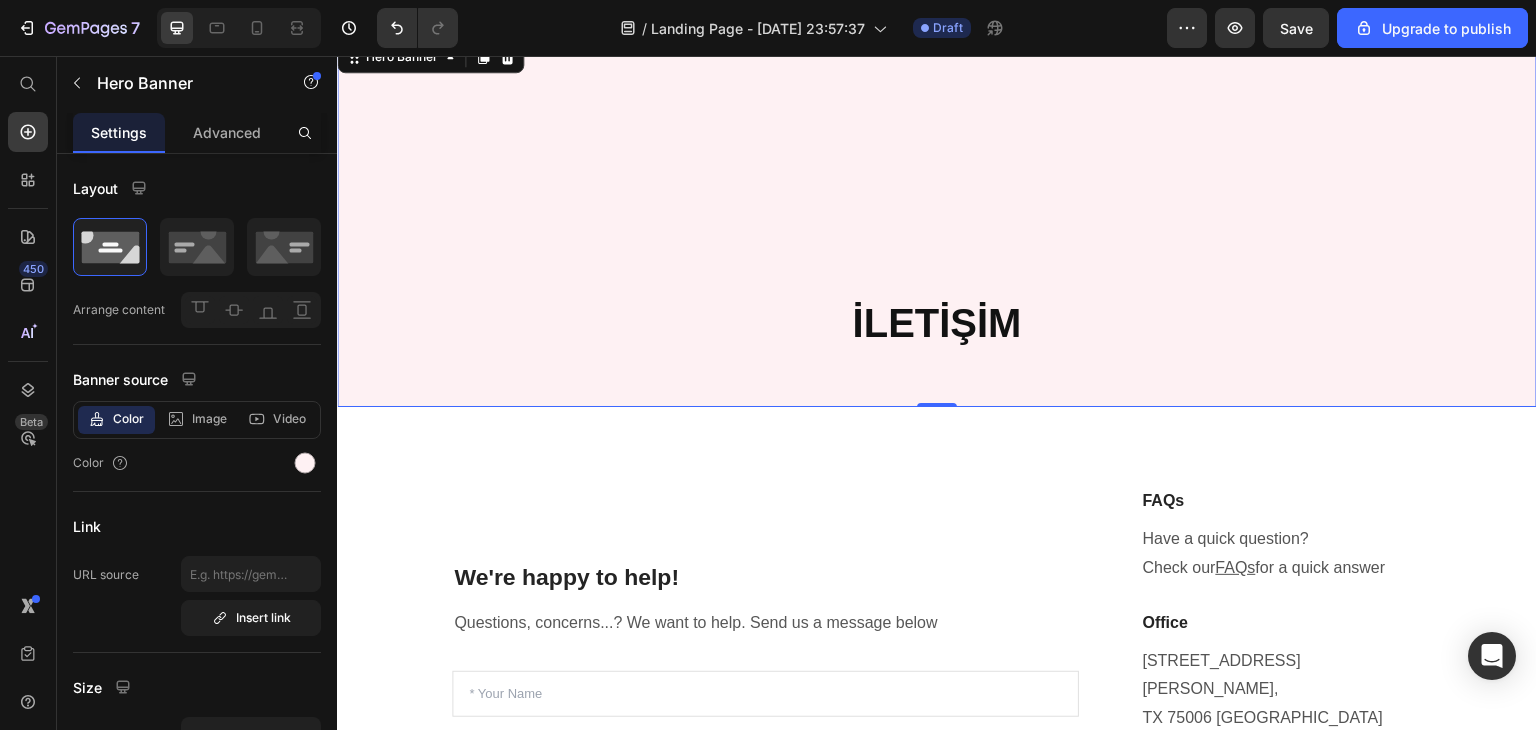 scroll, scrollTop: 0, scrollLeft: 0, axis: both 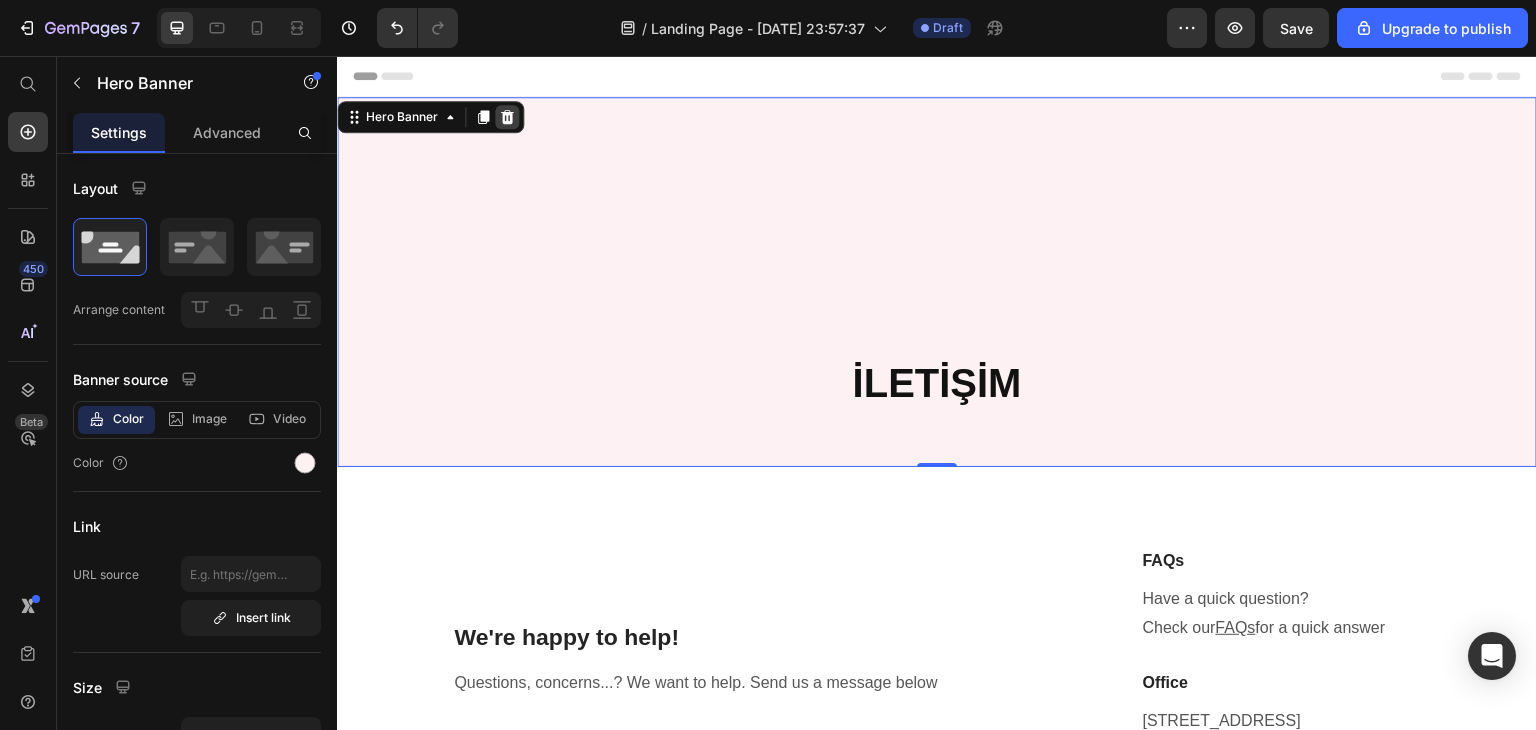 click 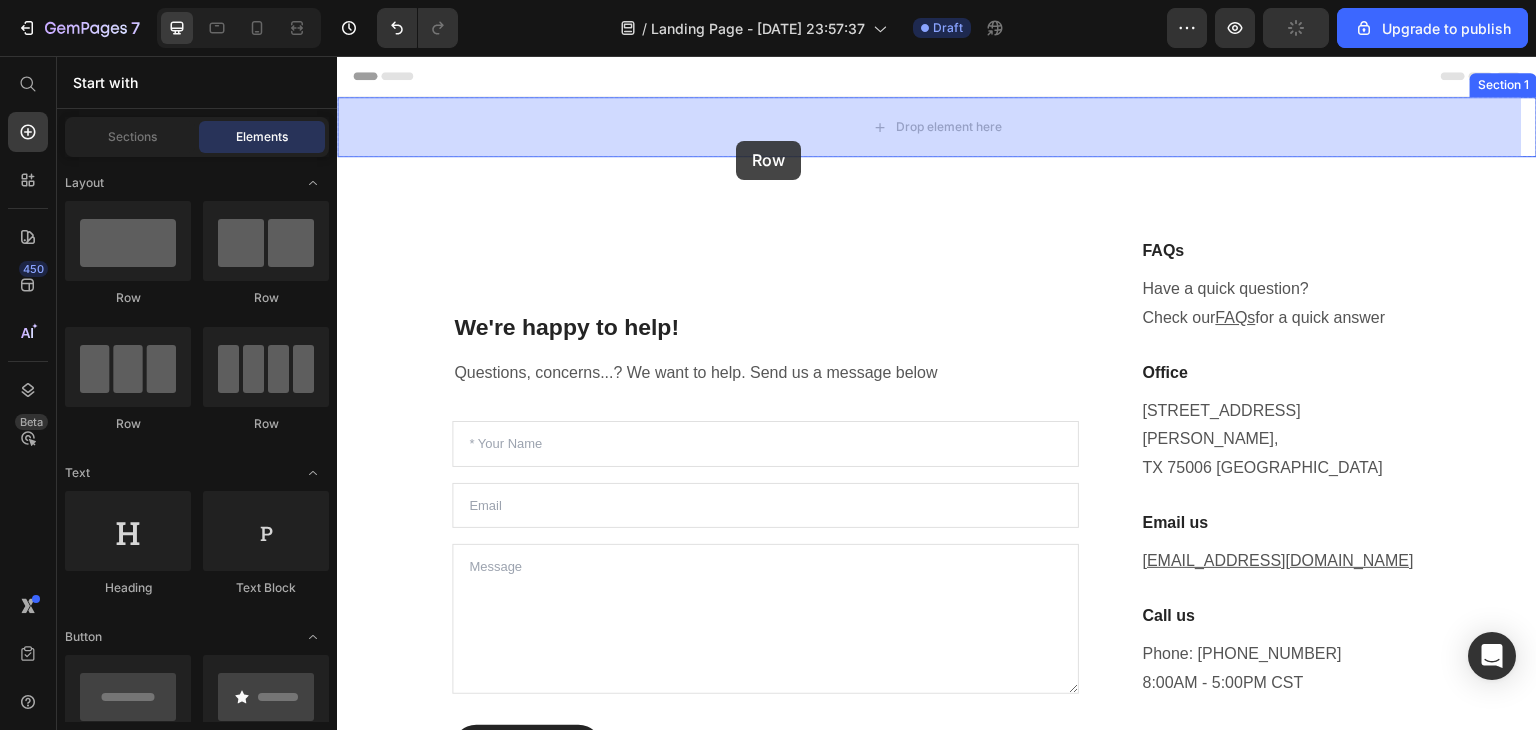drag, startPoint x: 494, startPoint y: 293, endPoint x: 742, endPoint y: 138, distance: 292.45343 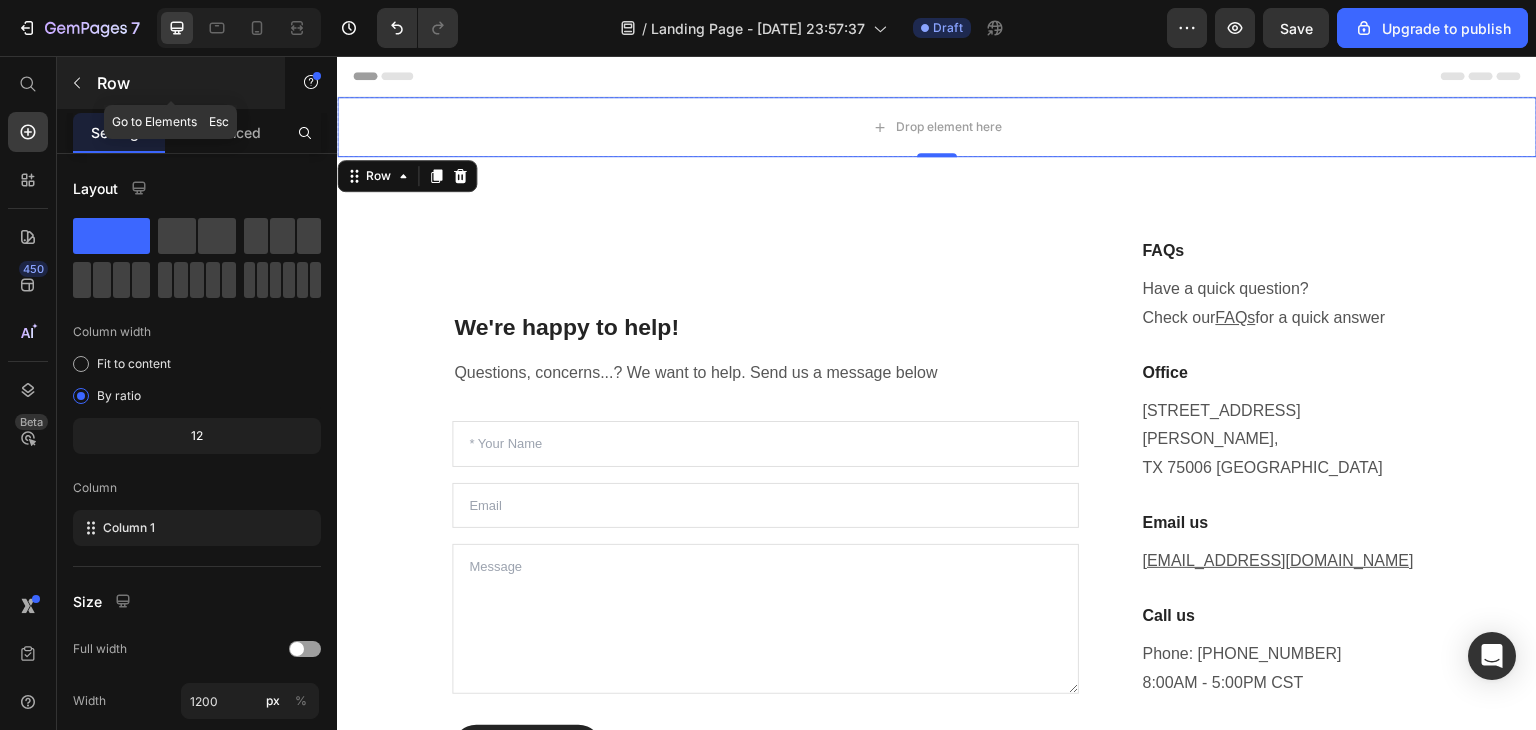 click on "Row" at bounding box center [171, 83] 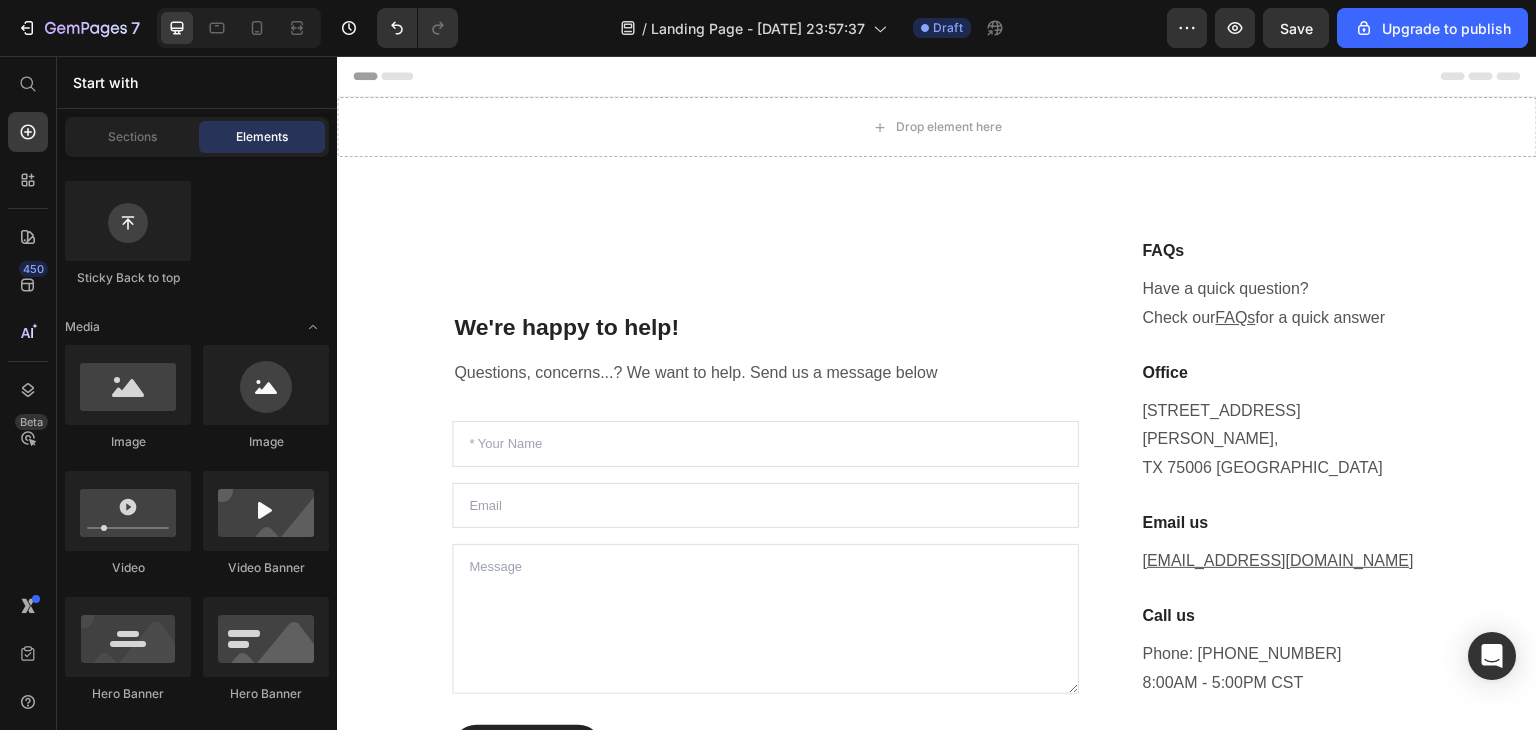 scroll, scrollTop: 600, scrollLeft: 0, axis: vertical 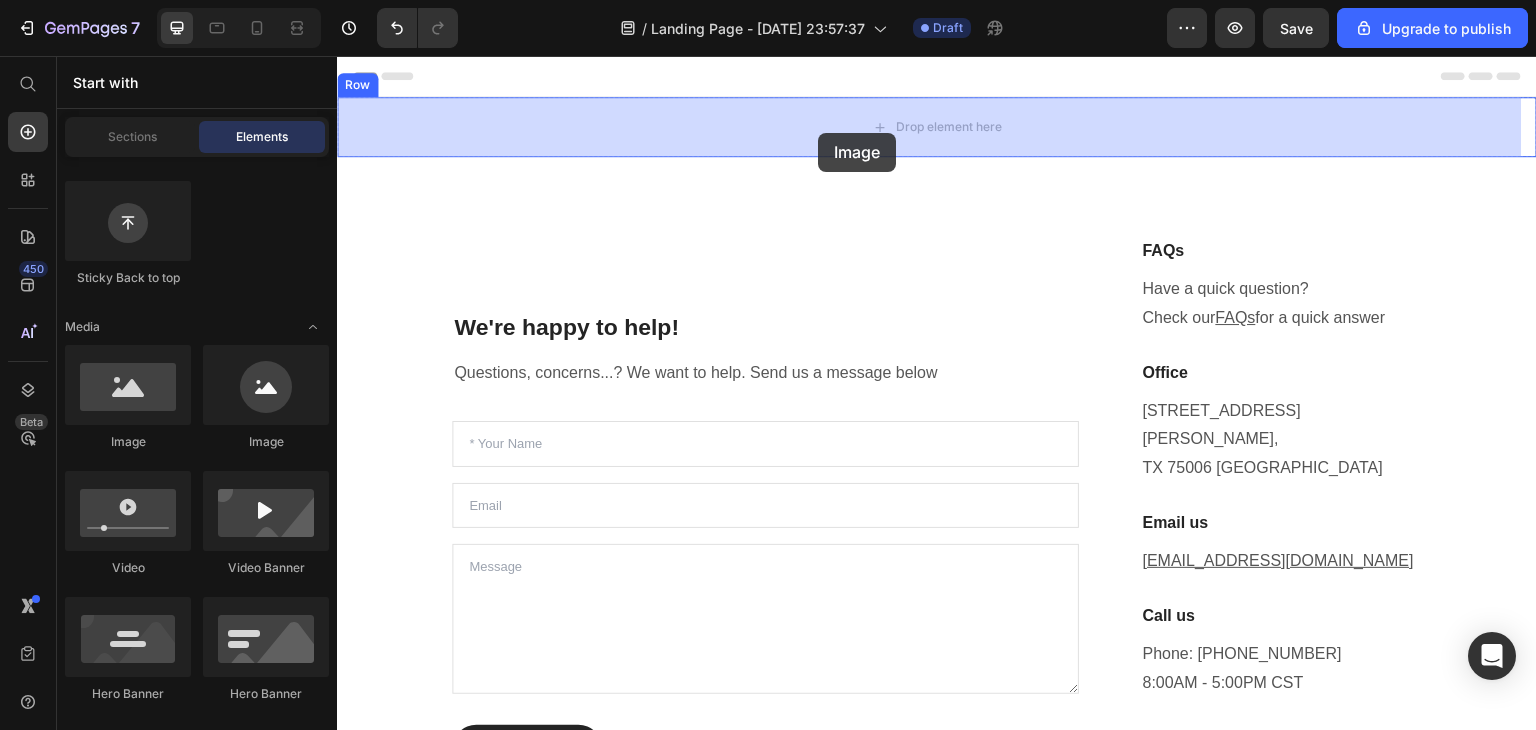 drag, startPoint x: 449, startPoint y: 459, endPoint x: 818, endPoint y: 127, distance: 496.37183 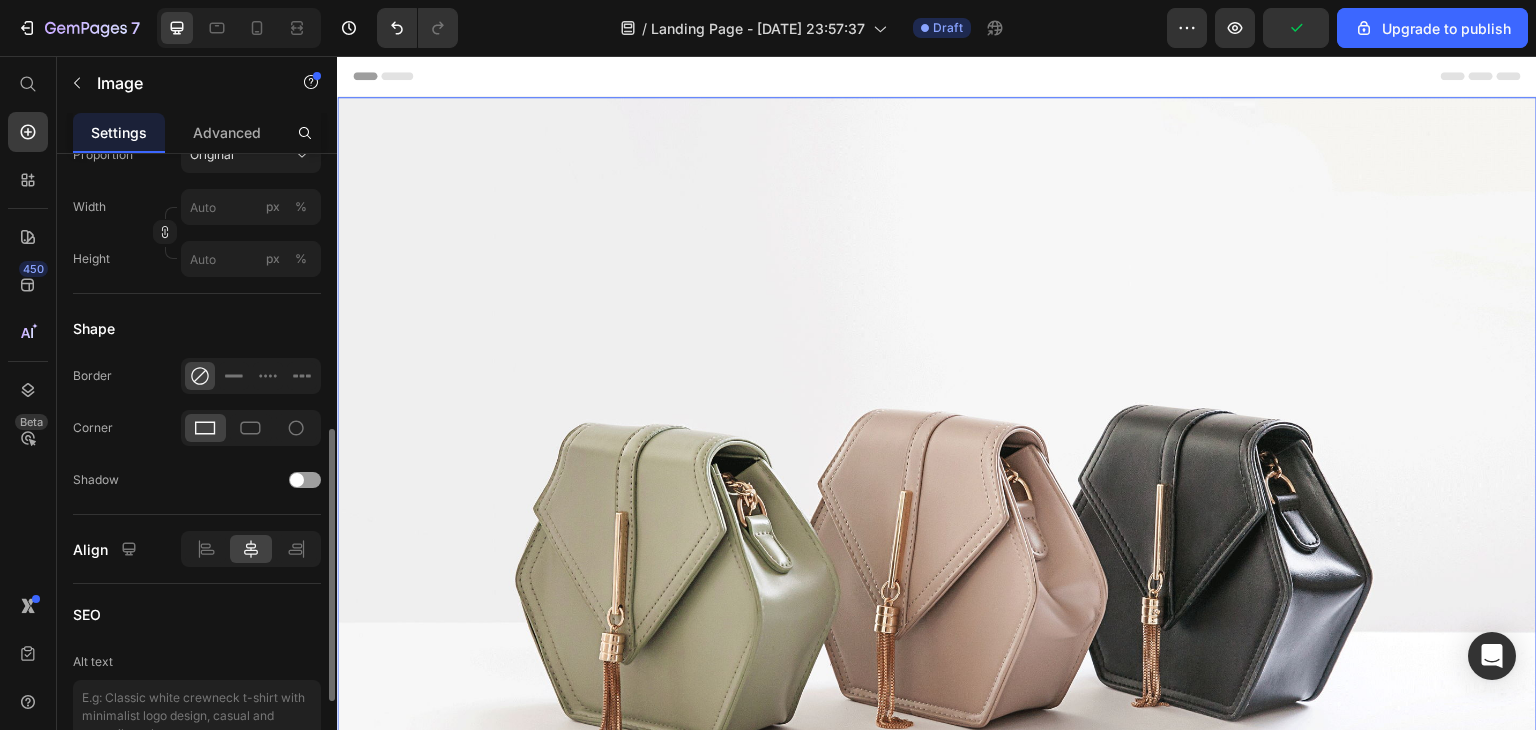 scroll, scrollTop: 642, scrollLeft: 0, axis: vertical 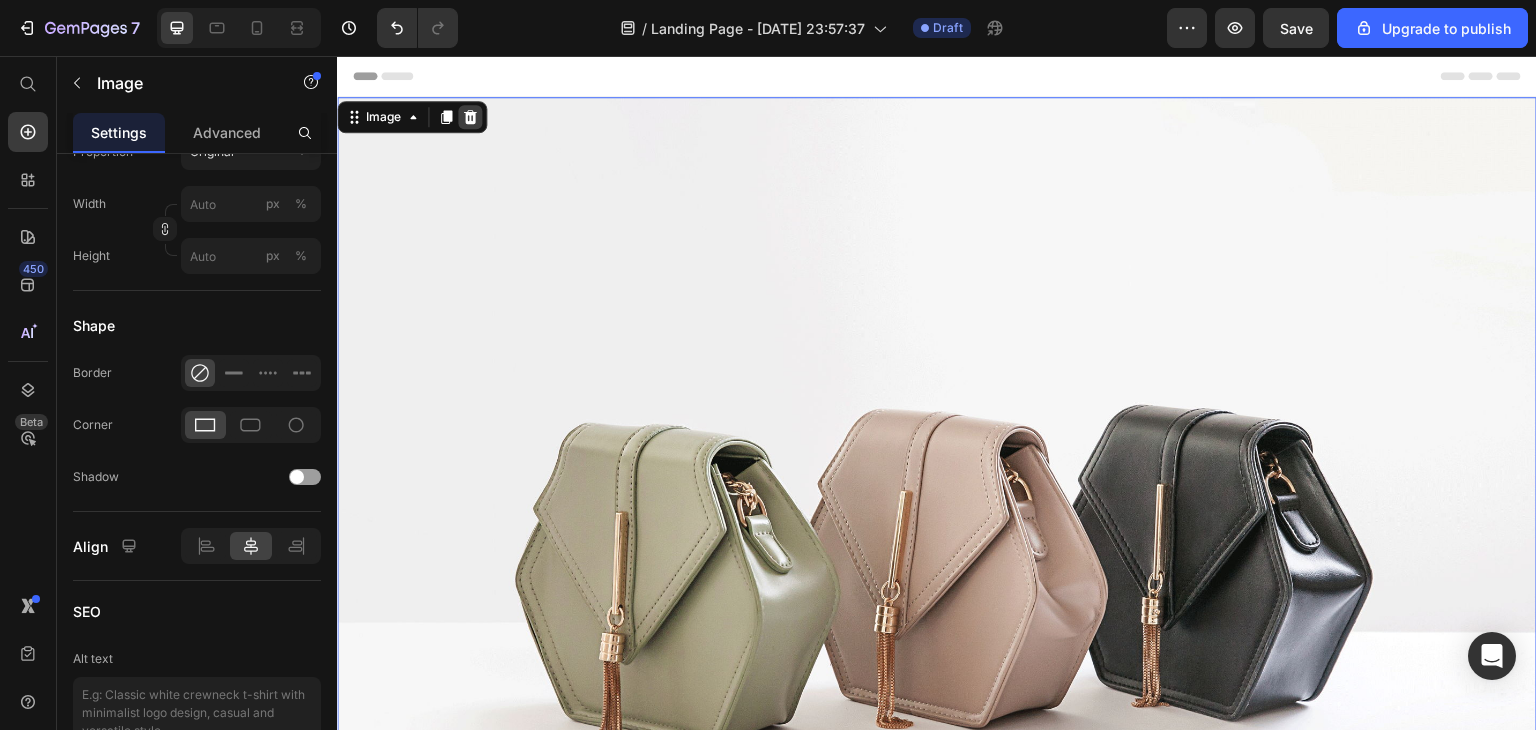 click 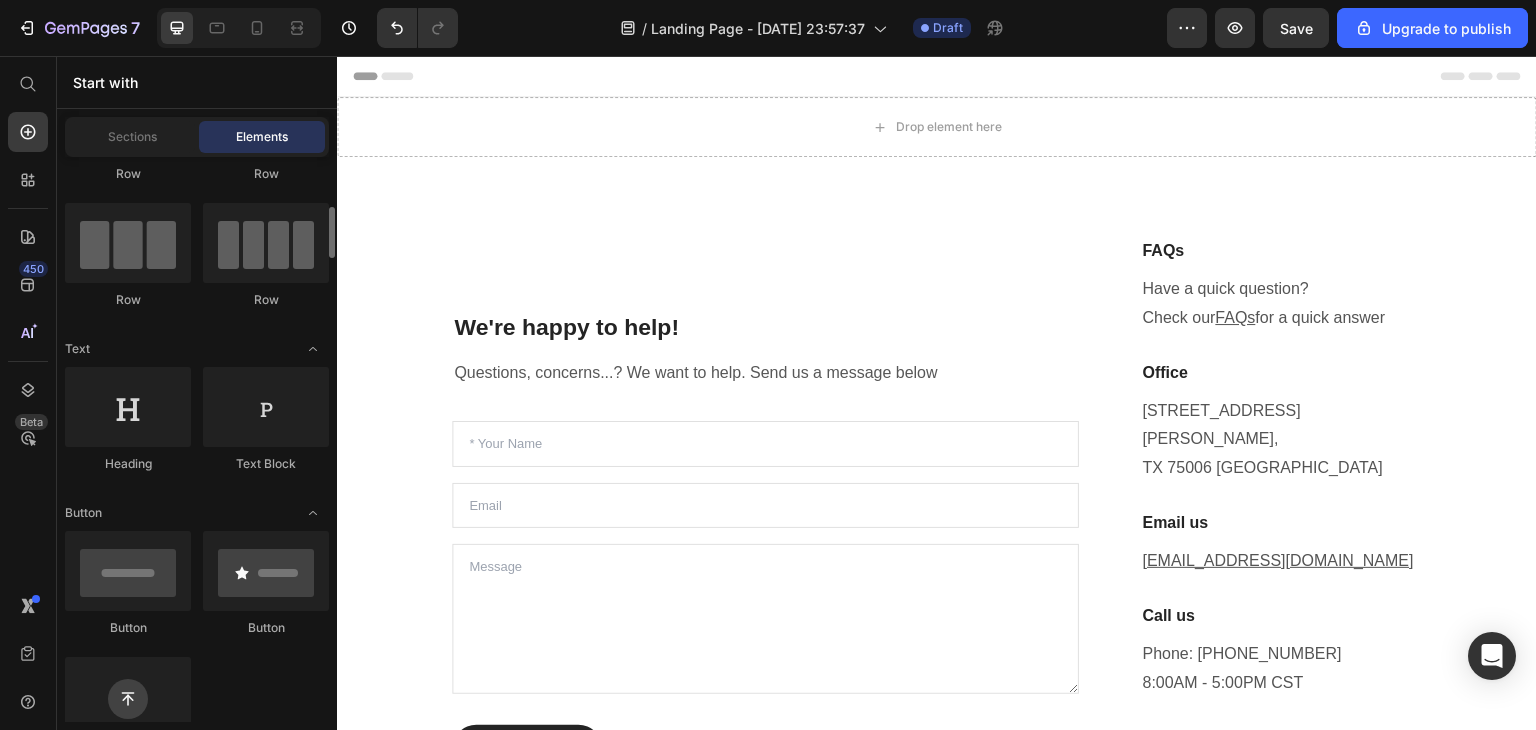 scroll, scrollTop: 84, scrollLeft: 0, axis: vertical 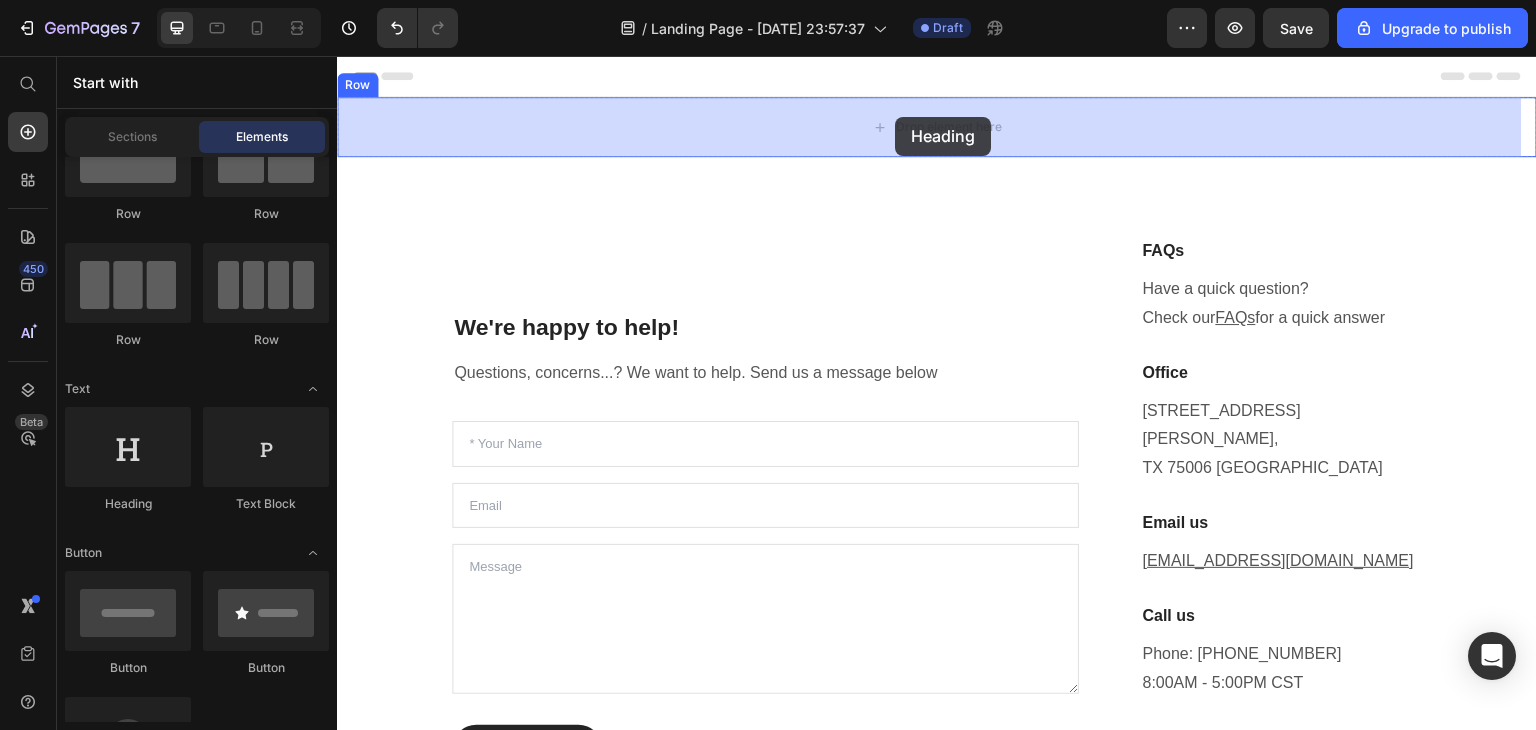 drag, startPoint x: 487, startPoint y: 513, endPoint x: 899, endPoint y: 124, distance: 566.626 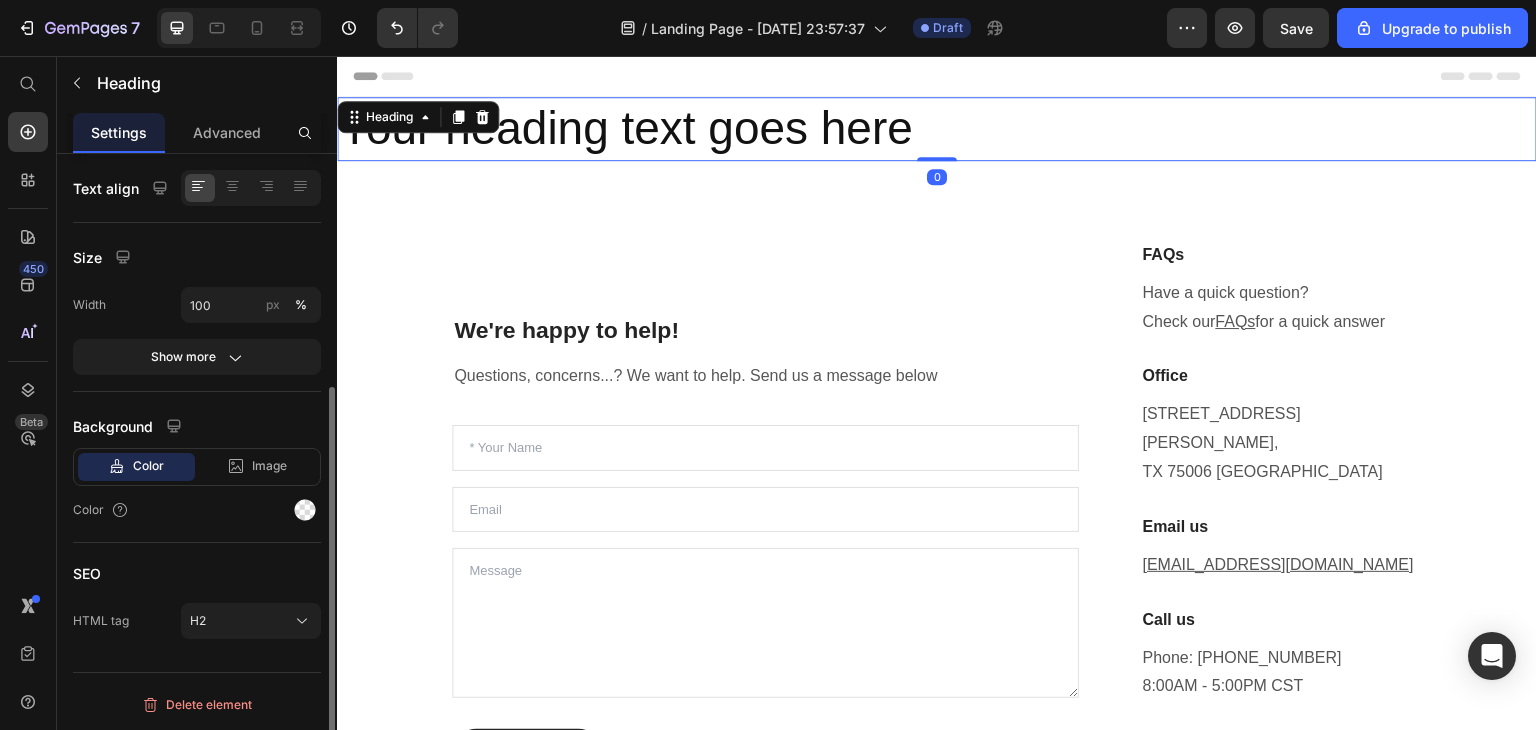 scroll, scrollTop: 0, scrollLeft: 0, axis: both 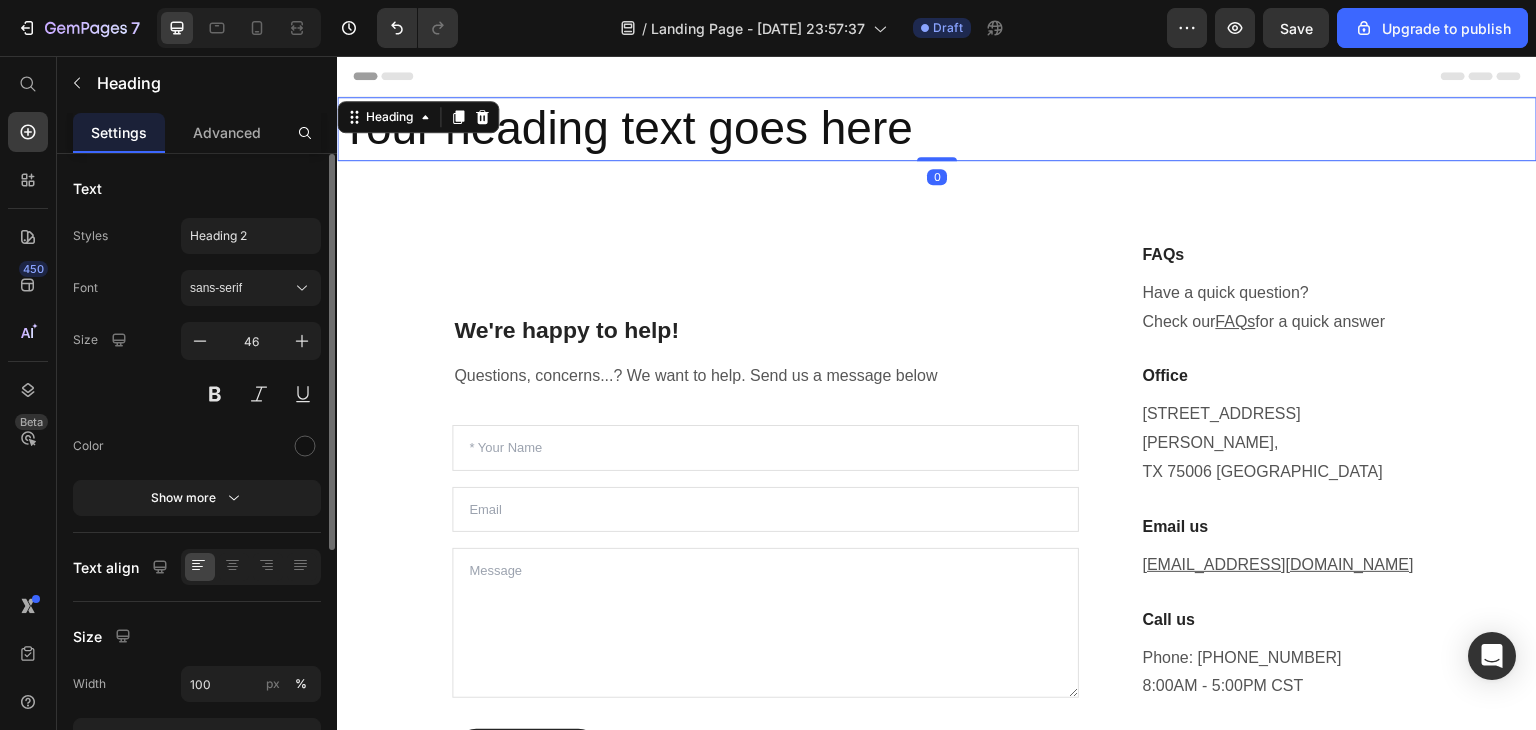 click on "Your heading text goes here" at bounding box center [937, 129] 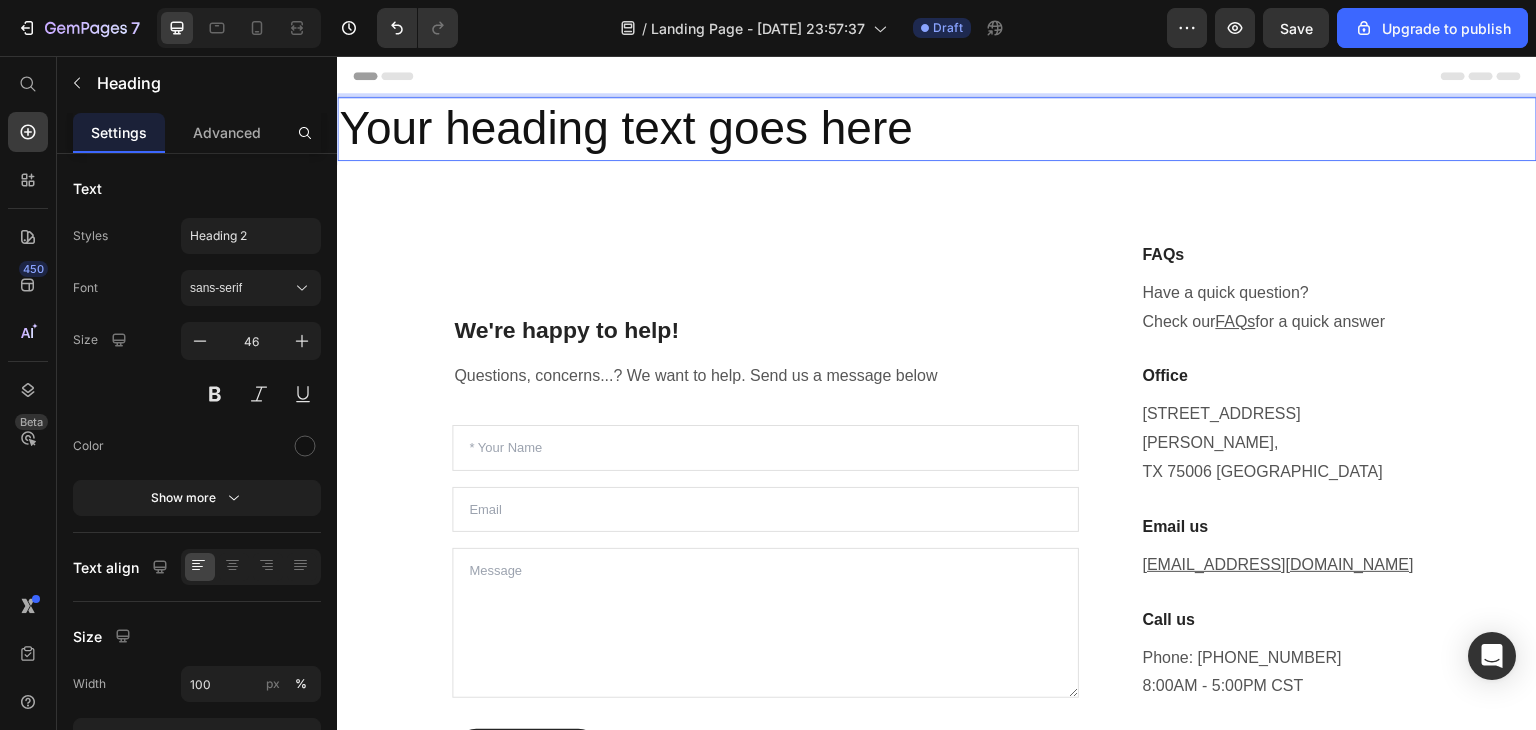 click on "Your heading text goes here" at bounding box center [937, 129] 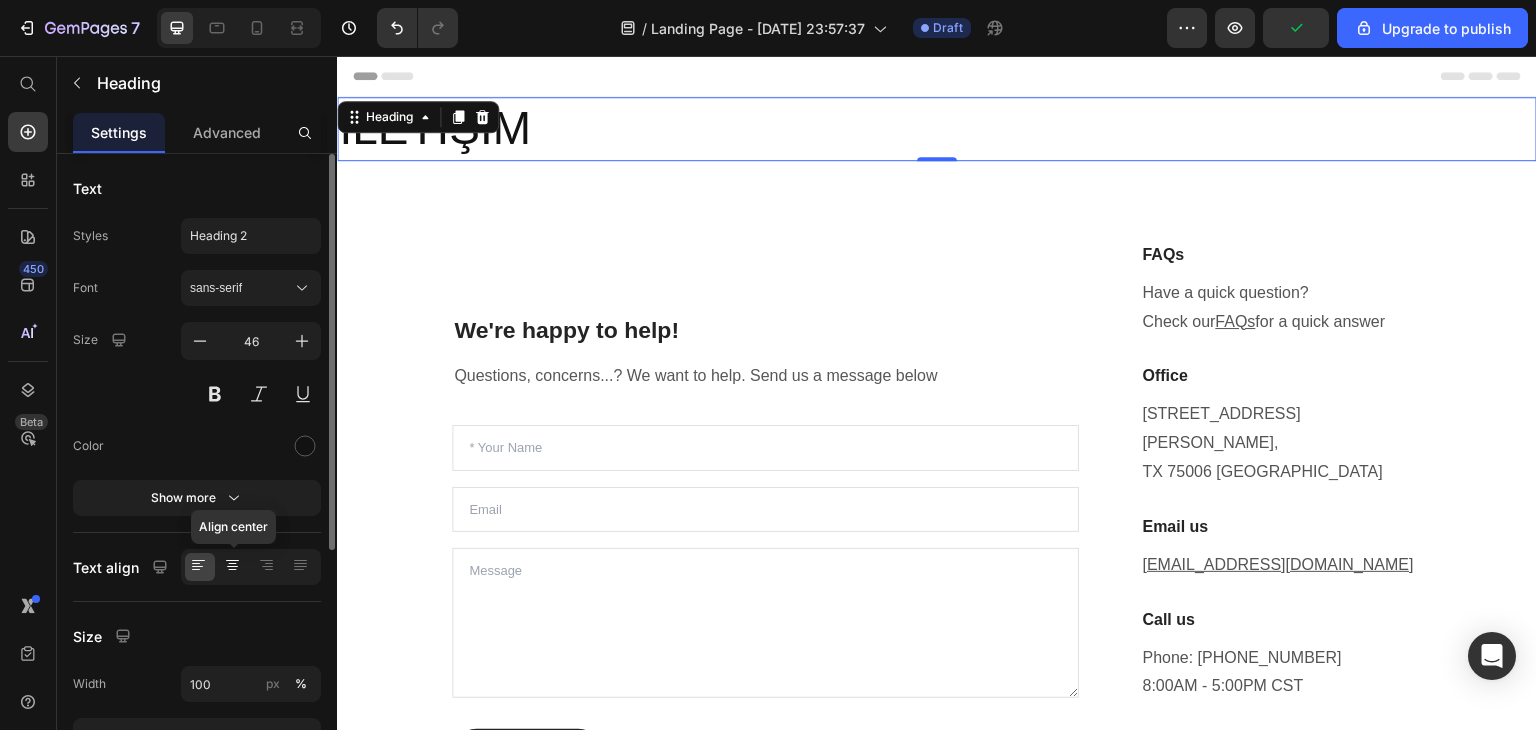 click 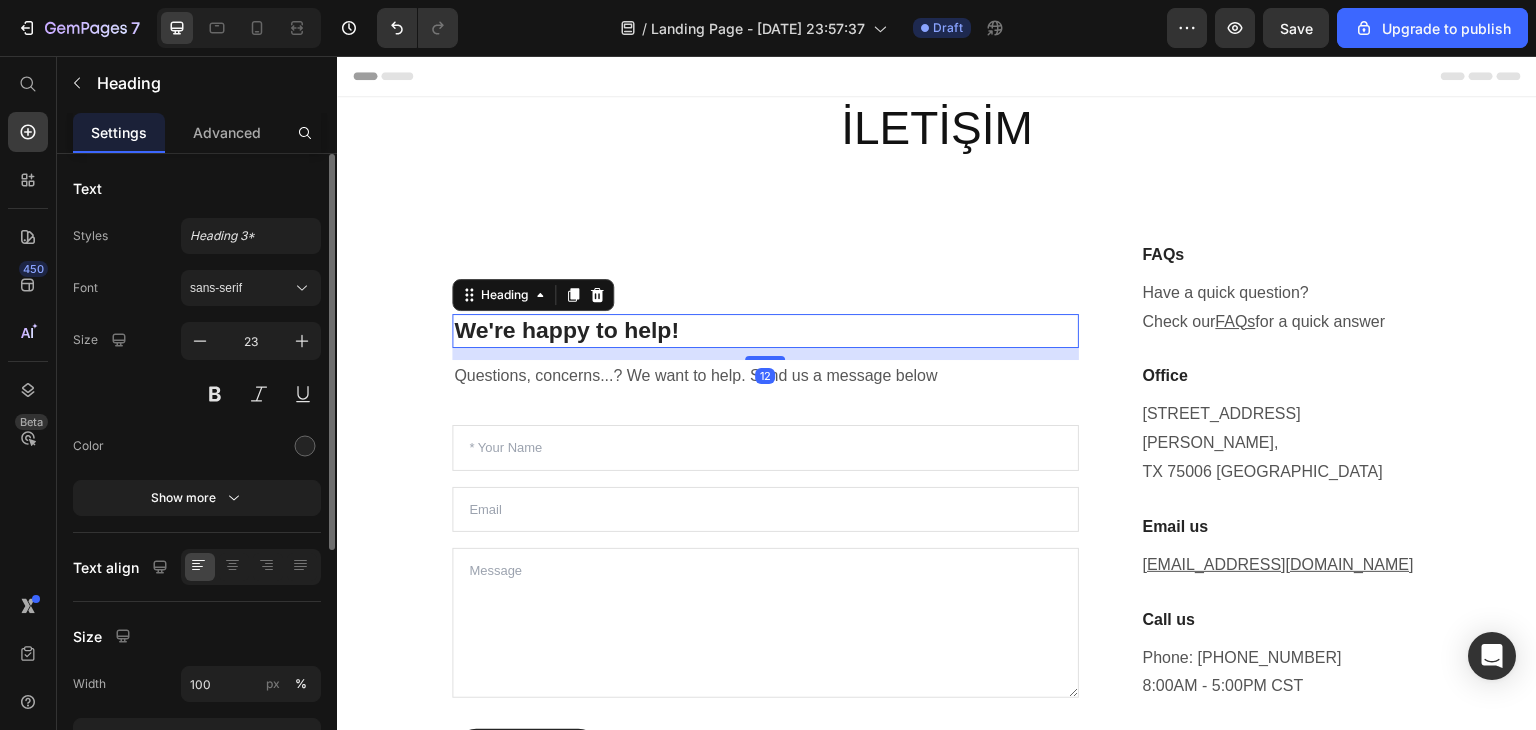 click on "We're happy to help!" at bounding box center [765, 331] 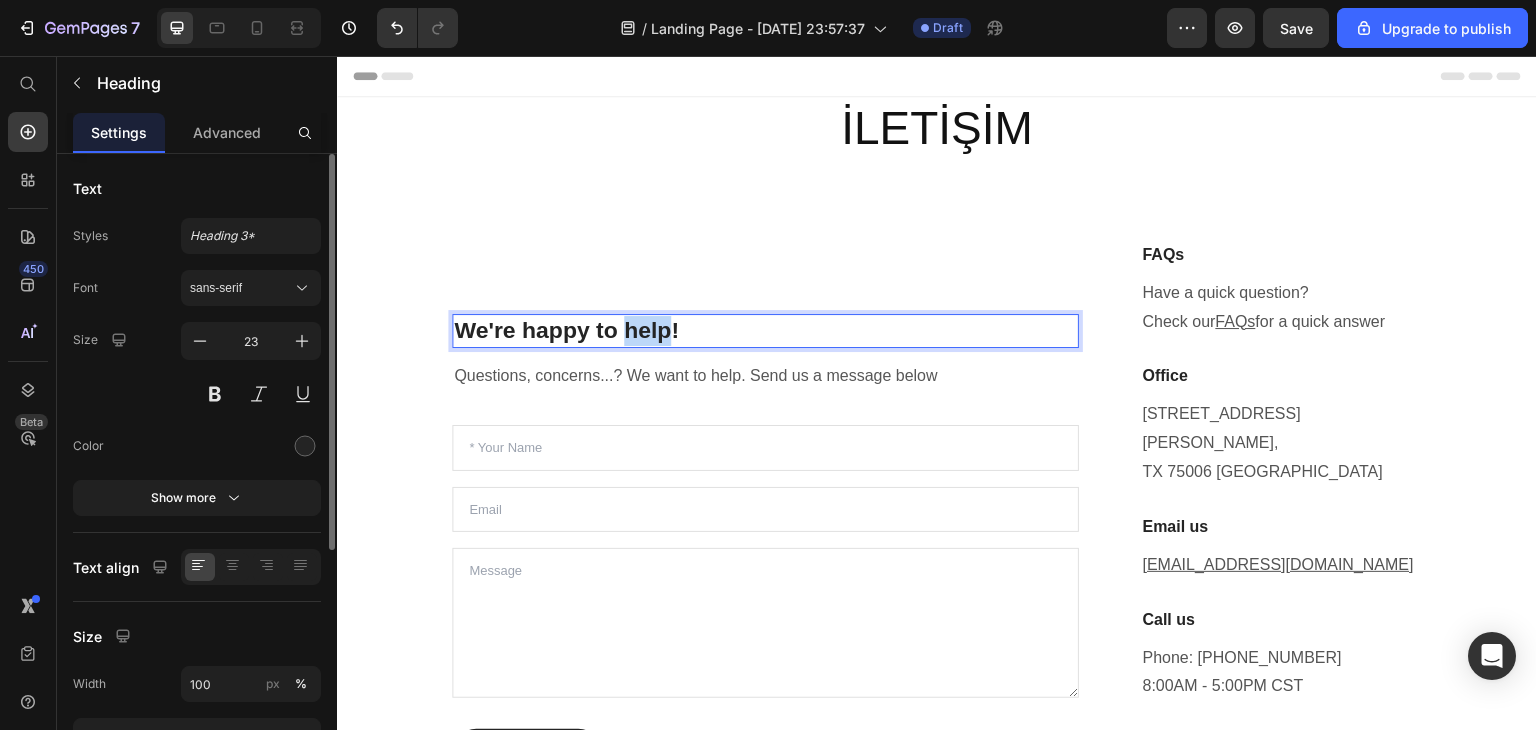 click on "We're happy to help!" at bounding box center [765, 331] 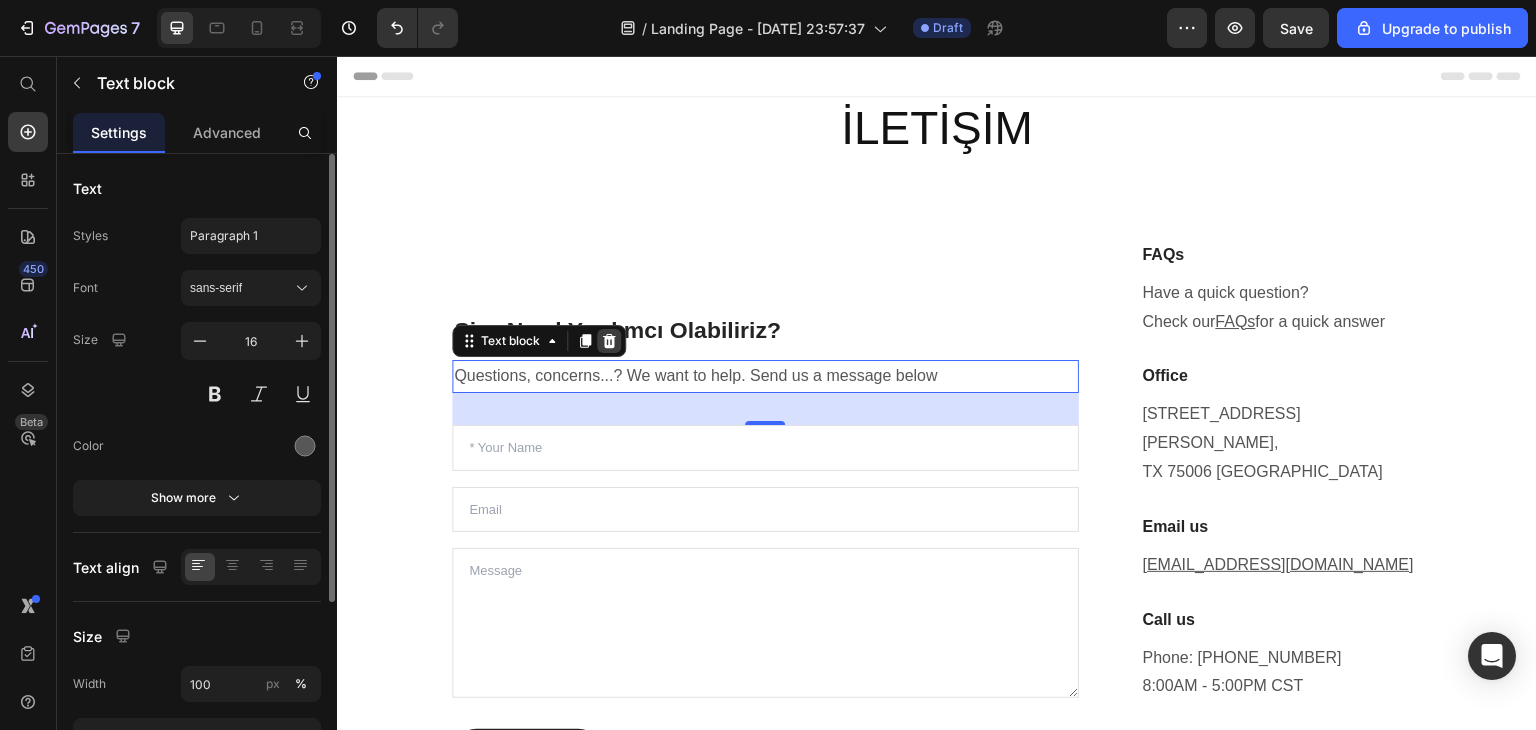click 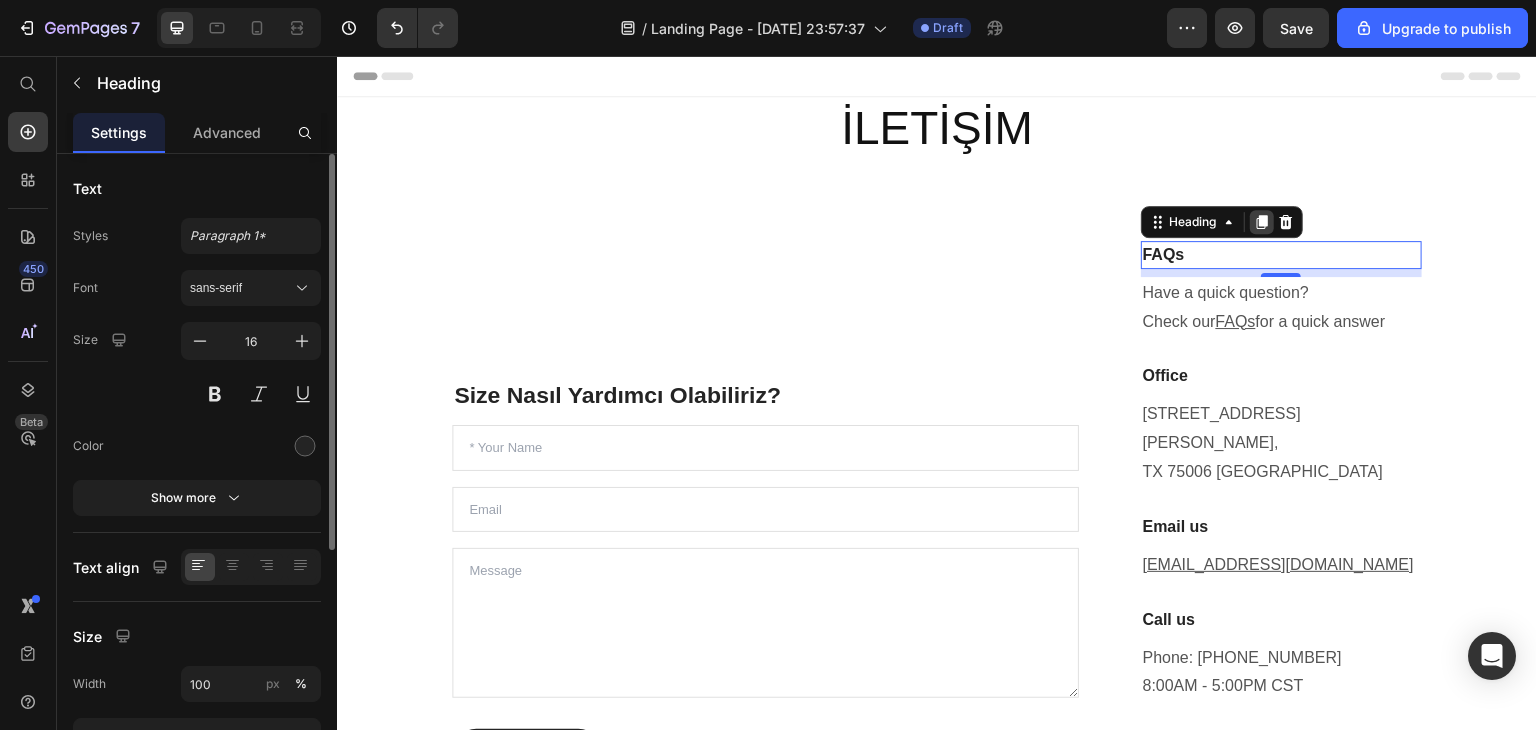 scroll, scrollTop: 4, scrollLeft: 0, axis: vertical 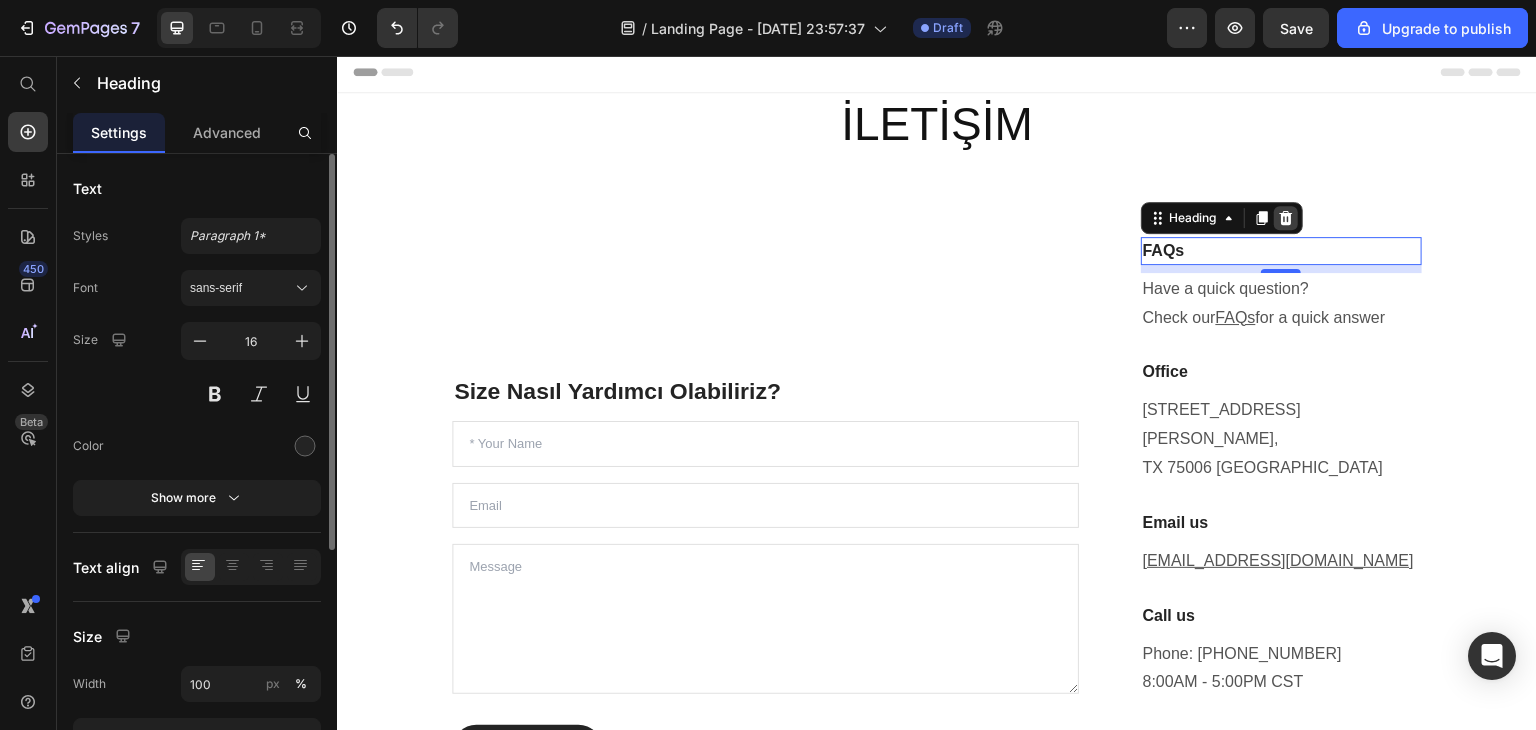 click 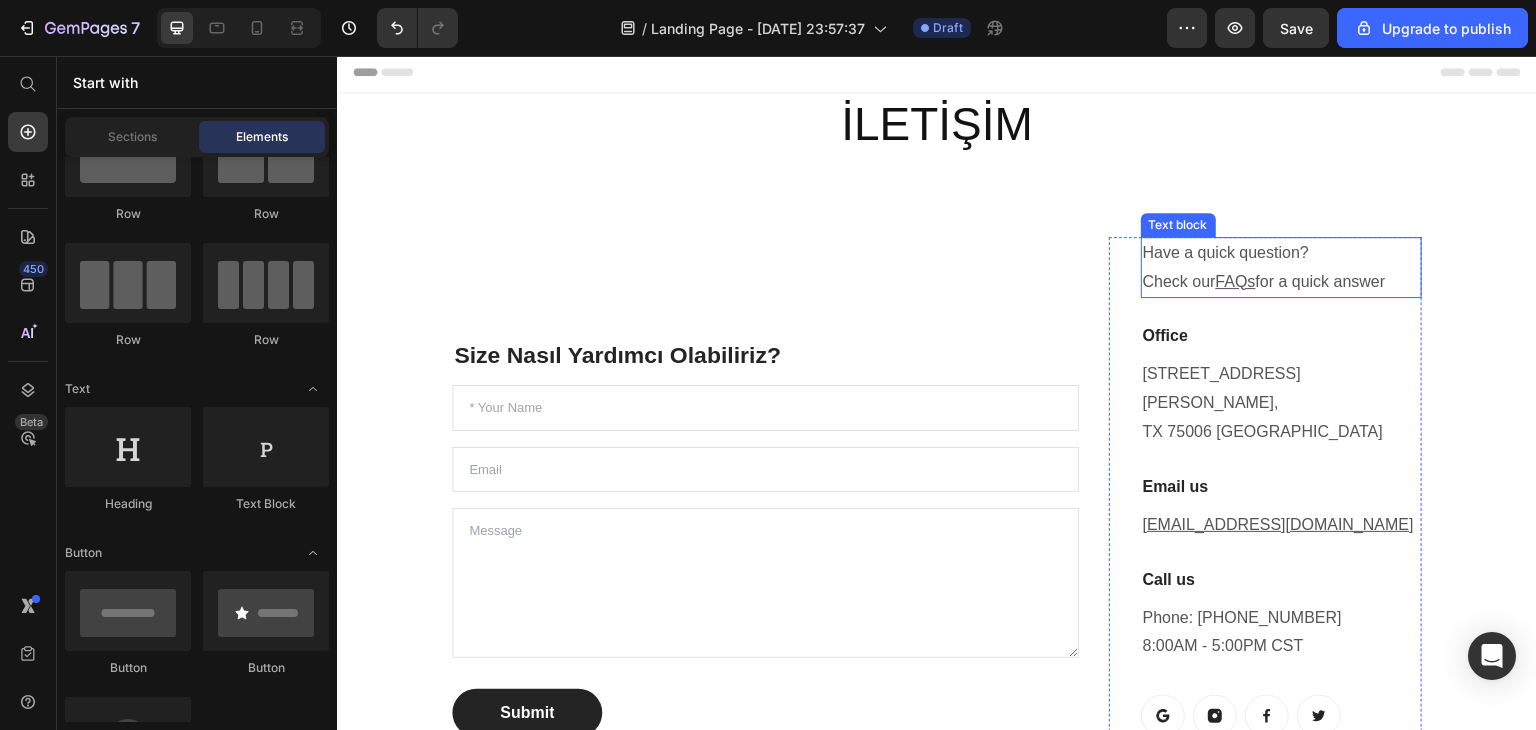 click on "Have a quick question? Check our  FAQs  for a quick answer" at bounding box center (1281, 268) 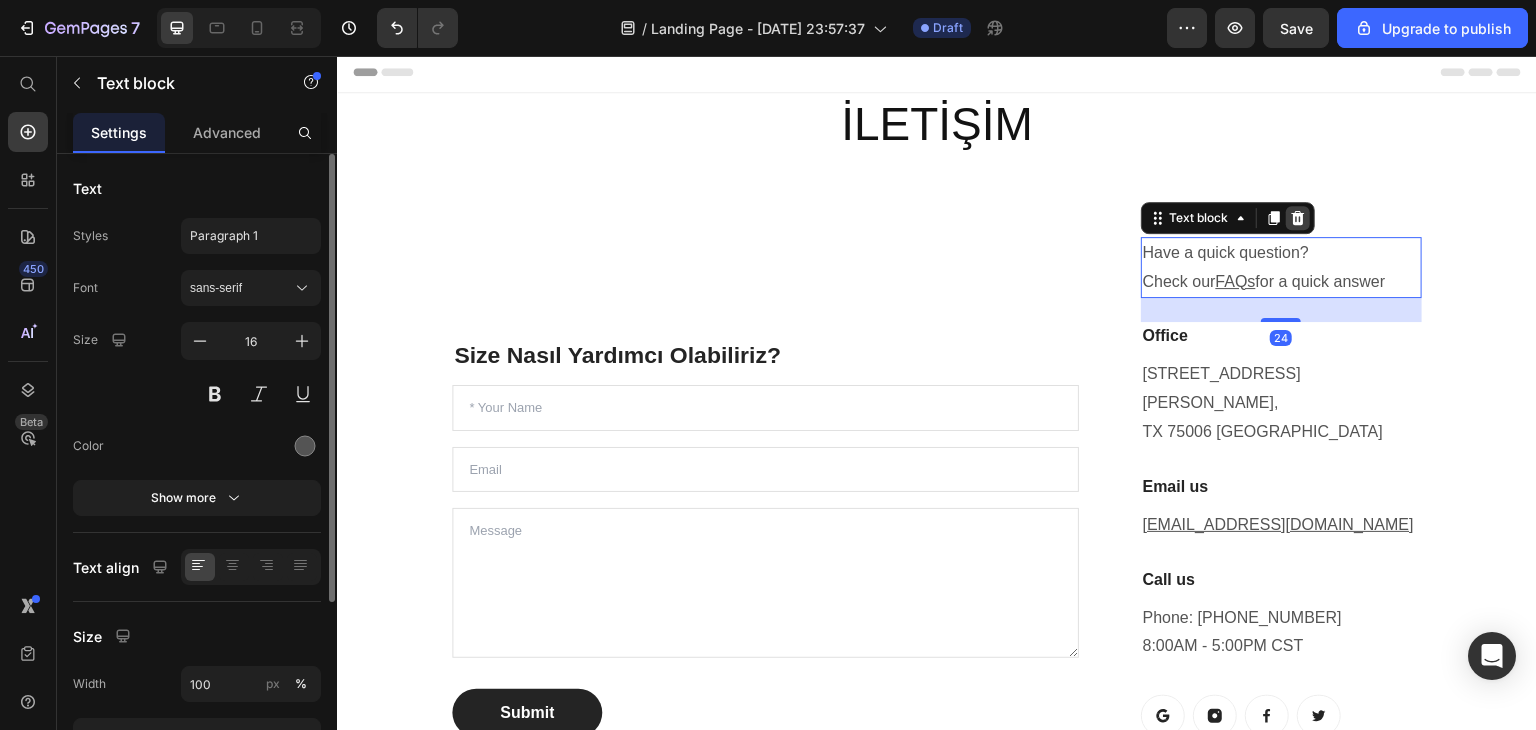 click 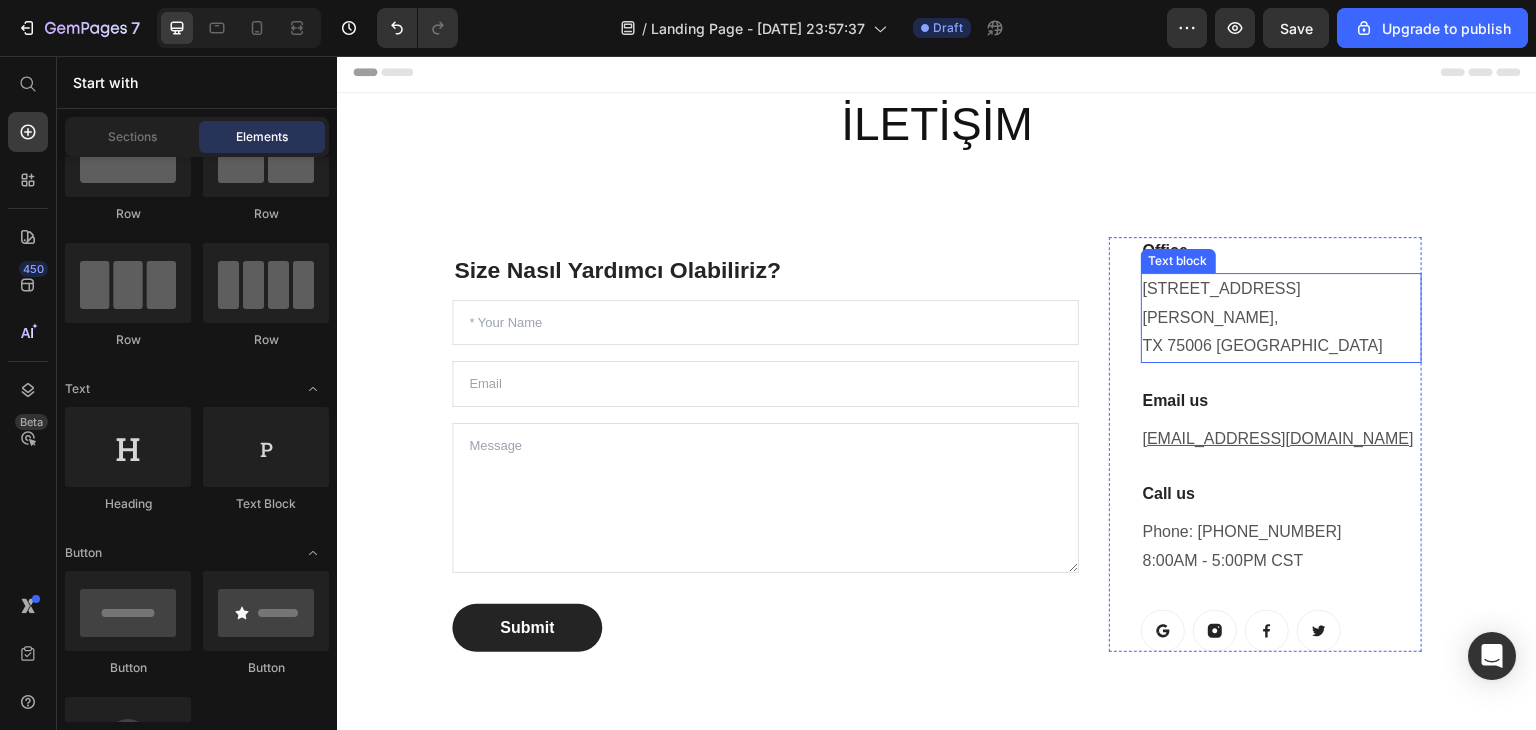 click on "[STREET_ADDRESS][PERSON_NAME]" at bounding box center [1281, 318] 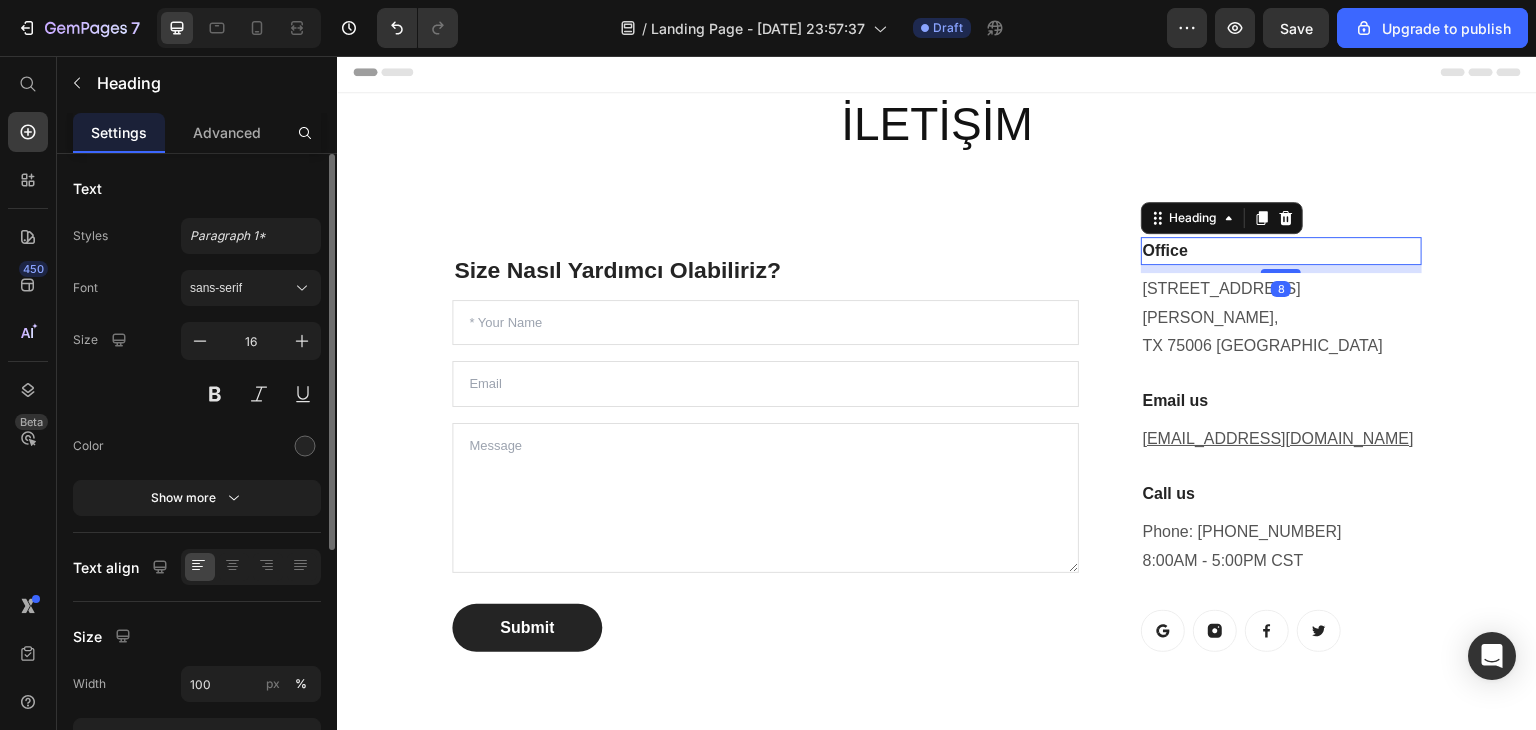 click on "Office" at bounding box center [1281, 251] 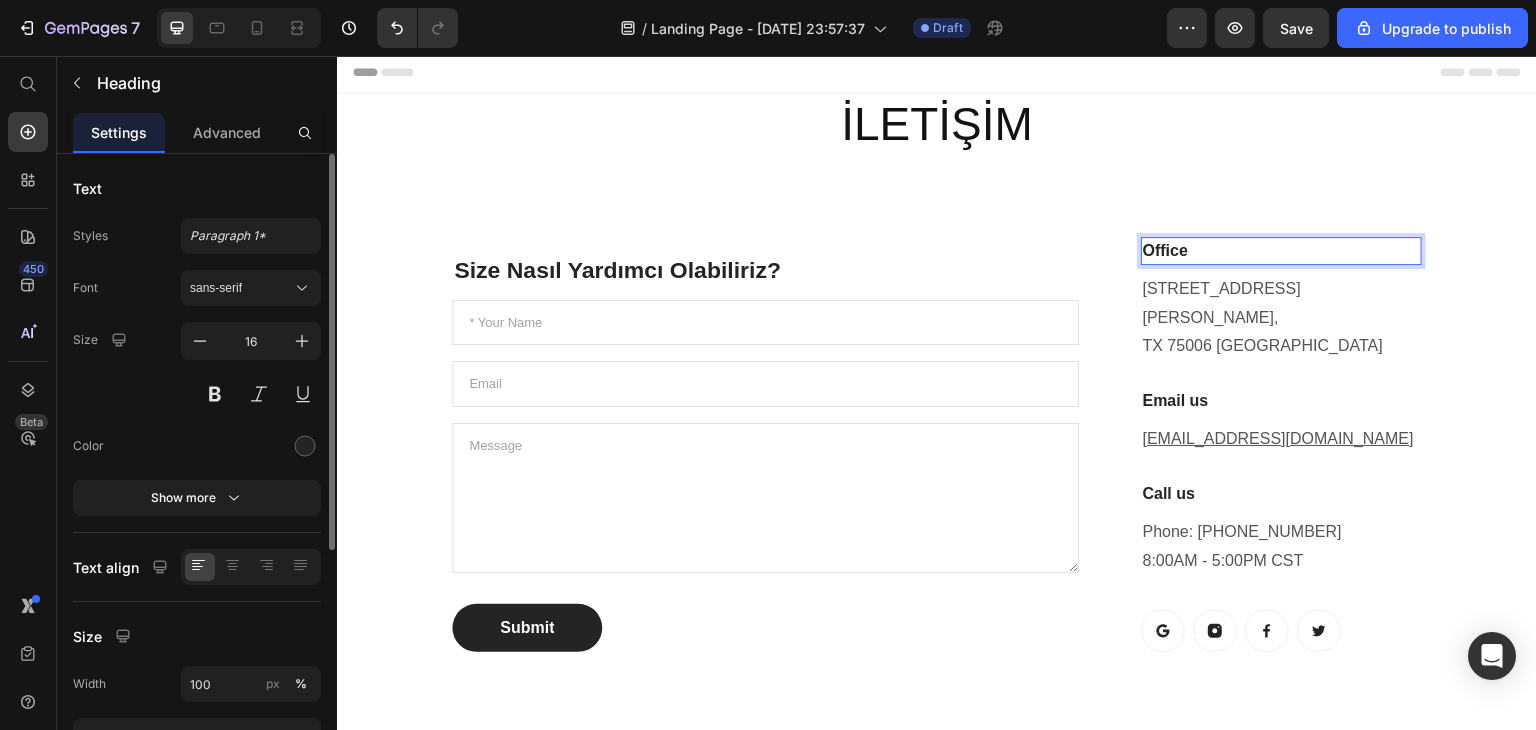 click on "Office" at bounding box center (1281, 251) 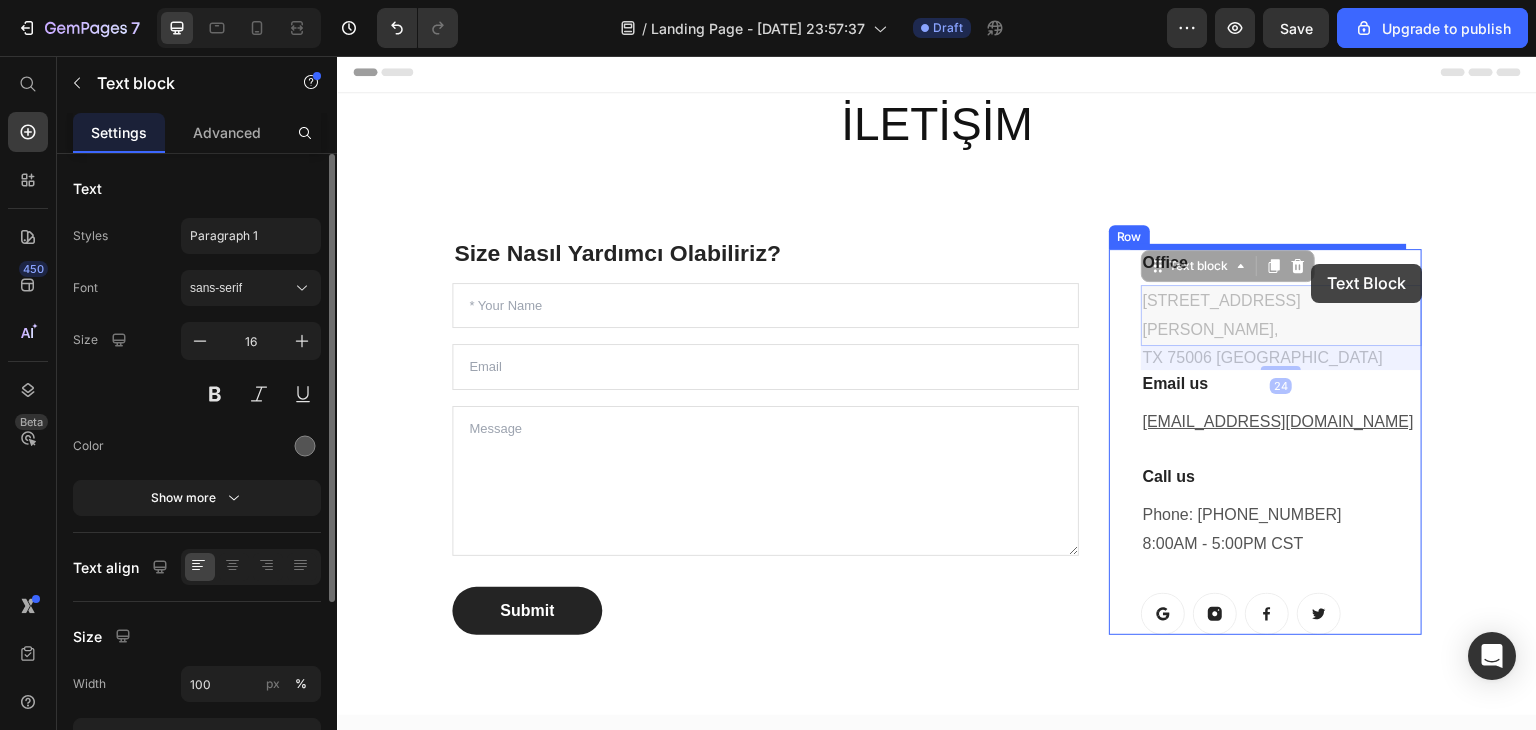 drag, startPoint x: 1299, startPoint y: 301, endPoint x: 1310, endPoint y: 266, distance: 36.687874 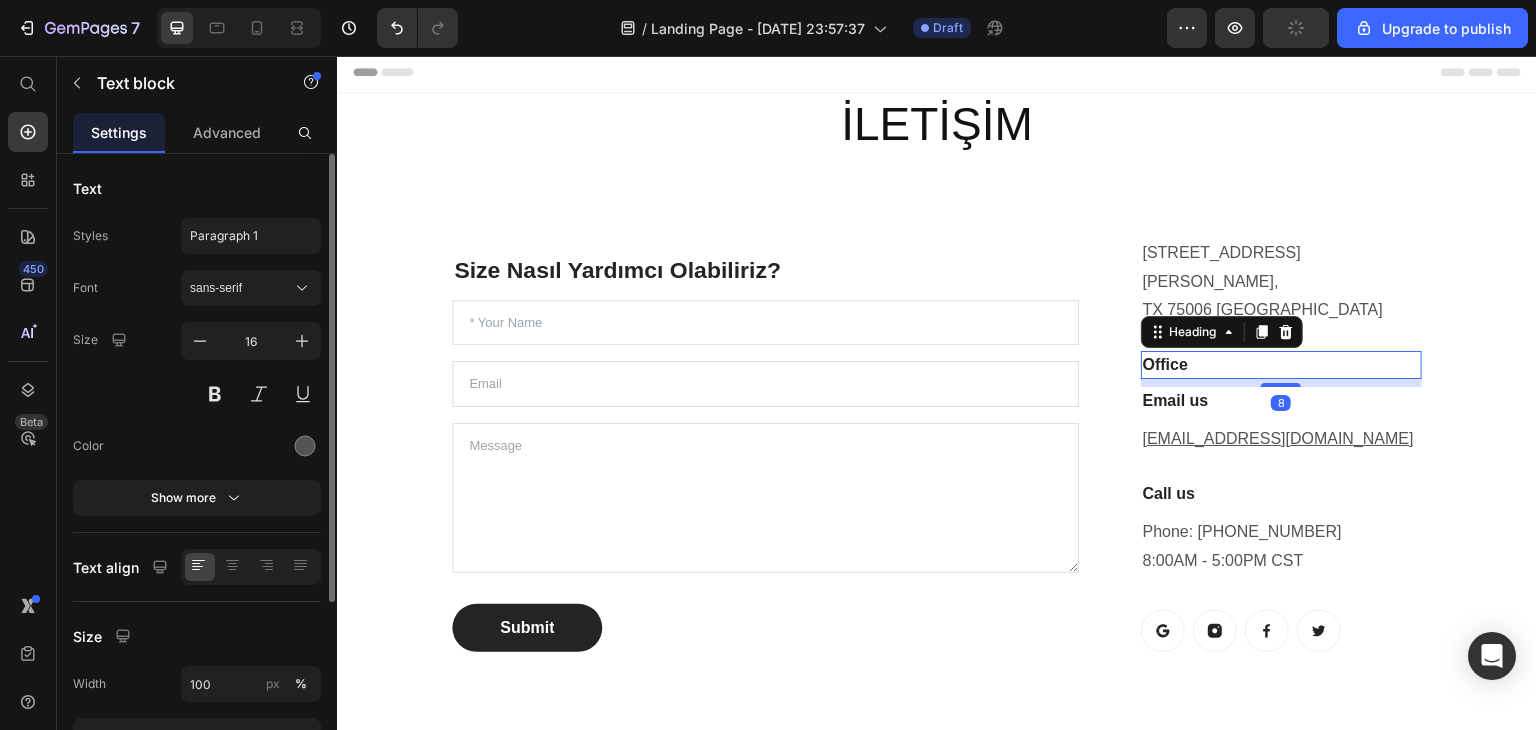 click on "Office" at bounding box center [1281, 365] 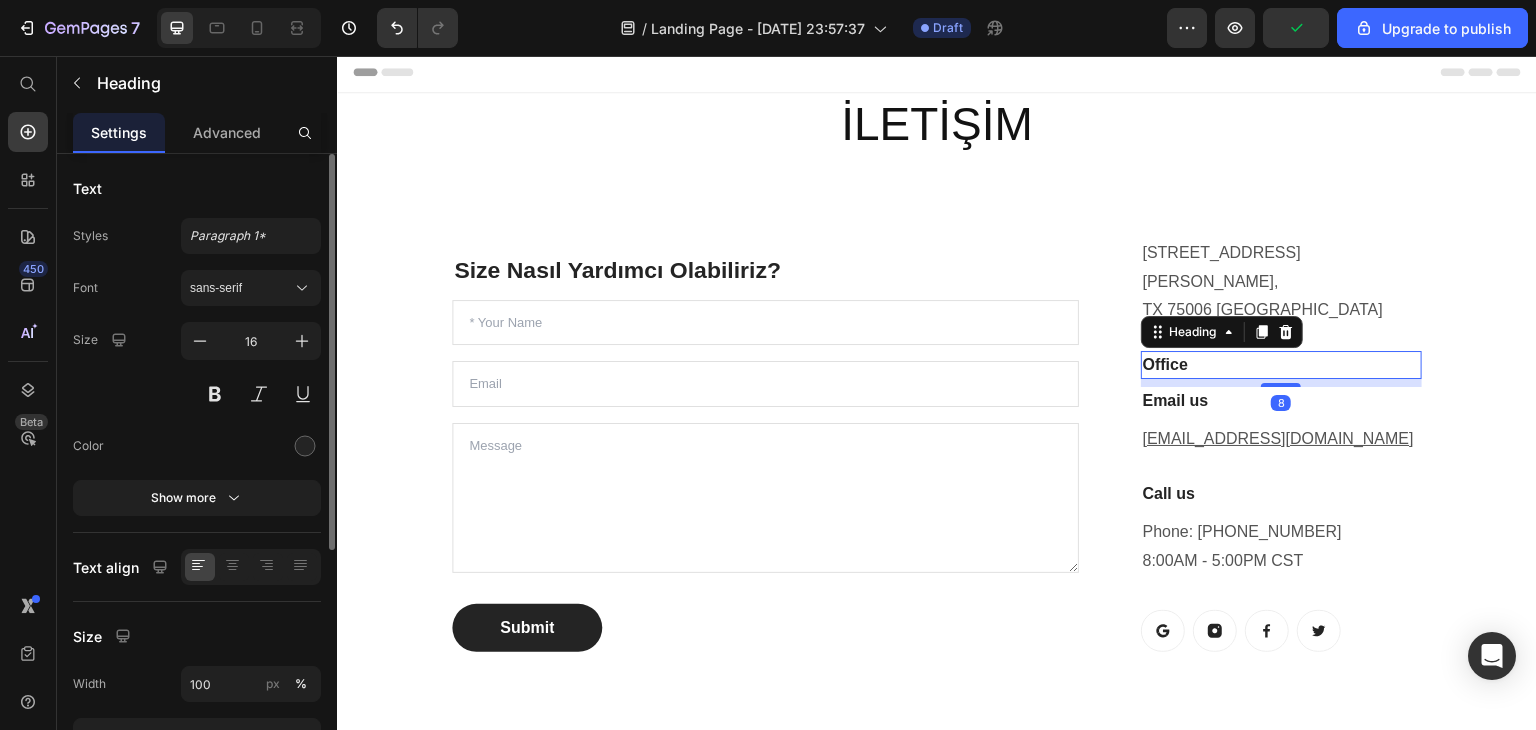 click on "Heading" at bounding box center [1222, 332] 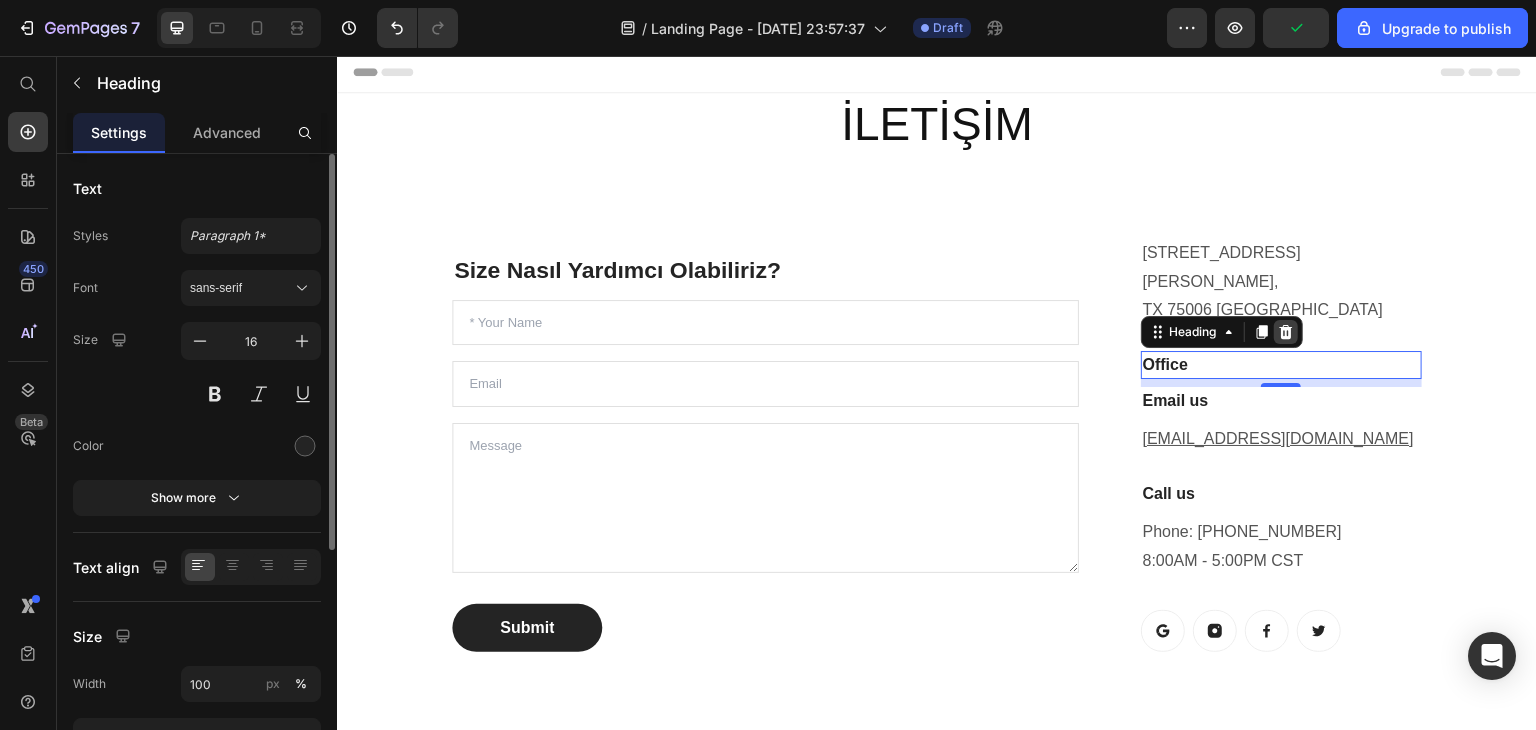 click at bounding box center (1286, 332) 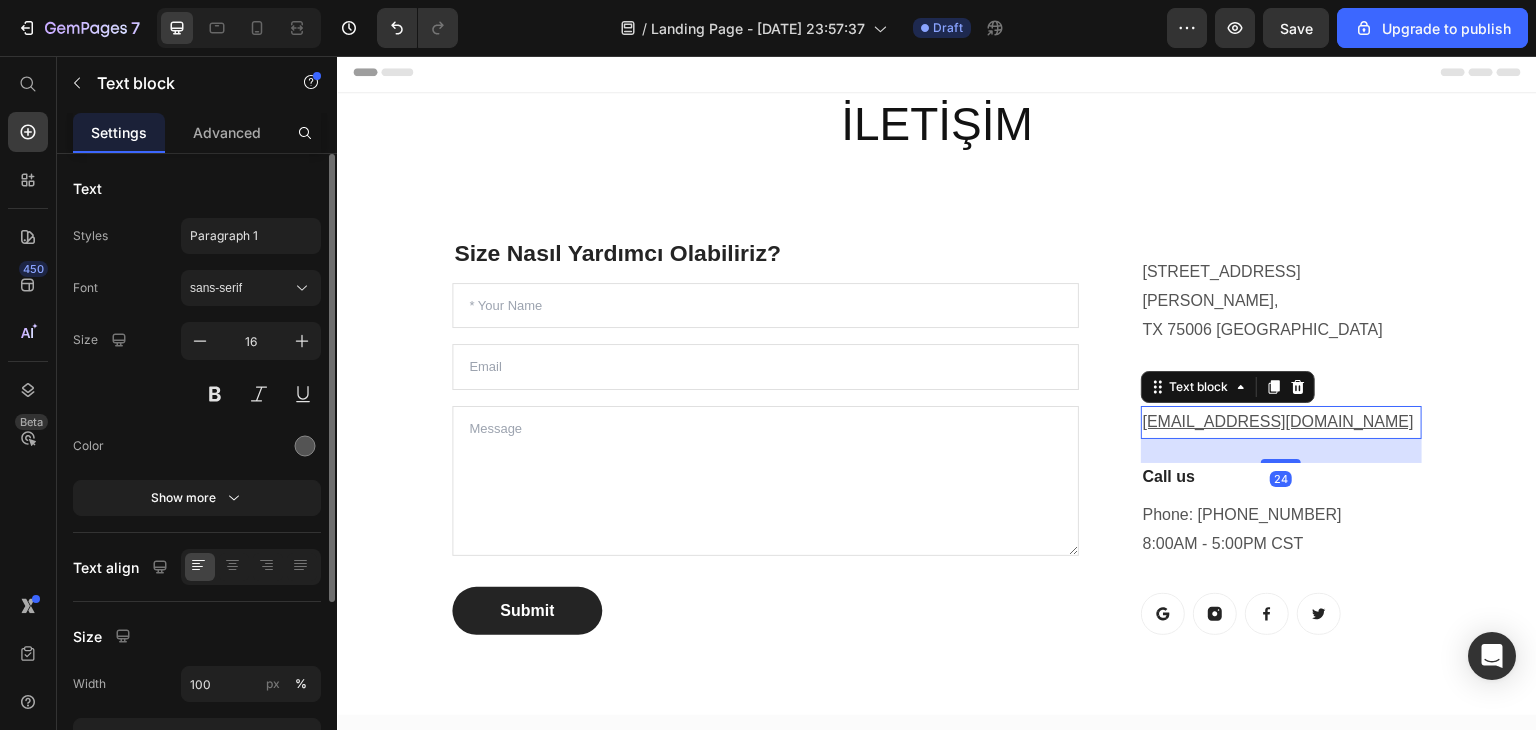 click on "[EMAIL_ADDRESS][DOMAIN_NAME]" at bounding box center (1278, 421) 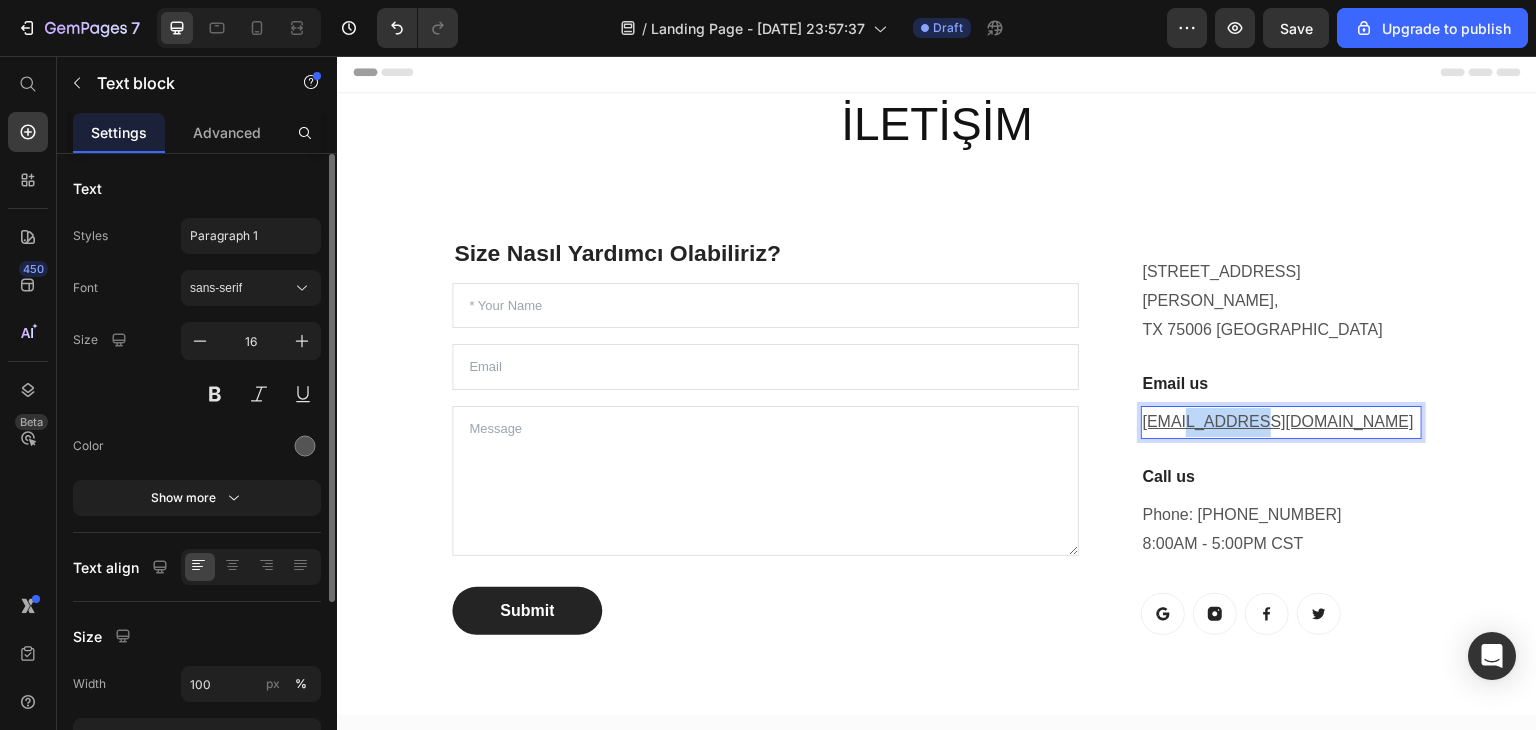 click on "[EMAIL_ADDRESS][DOMAIN_NAME]" at bounding box center (1278, 421) 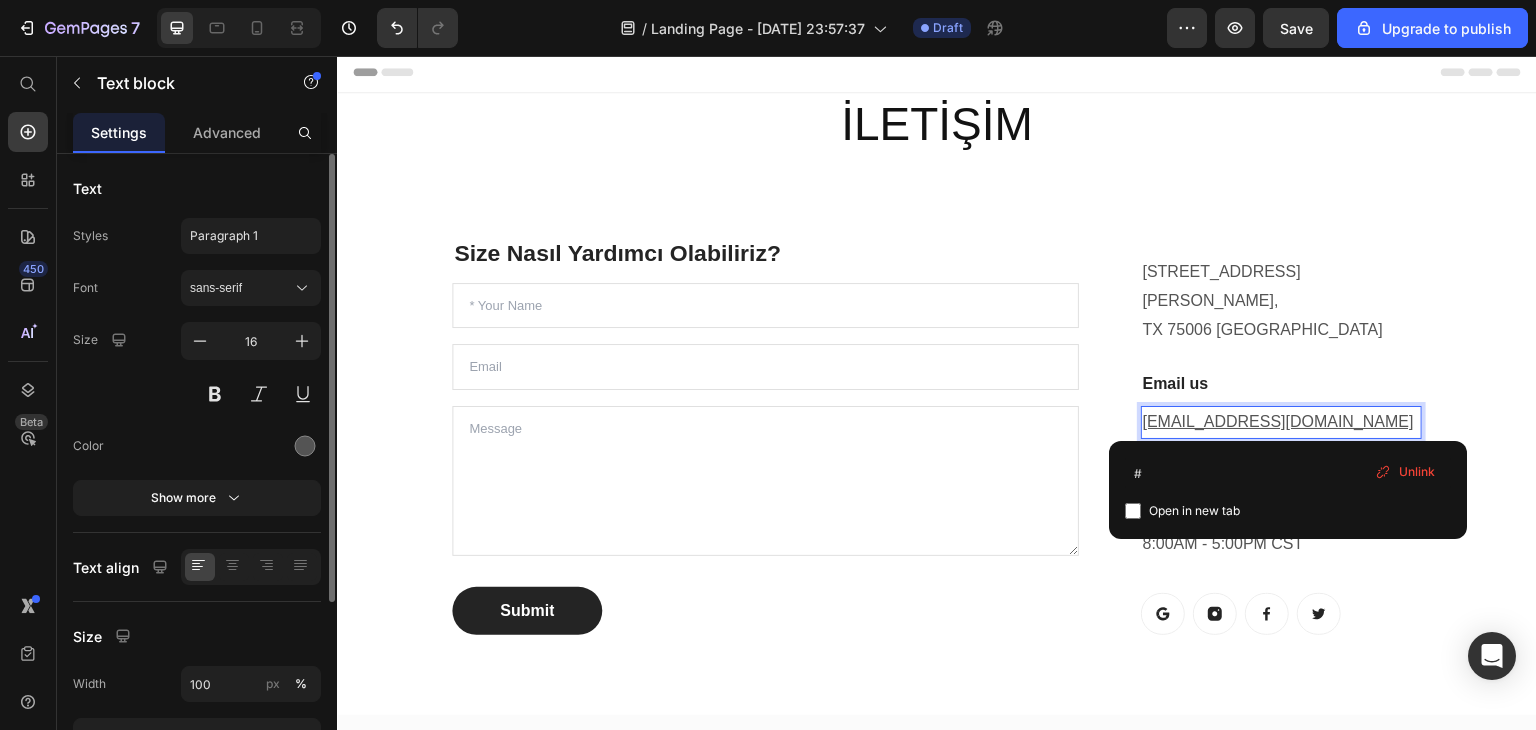 click on "[EMAIL_ADDRESS][DOMAIN_NAME]" at bounding box center [1281, 422] 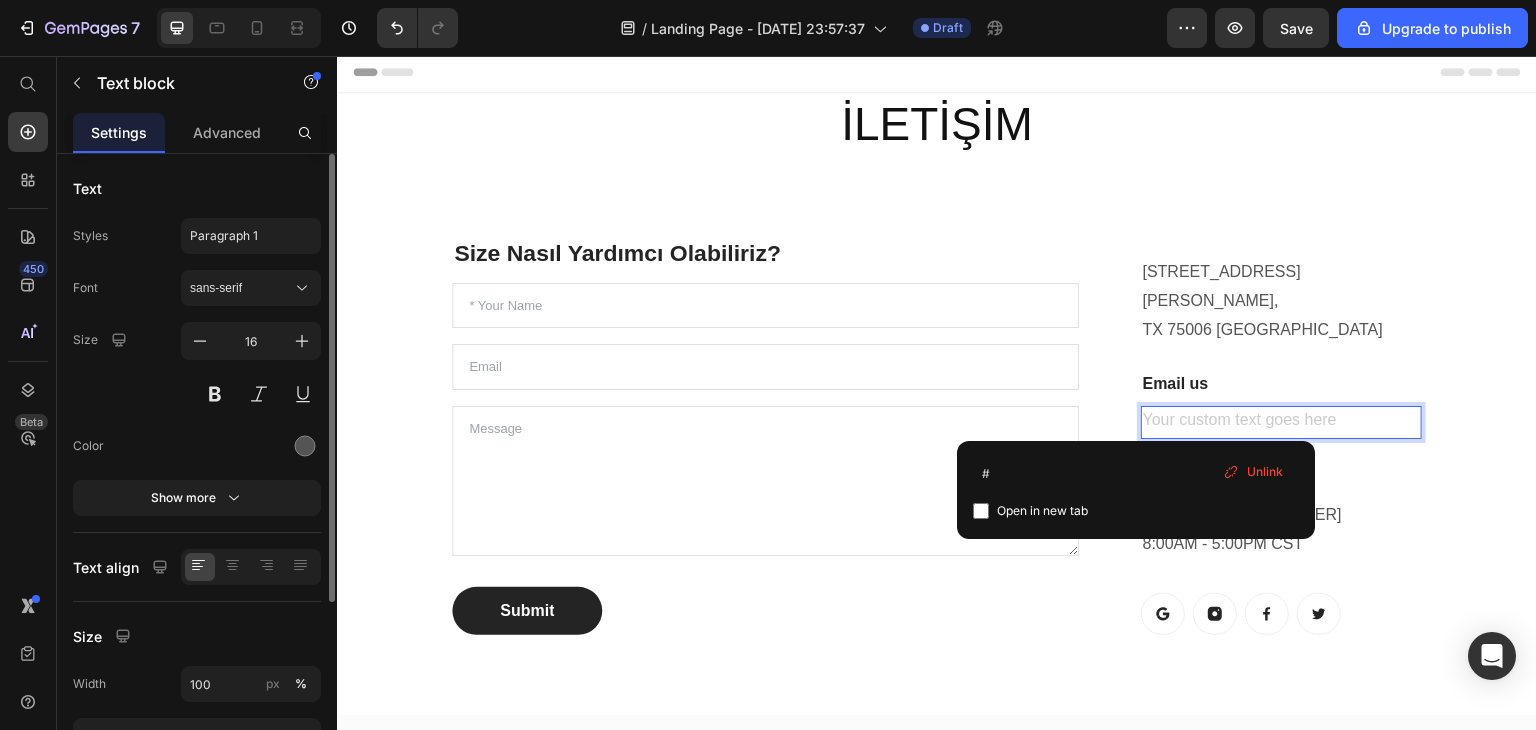 scroll, scrollTop: 0, scrollLeft: 0, axis: both 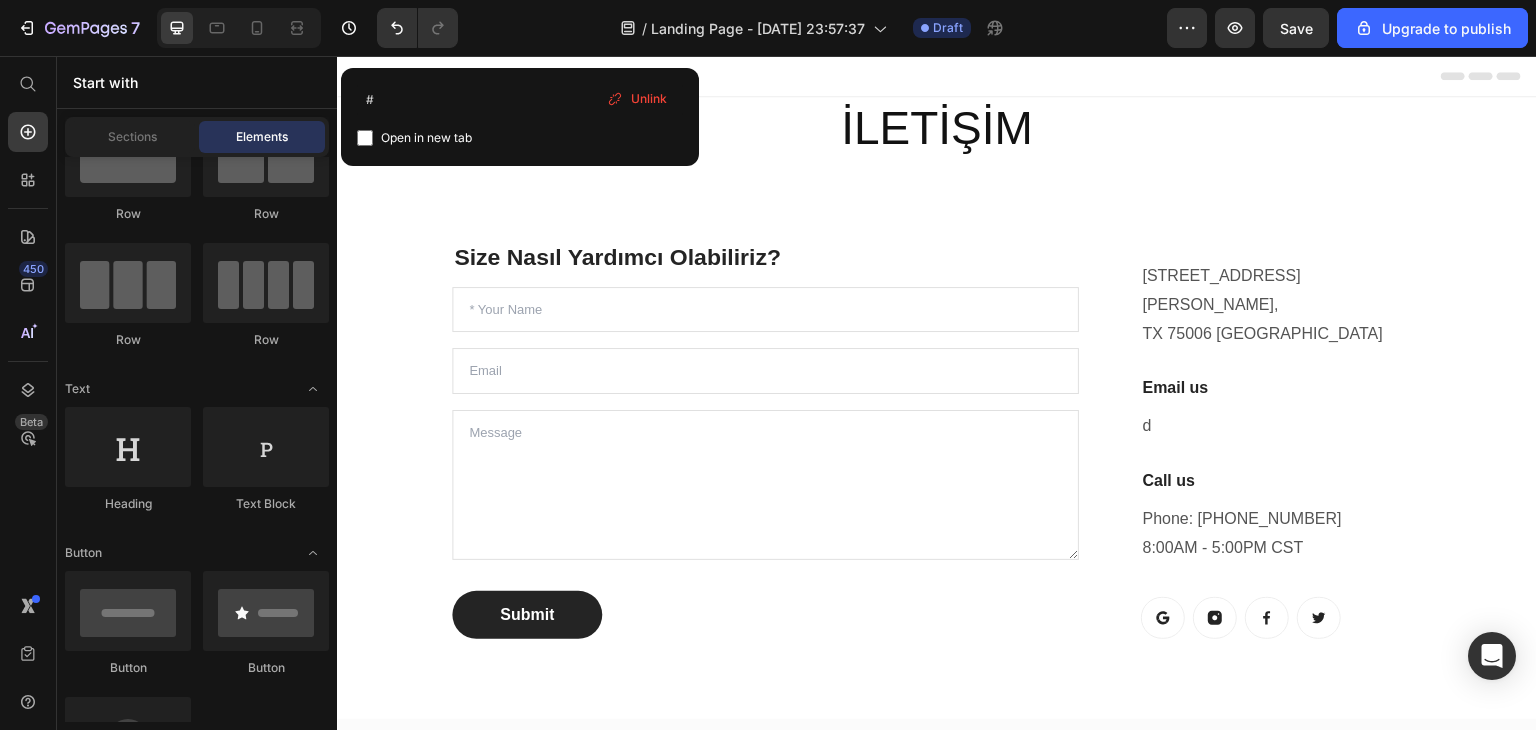 click on "Open in new tab" at bounding box center (520, 138) 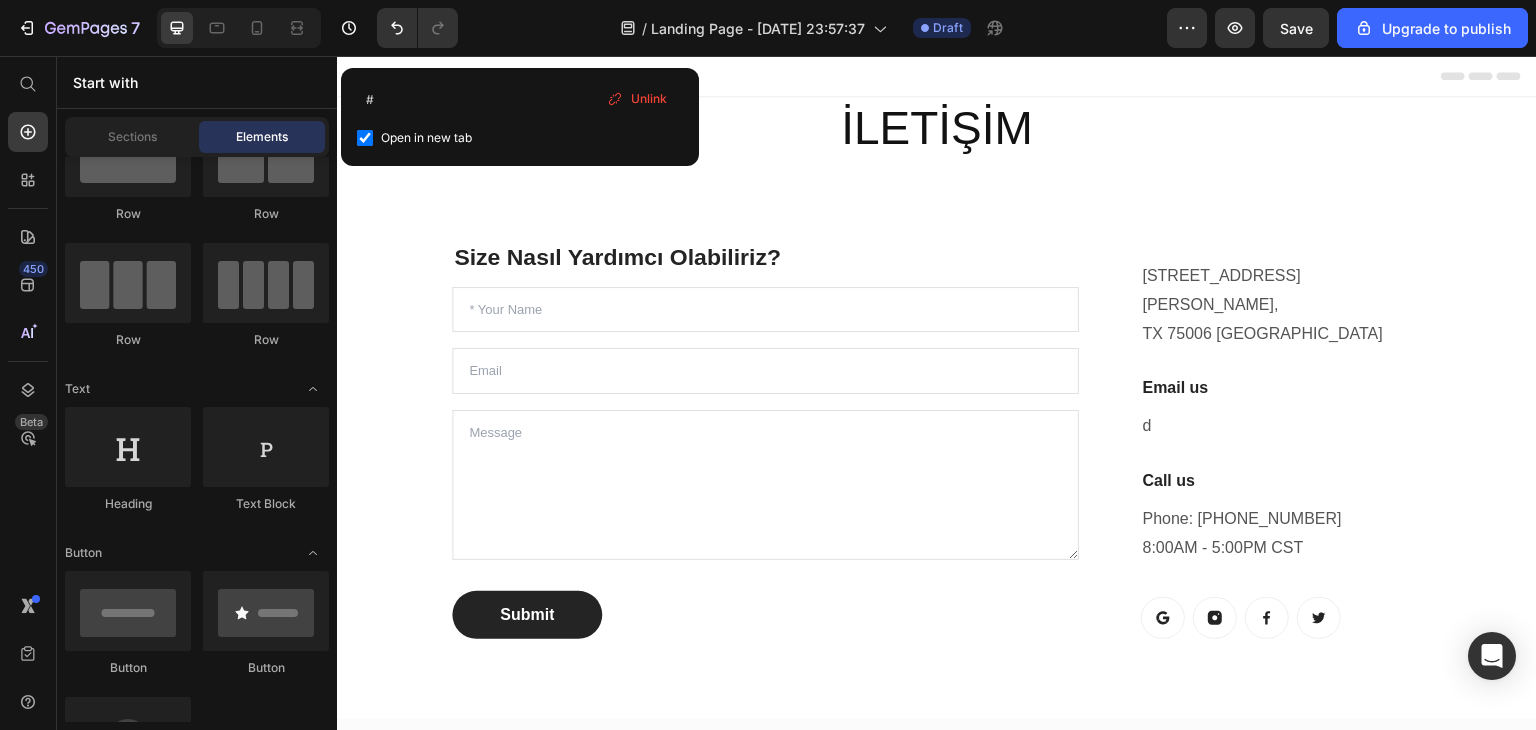 click on "Open in new tab" at bounding box center [520, 138] 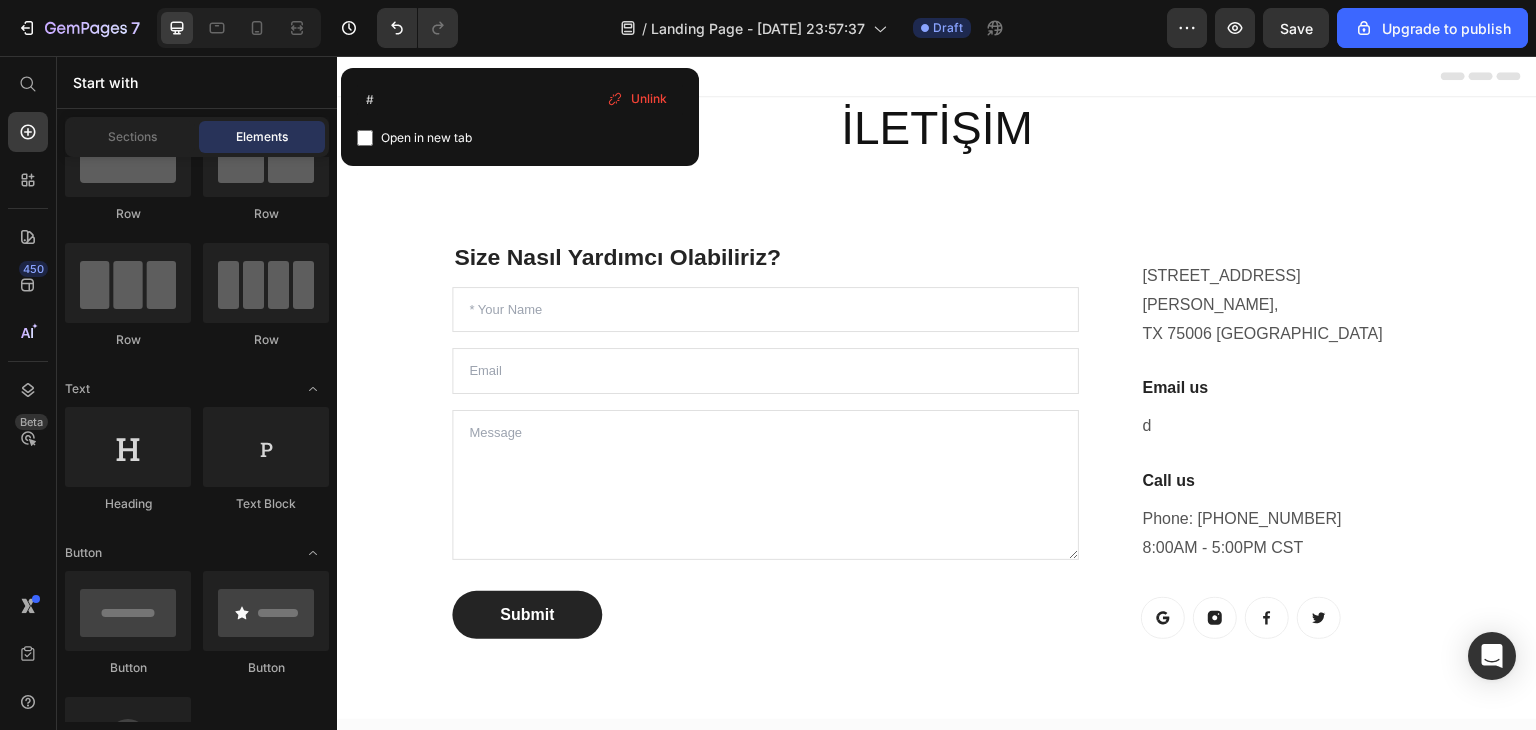 checkbox on "false" 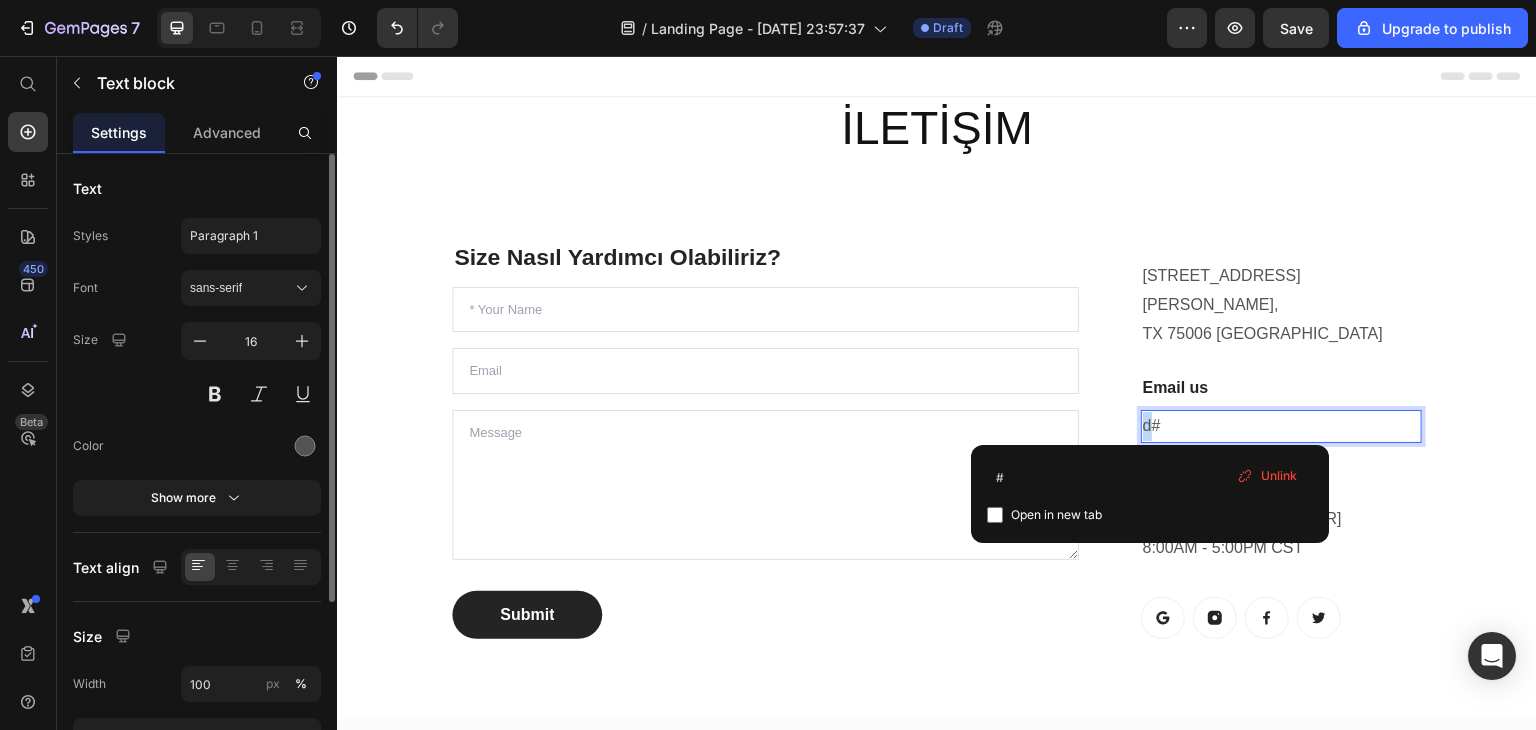 click on "d #" at bounding box center [1281, 426] 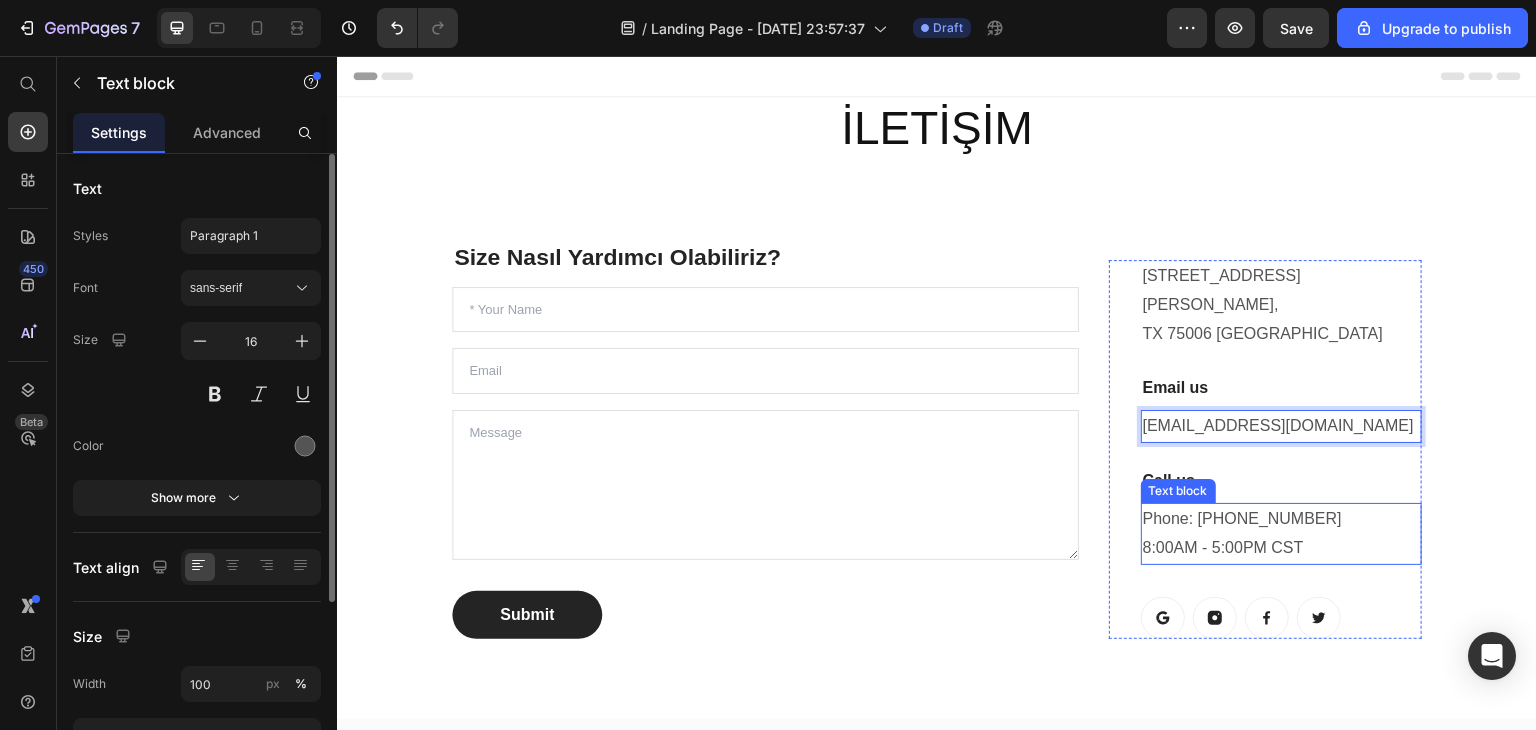 click on "Phone: [PHONE_NUMBER]  8:00AM - 5:00PM CST" at bounding box center (1281, 534) 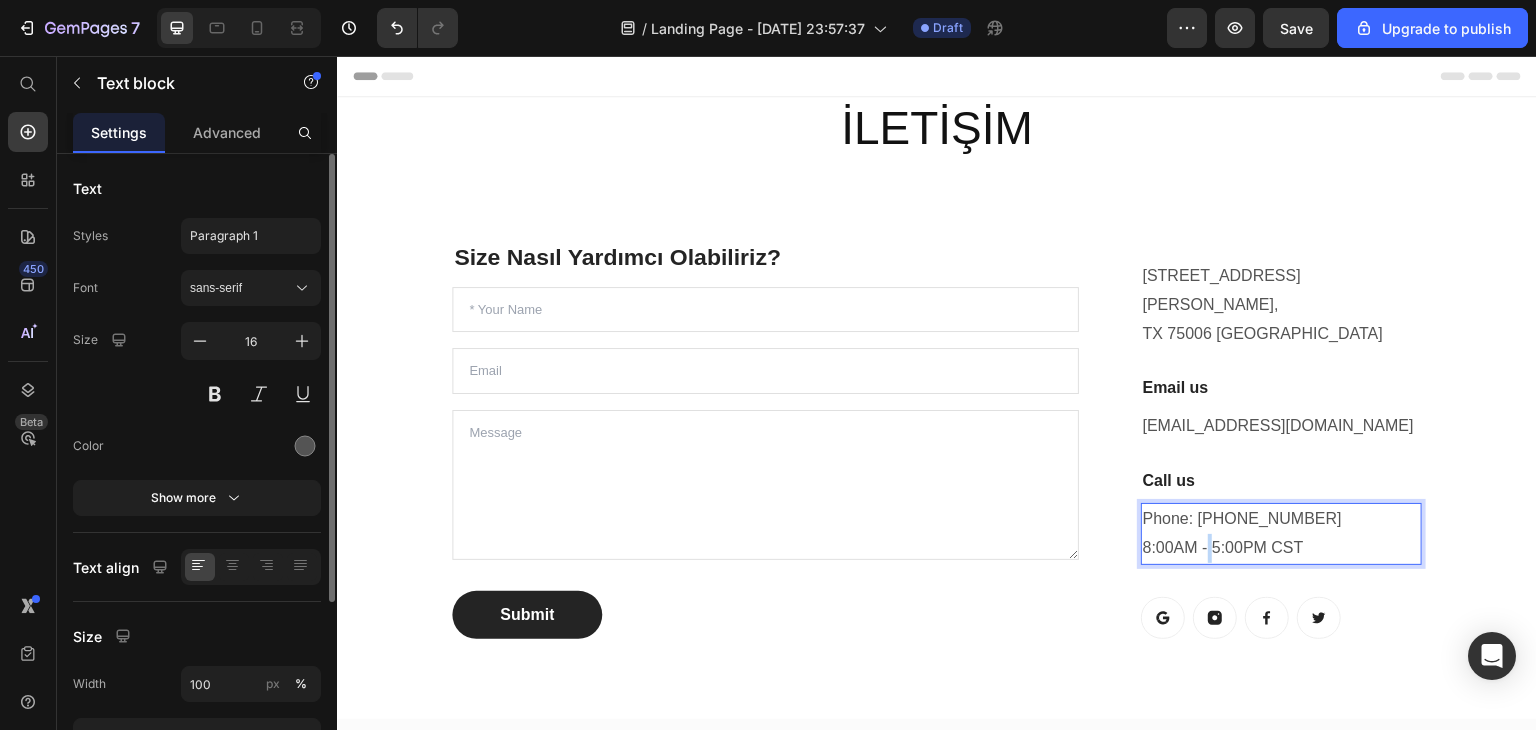 click on "Phone: [PHONE_NUMBER]  8:00AM - 5:00PM CST" at bounding box center (1281, 534) 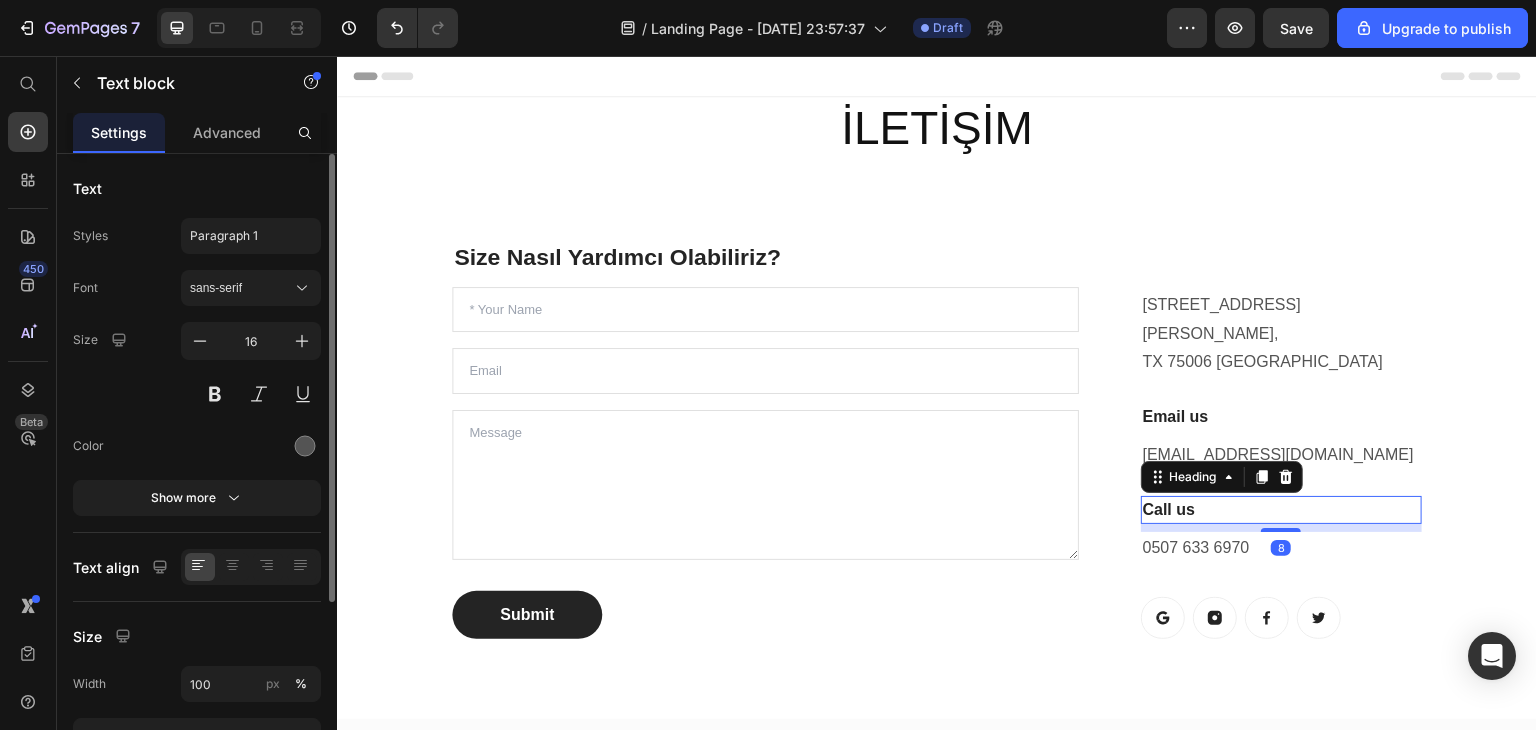 click on "Call us" at bounding box center (1281, 510) 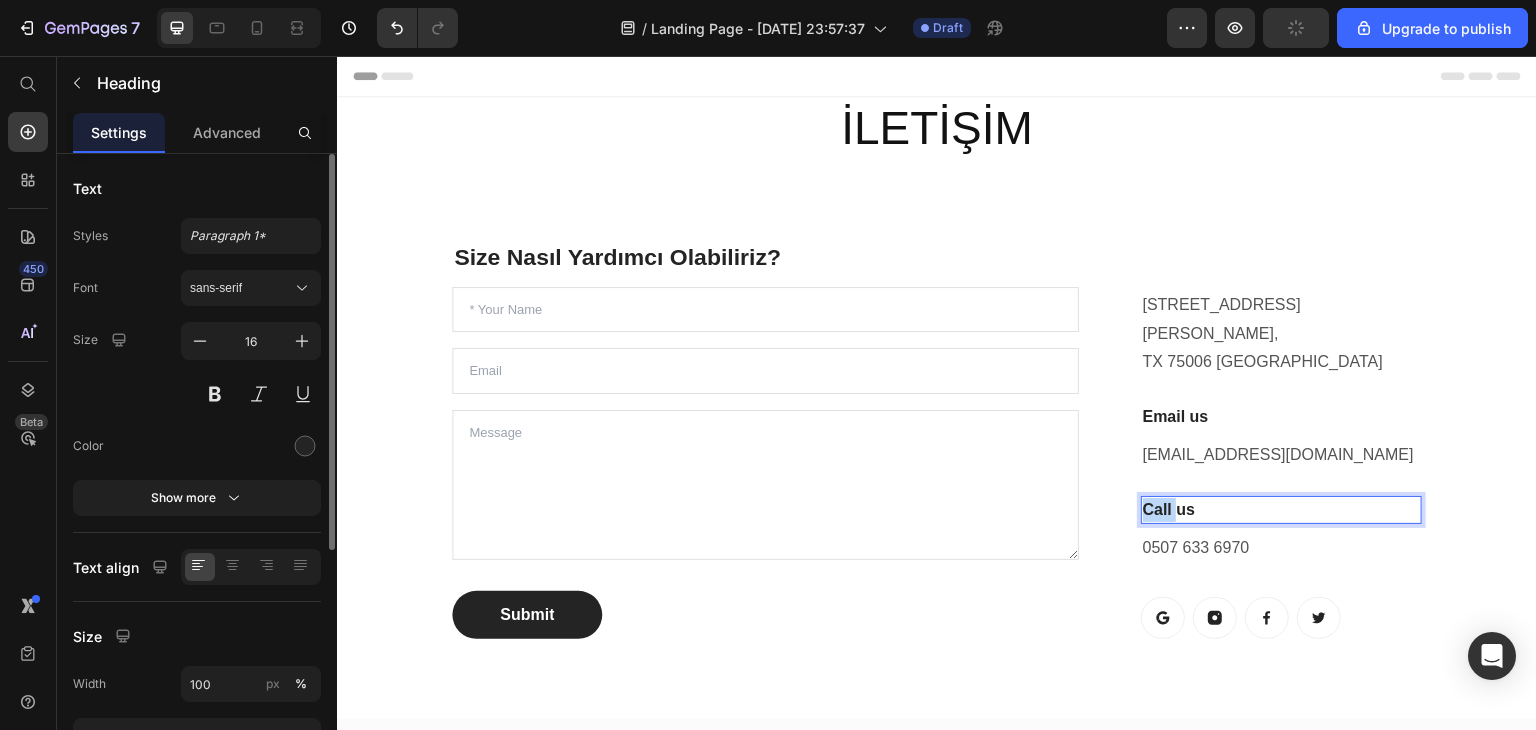 click on "Call us" at bounding box center (1281, 510) 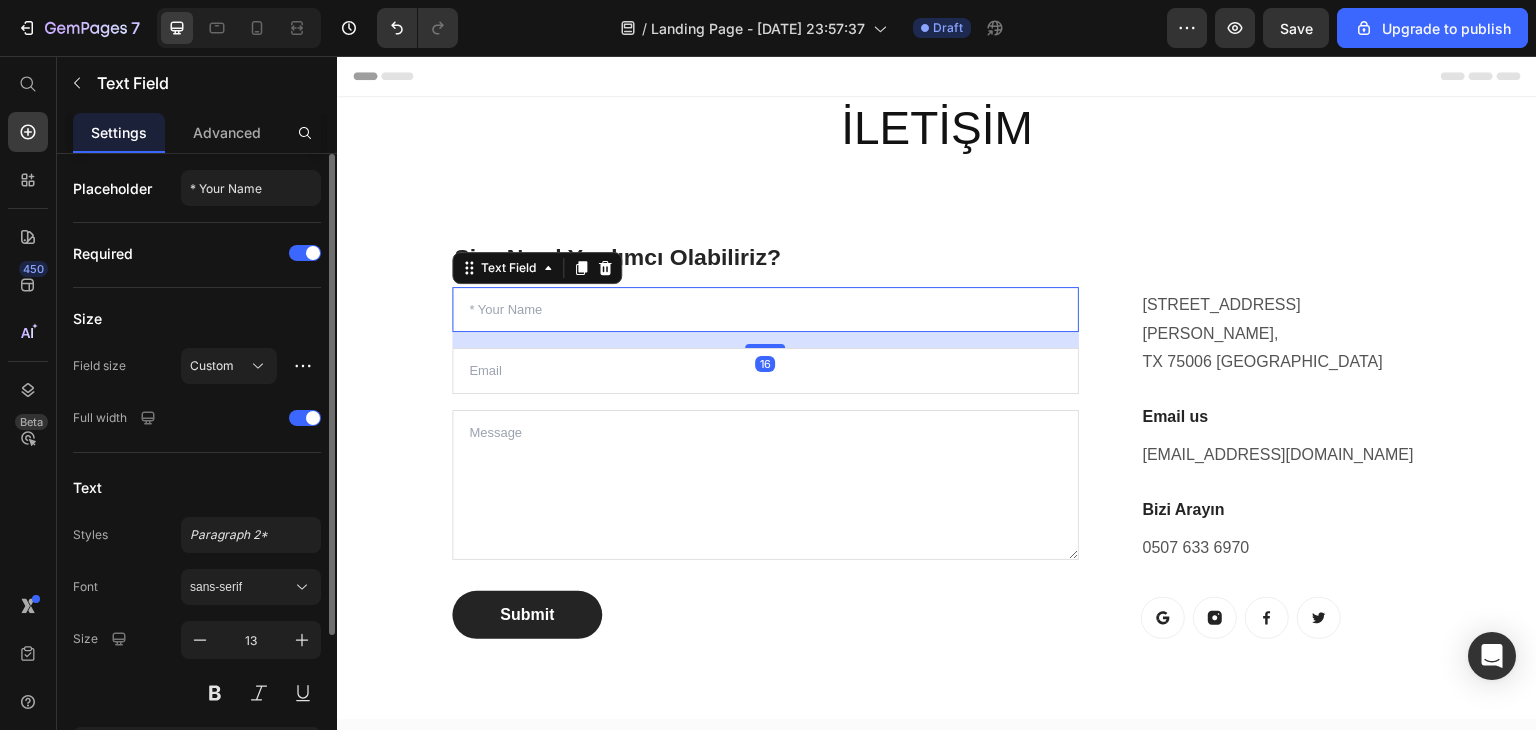 click at bounding box center (765, 310) 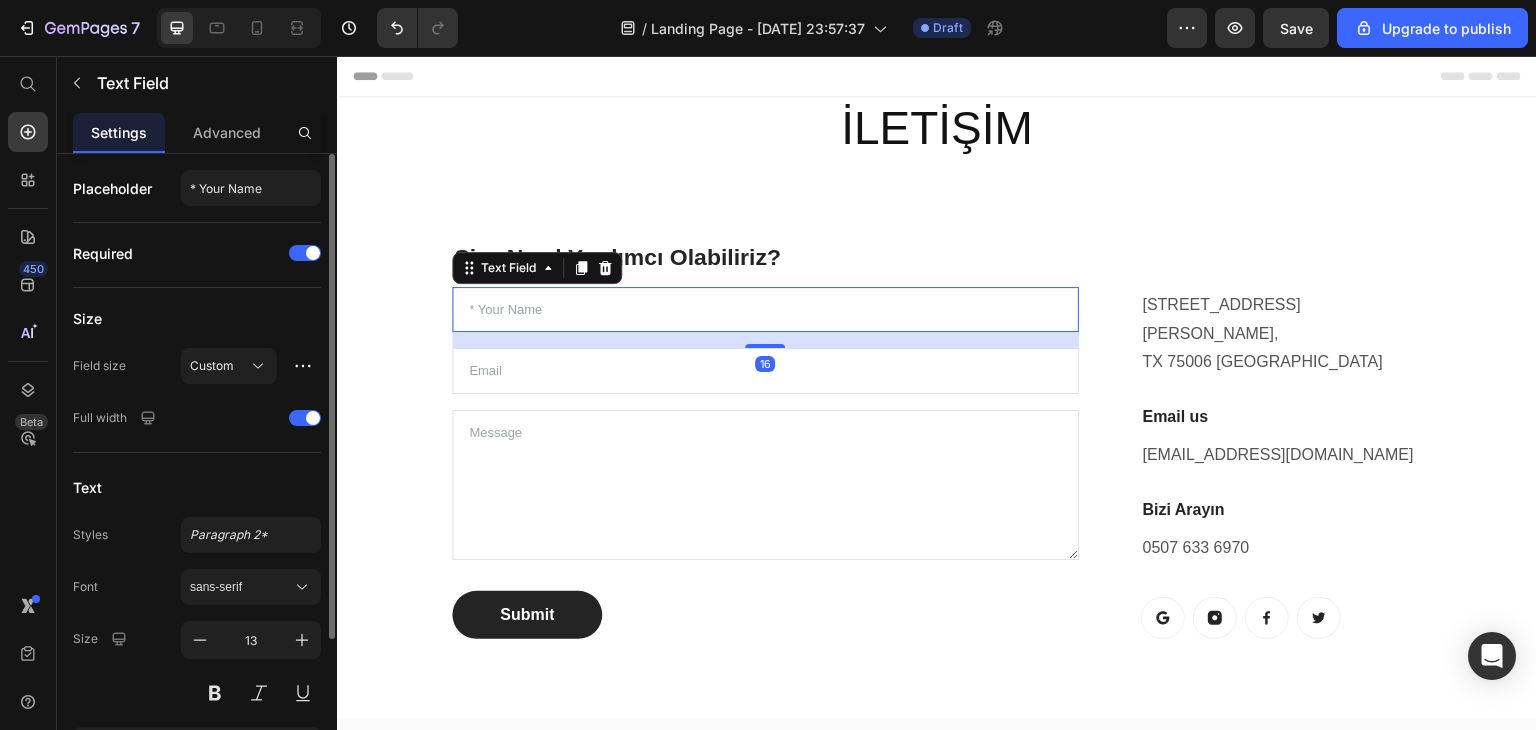 click at bounding box center [765, 310] 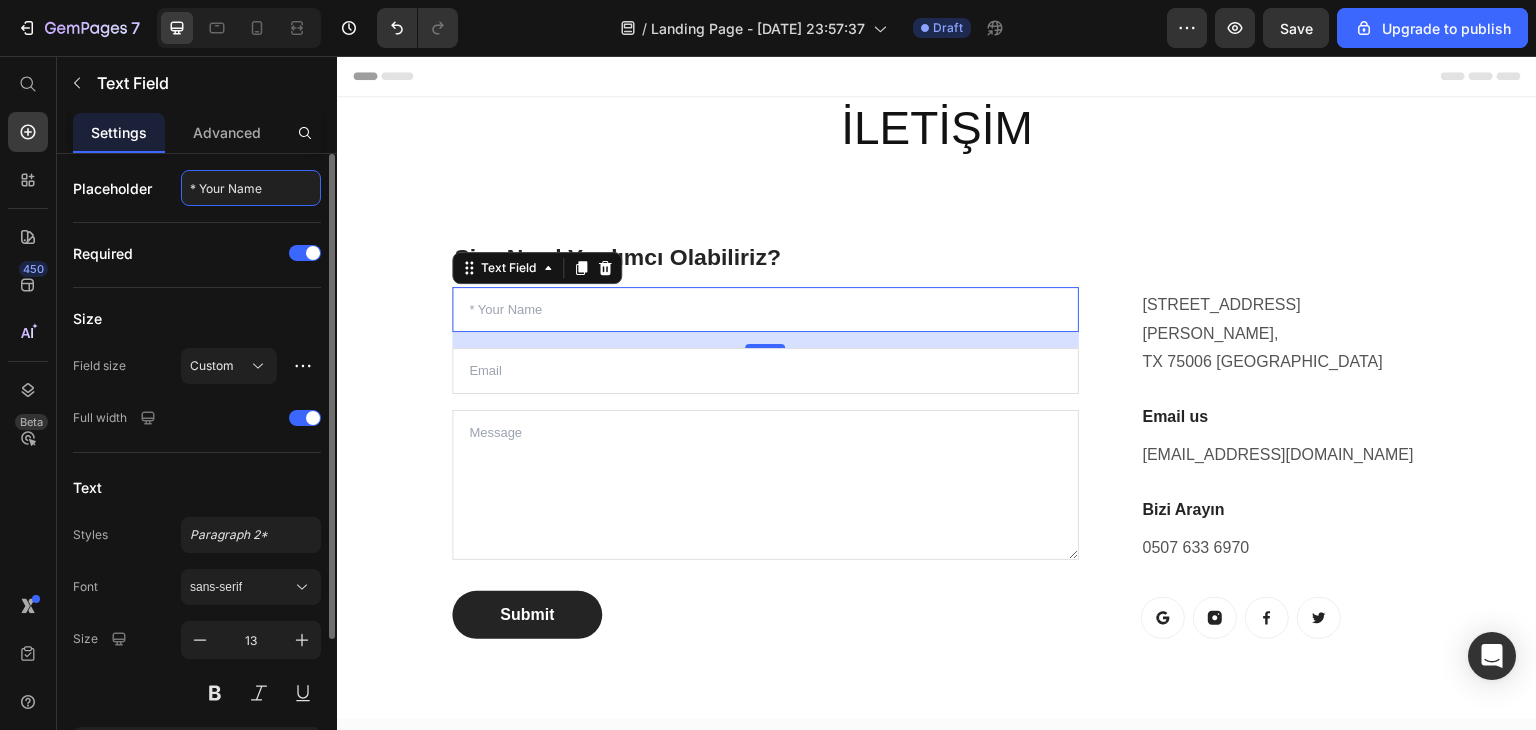 click on "* Your Name" 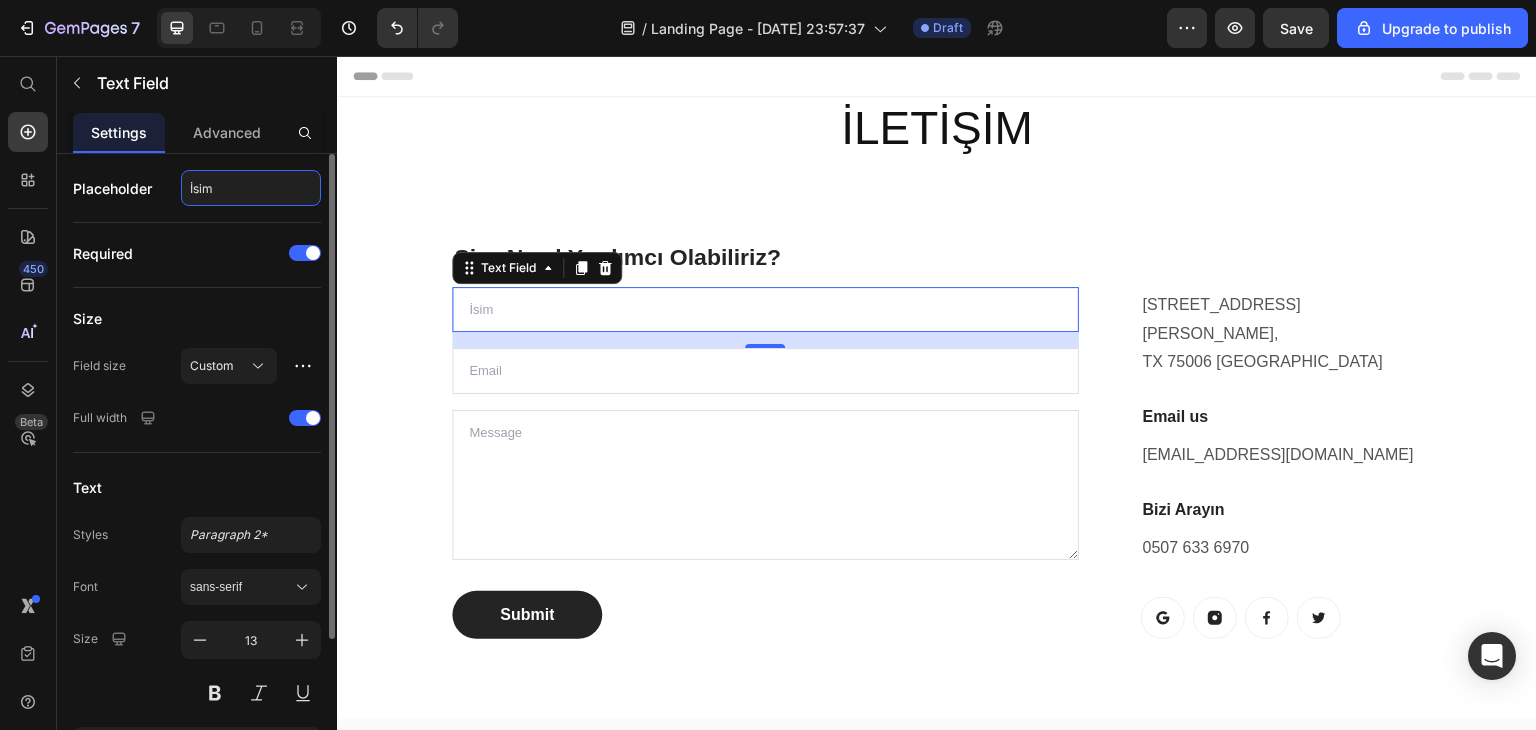 type on "İsim*" 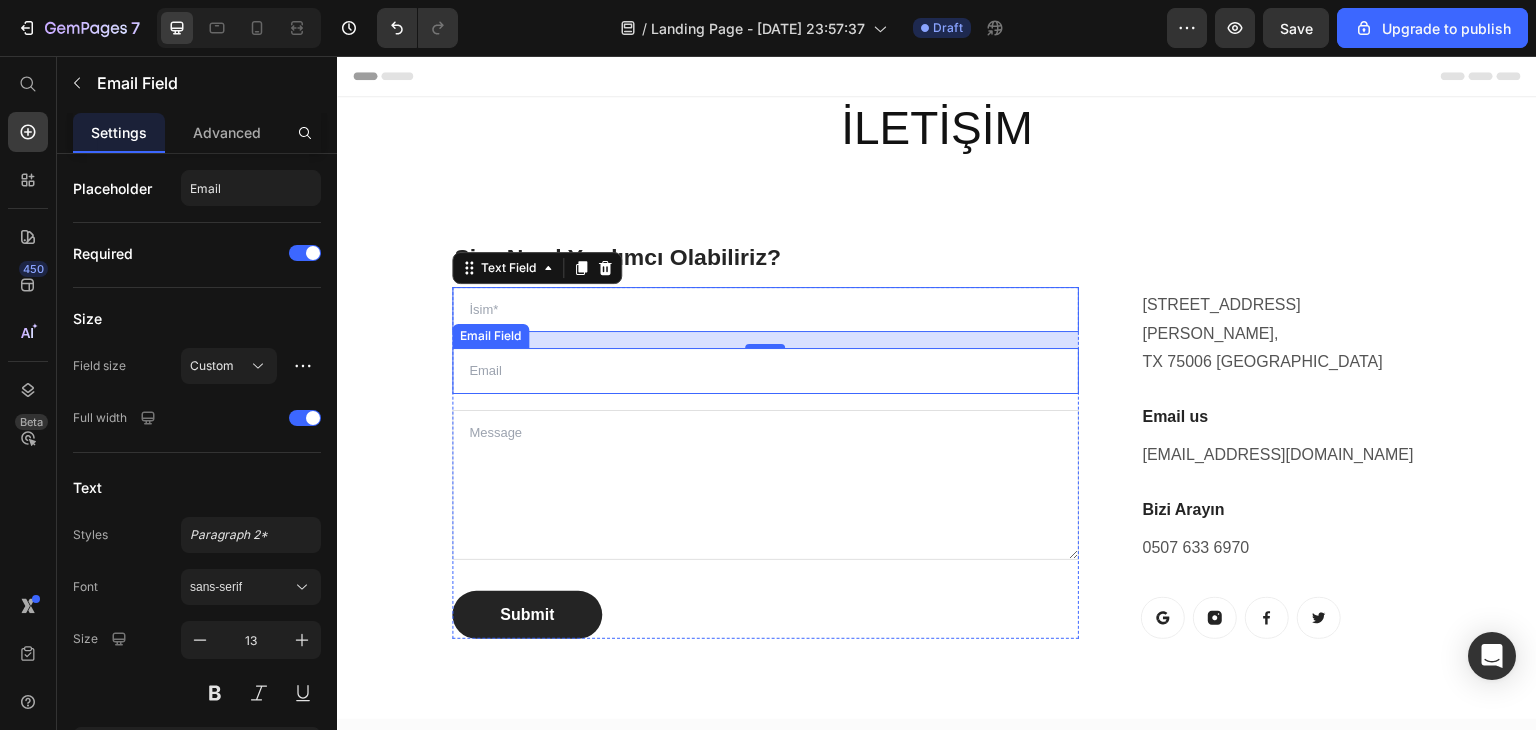 click at bounding box center (765, 371) 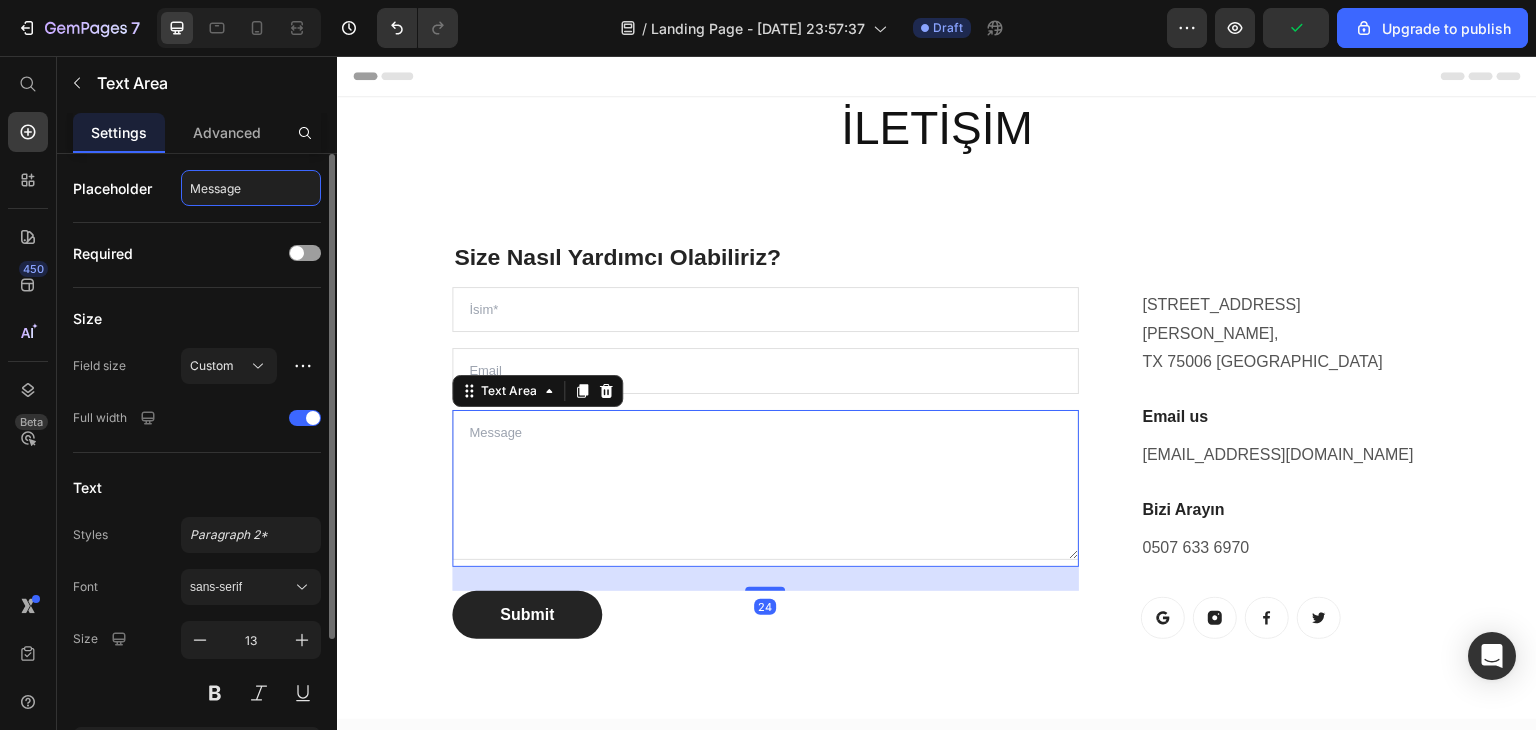 click on "Message" 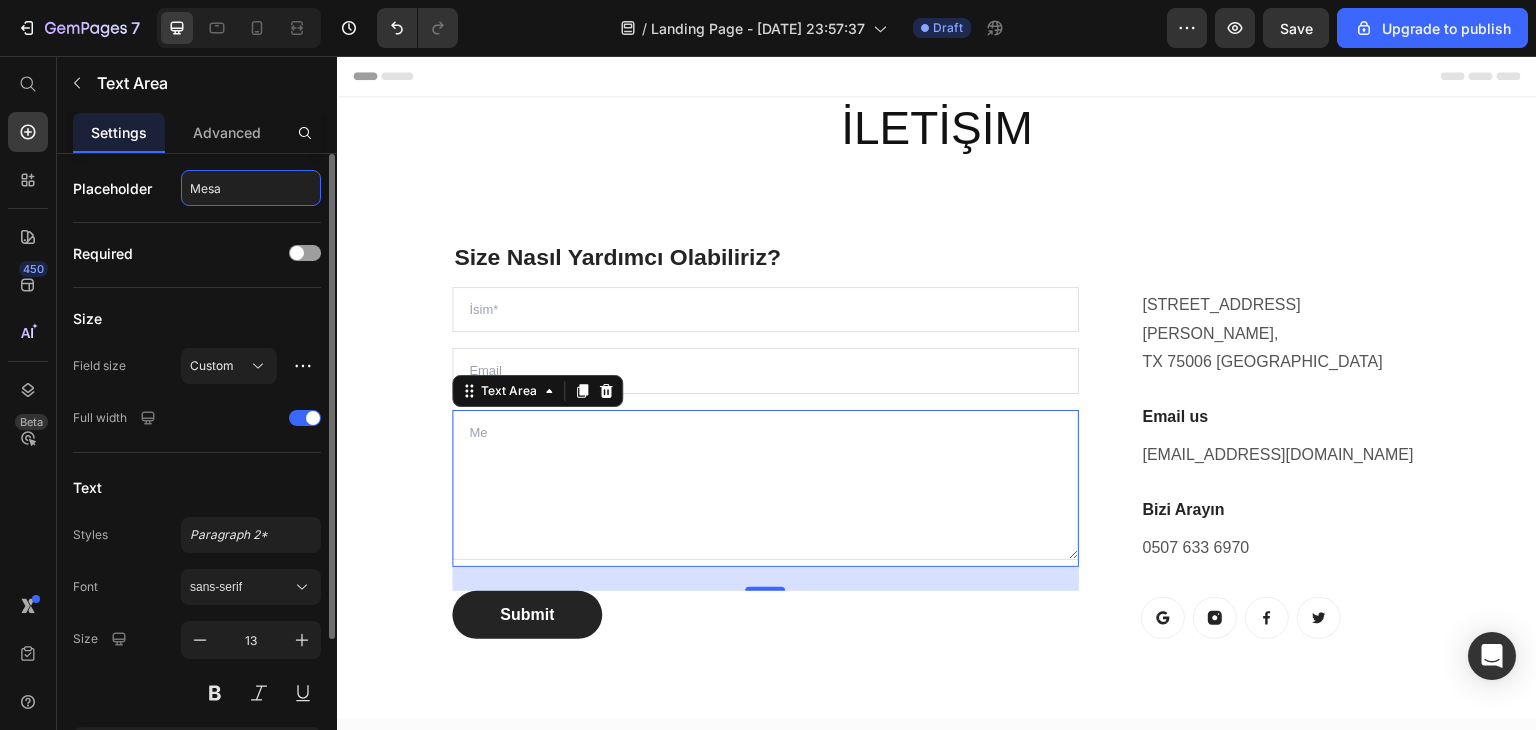 type on "Mesaj" 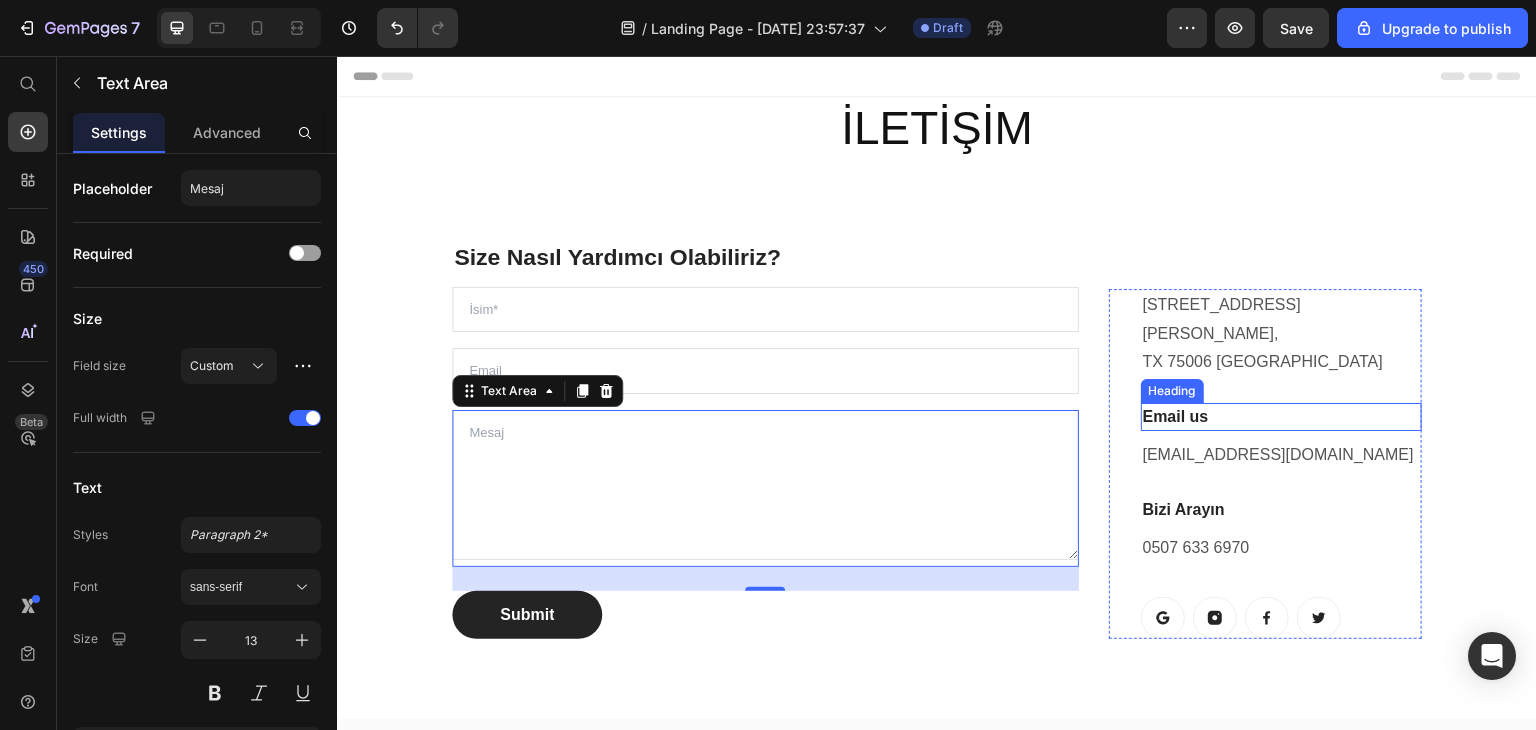 click on "Email us" at bounding box center (1281, 417) 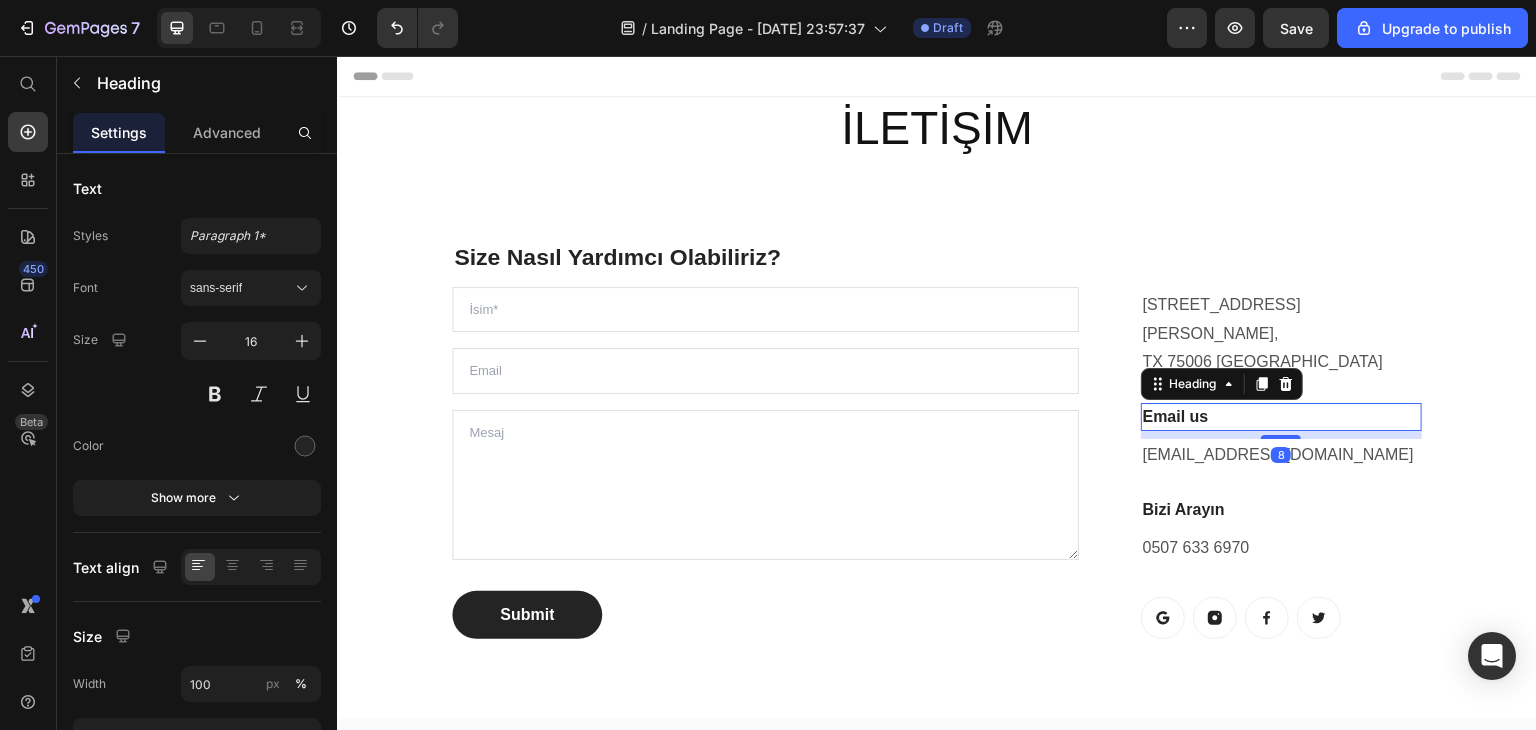 click on "Email us" at bounding box center (1281, 417) 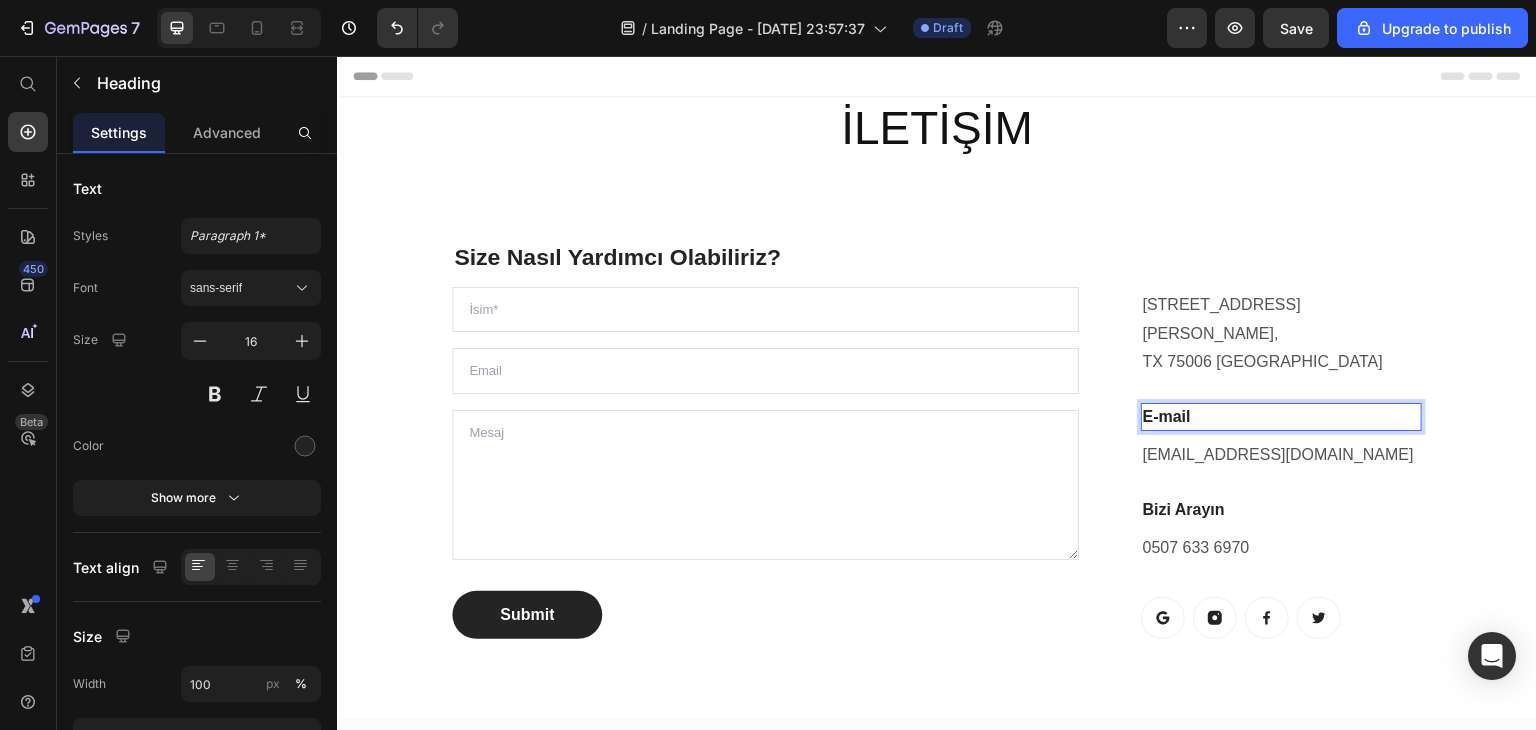click on "E-mail" at bounding box center (1281, 417) 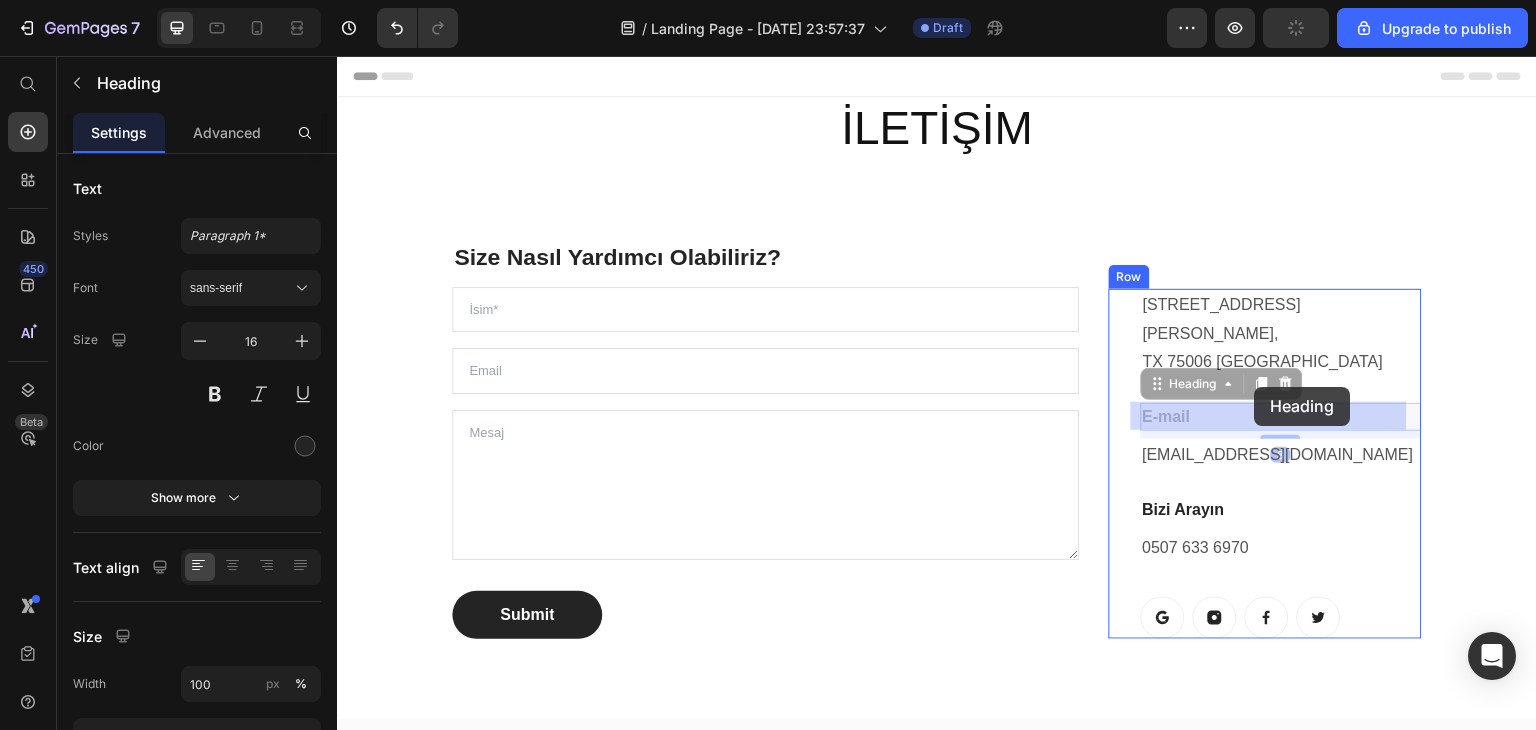 drag, startPoint x: 1171, startPoint y: 383, endPoint x: 1259, endPoint y: 387, distance: 88.09086 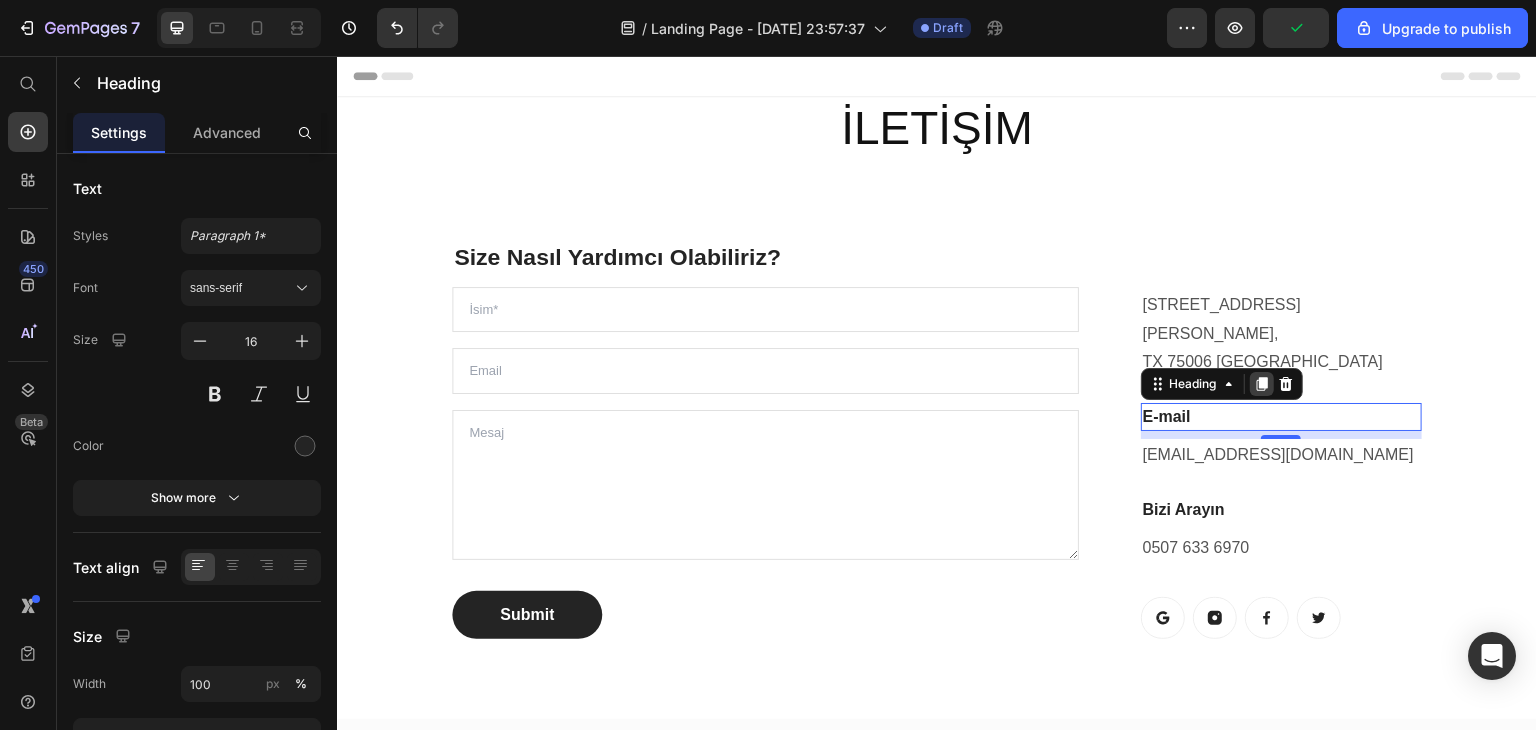 click 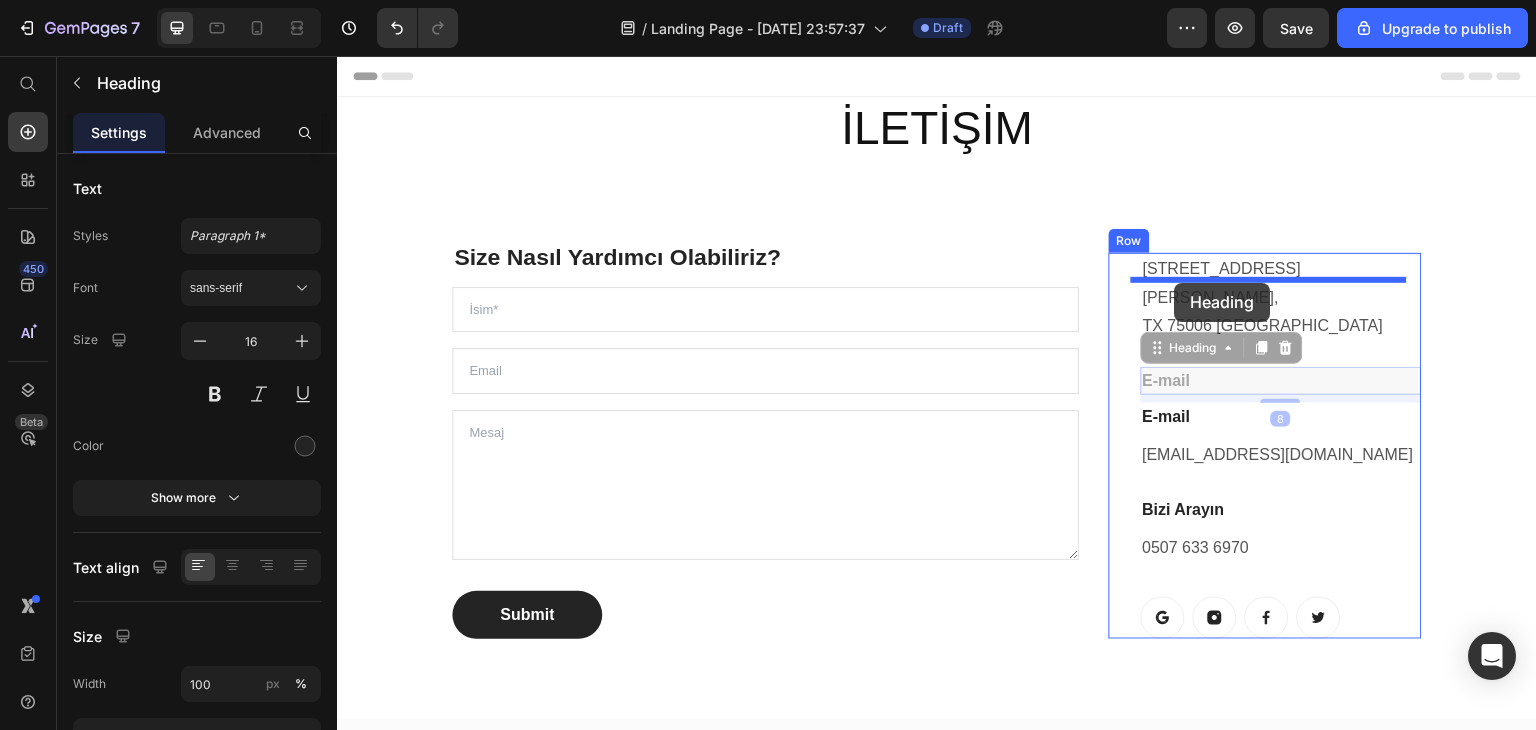 drag, startPoint x: 1170, startPoint y: 344, endPoint x: 1175, endPoint y: 283, distance: 61.204575 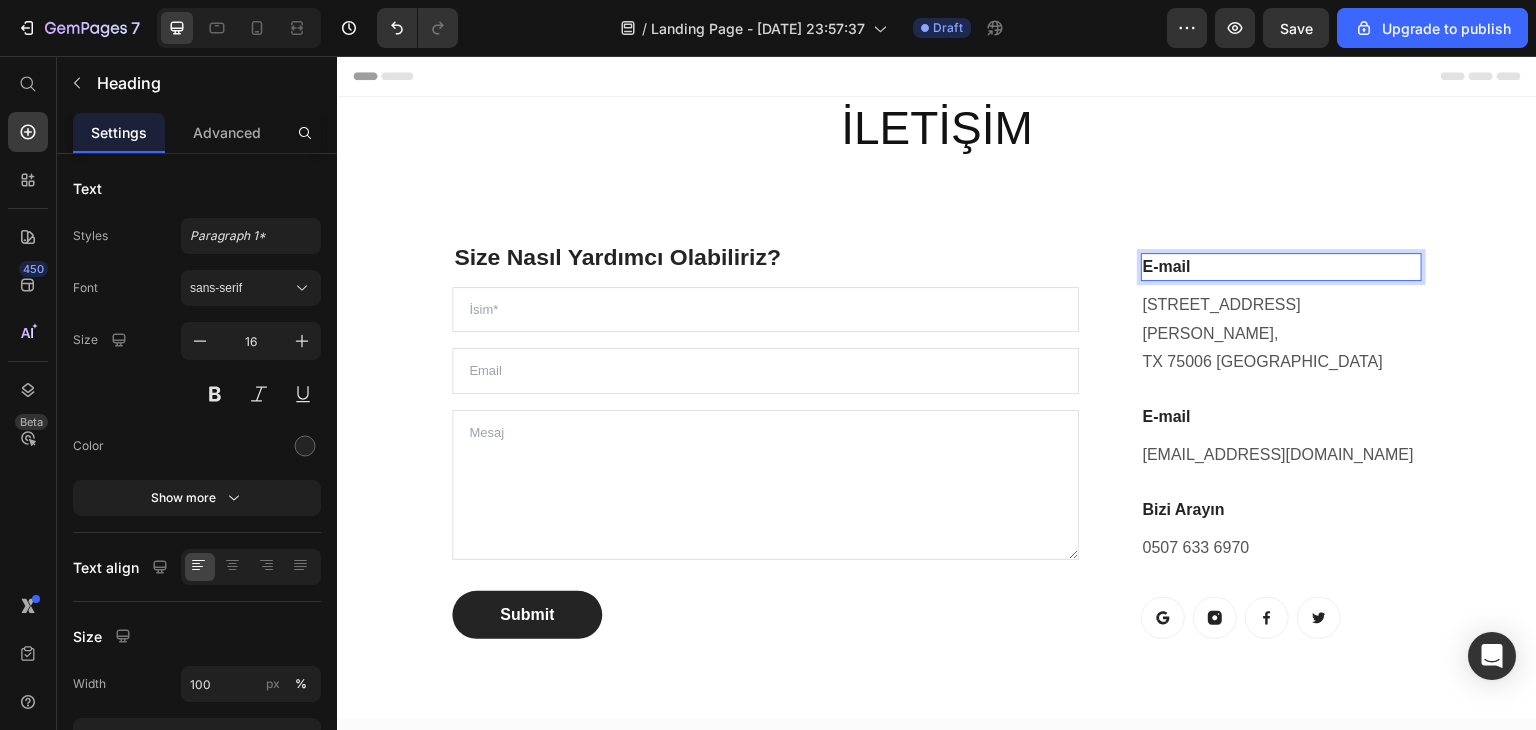 click on "E-mail" at bounding box center [1281, 267] 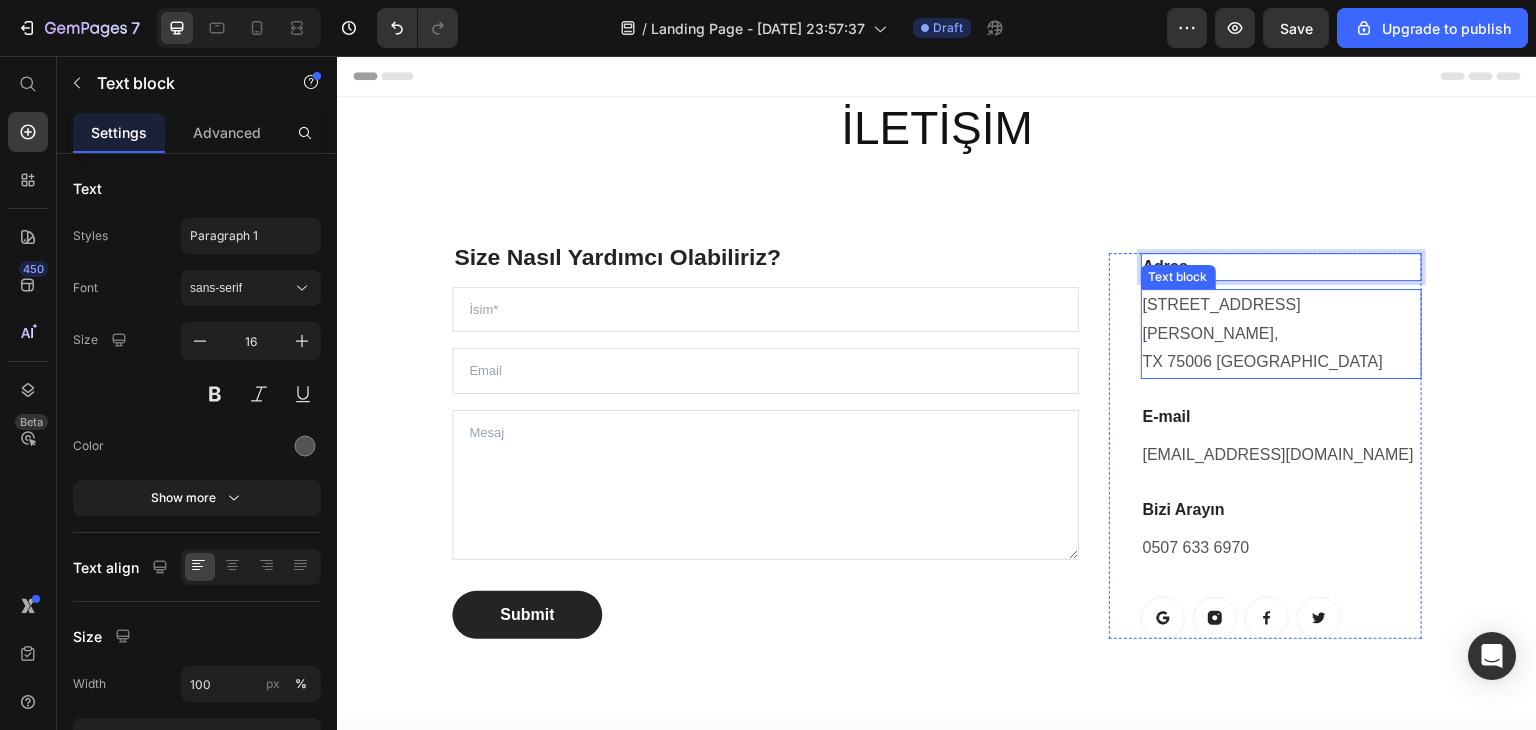 click on "[STREET_ADDRESS][PERSON_NAME]" at bounding box center (1281, 334) 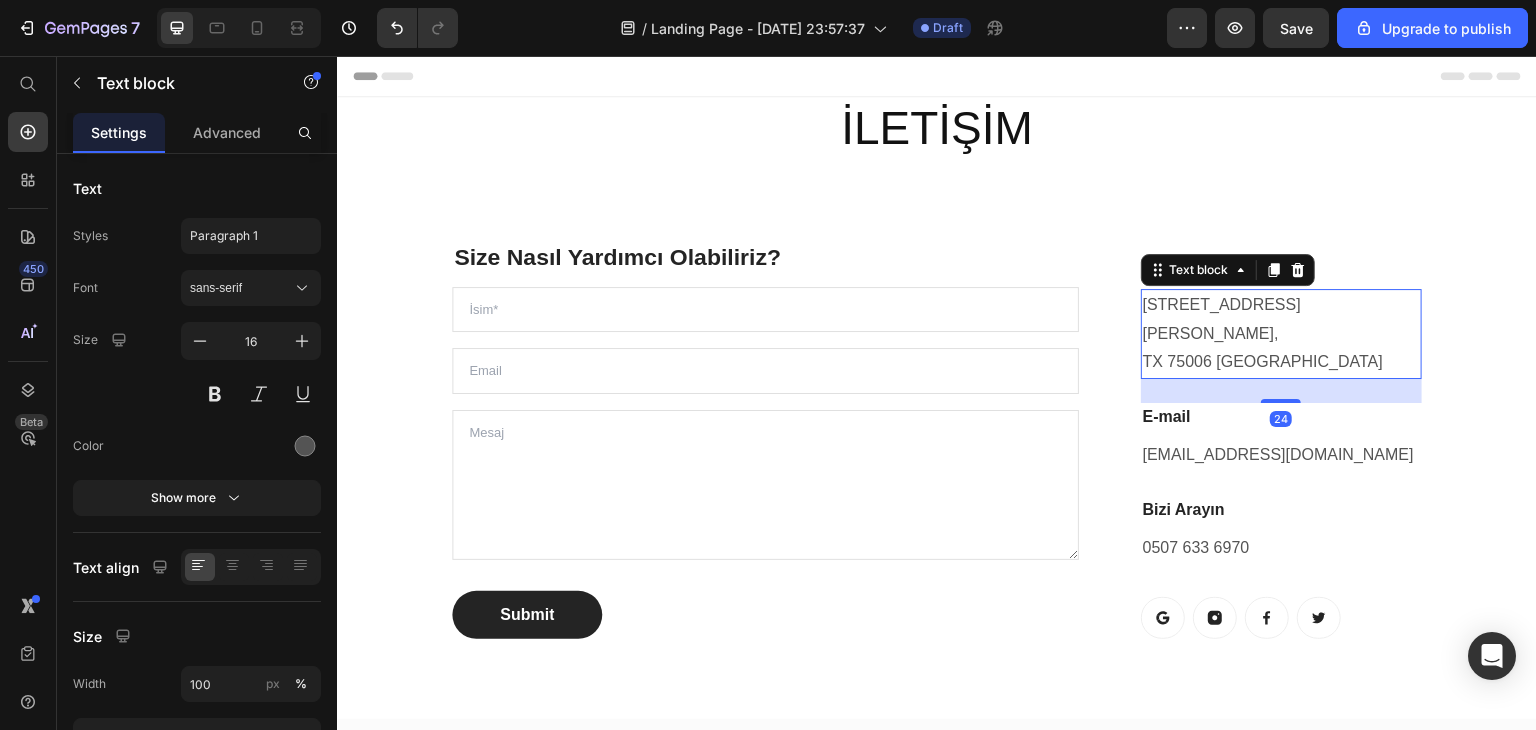 click on "[STREET_ADDRESS][PERSON_NAME]" at bounding box center [1281, 334] 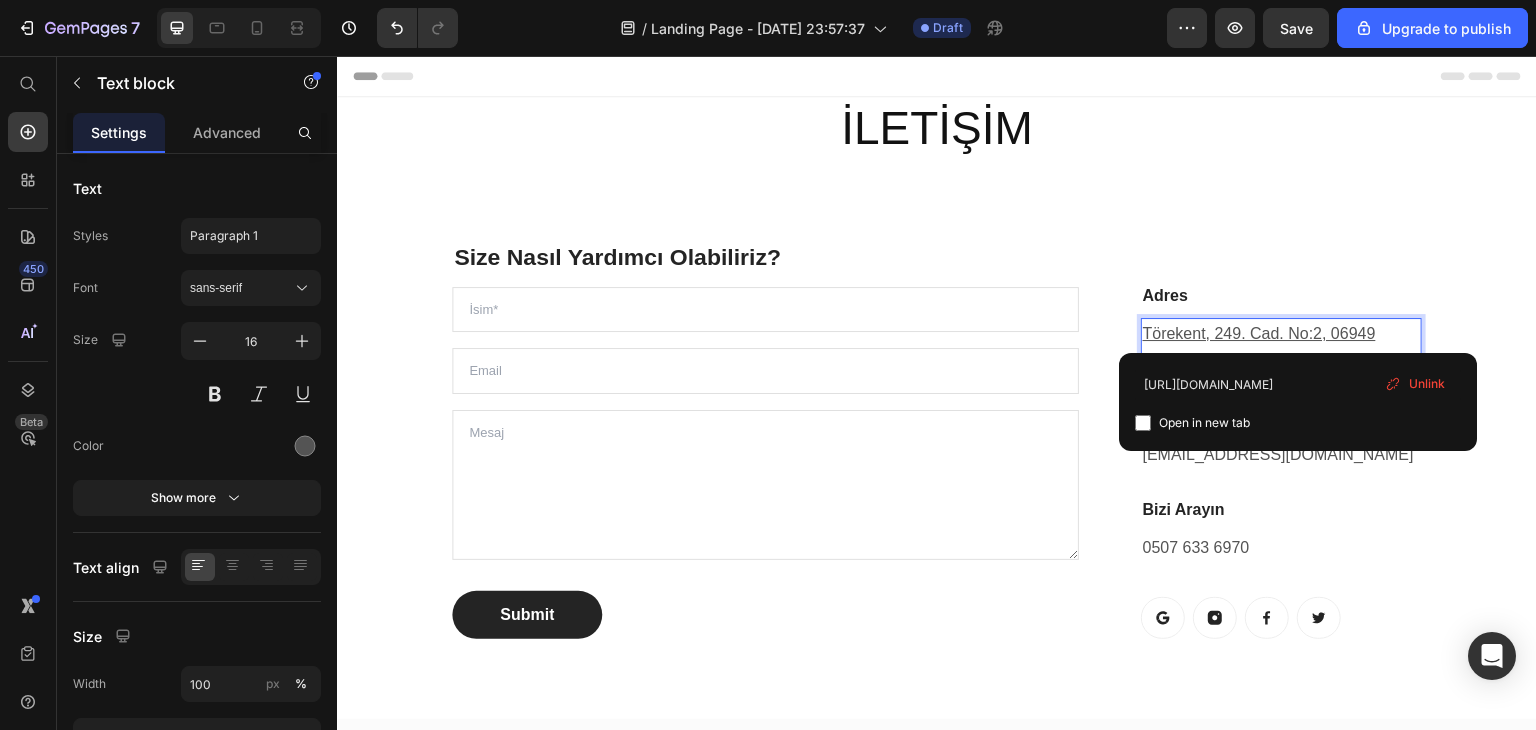 click on "Törekent, 249. Cad. No:2, 06949 Sincan/[GEOGRAPHIC_DATA]" at bounding box center (1259, 348) 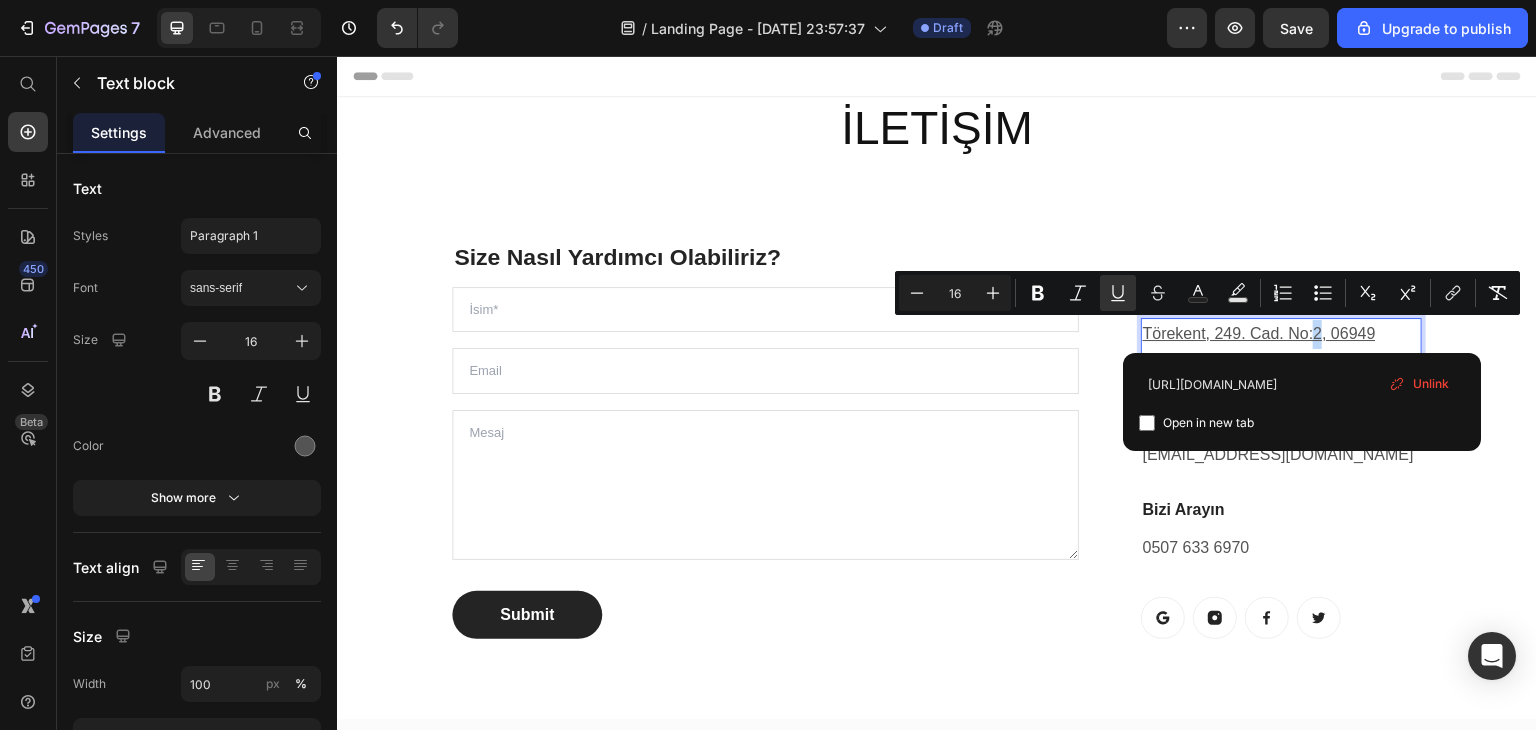 click on "Törekent, 249. Cad. No:2, 06949 Sincan/[GEOGRAPHIC_DATA]" at bounding box center (1259, 348) 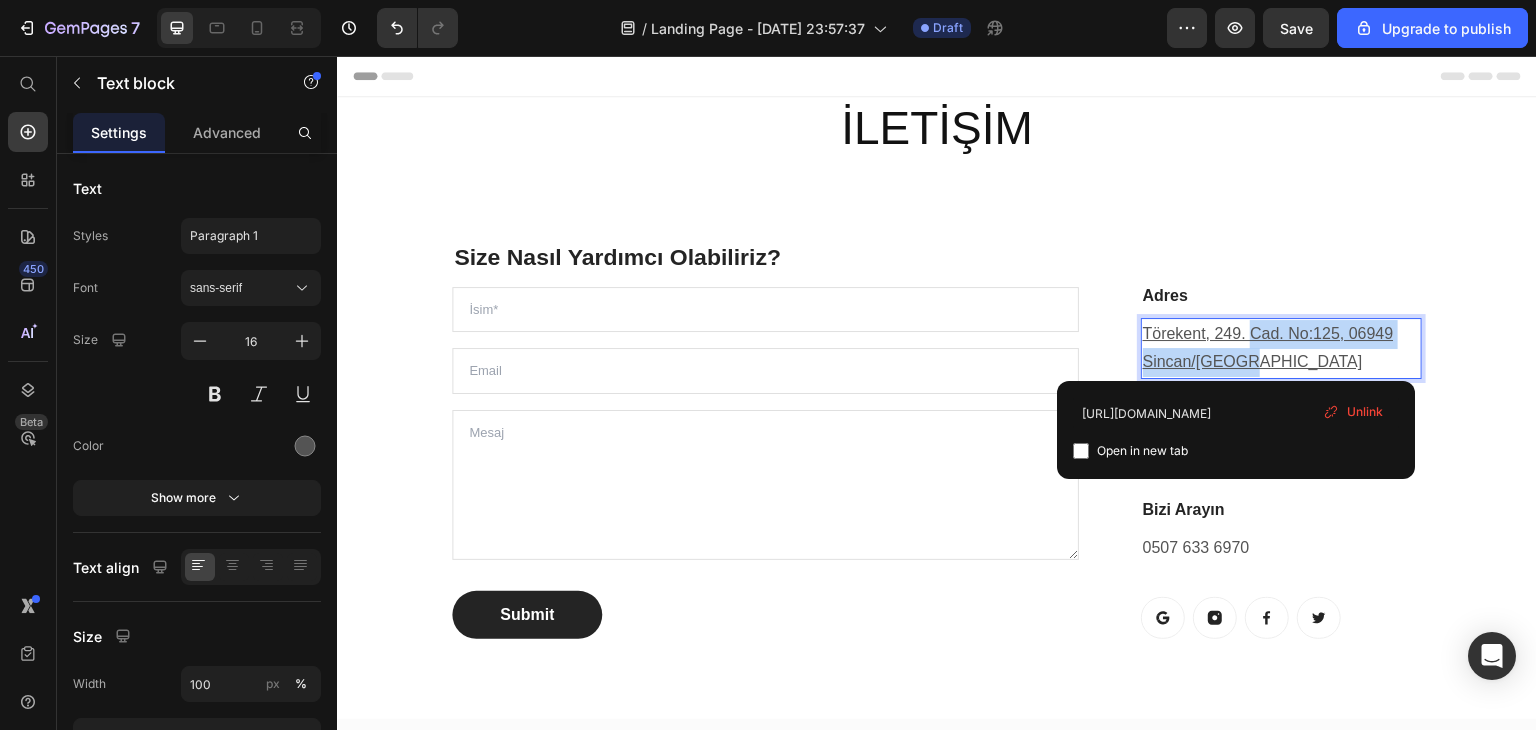 drag, startPoint x: 1284, startPoint y: 351, endPoint x: 1244, endPoint y: 337, distance: 42.379242 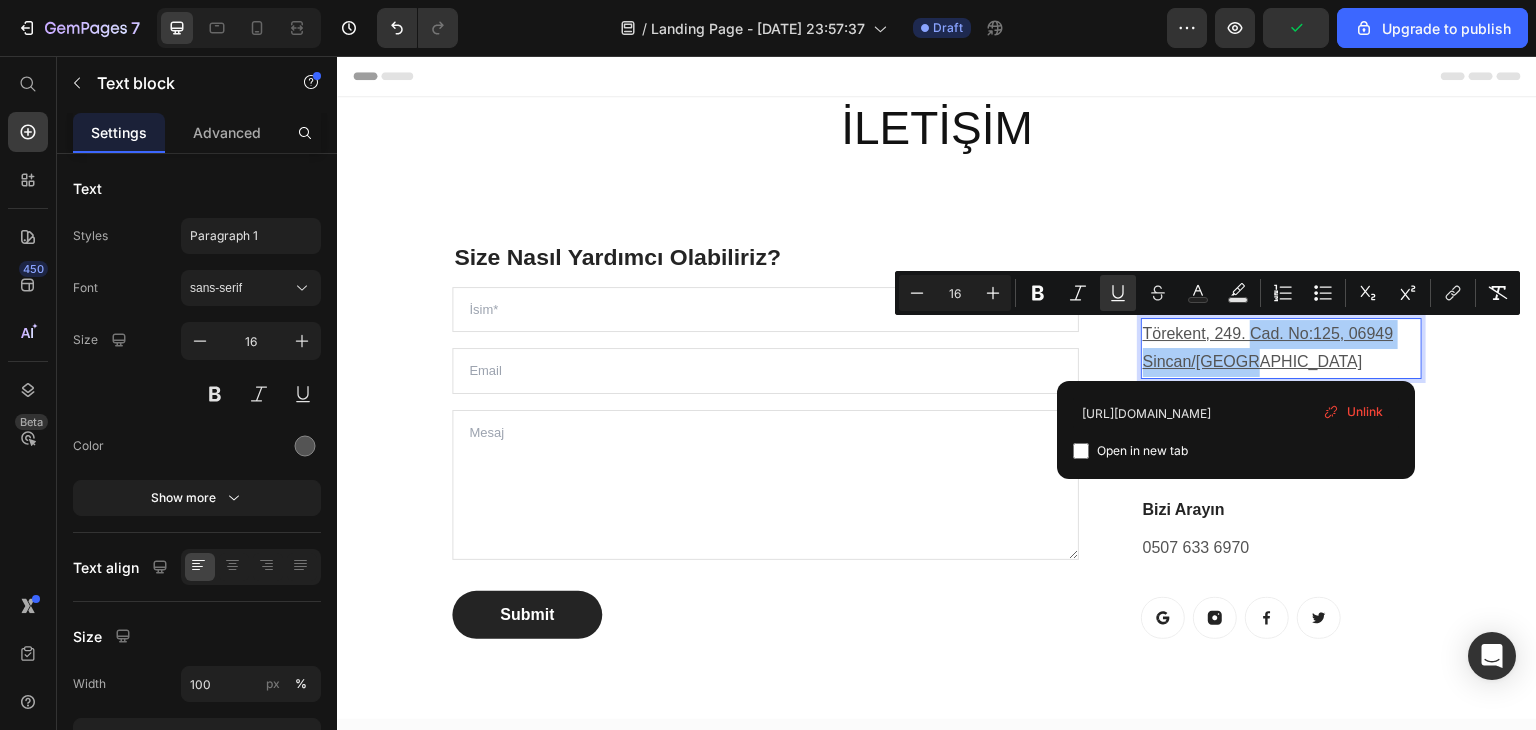 click on "Unlink" at bounding box center [1365, 412] 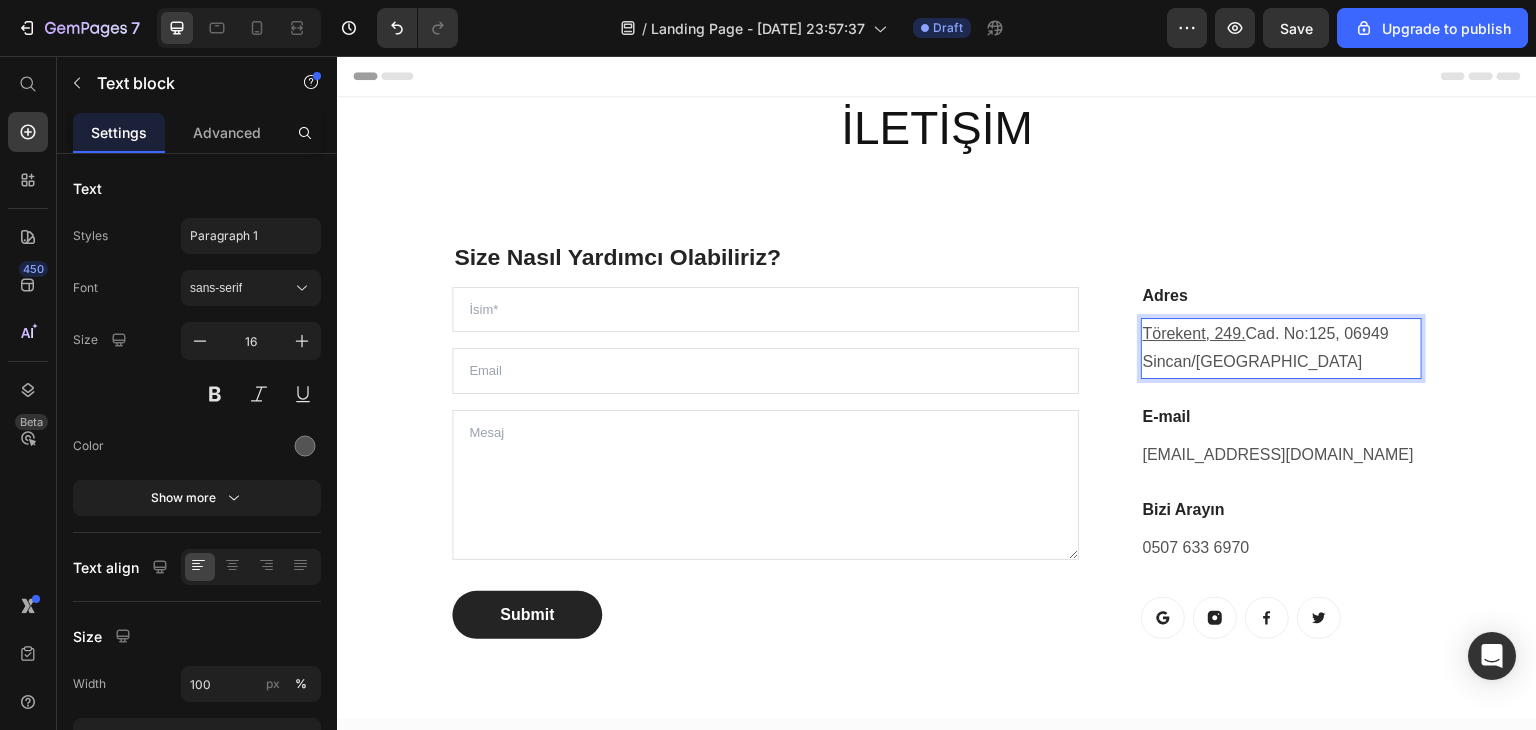 click on "Törekent, 249.  Cad. No:125, 06949 Sincan/[GEOGRAPHIC_DATA]" at bounding box center [1281, 349] 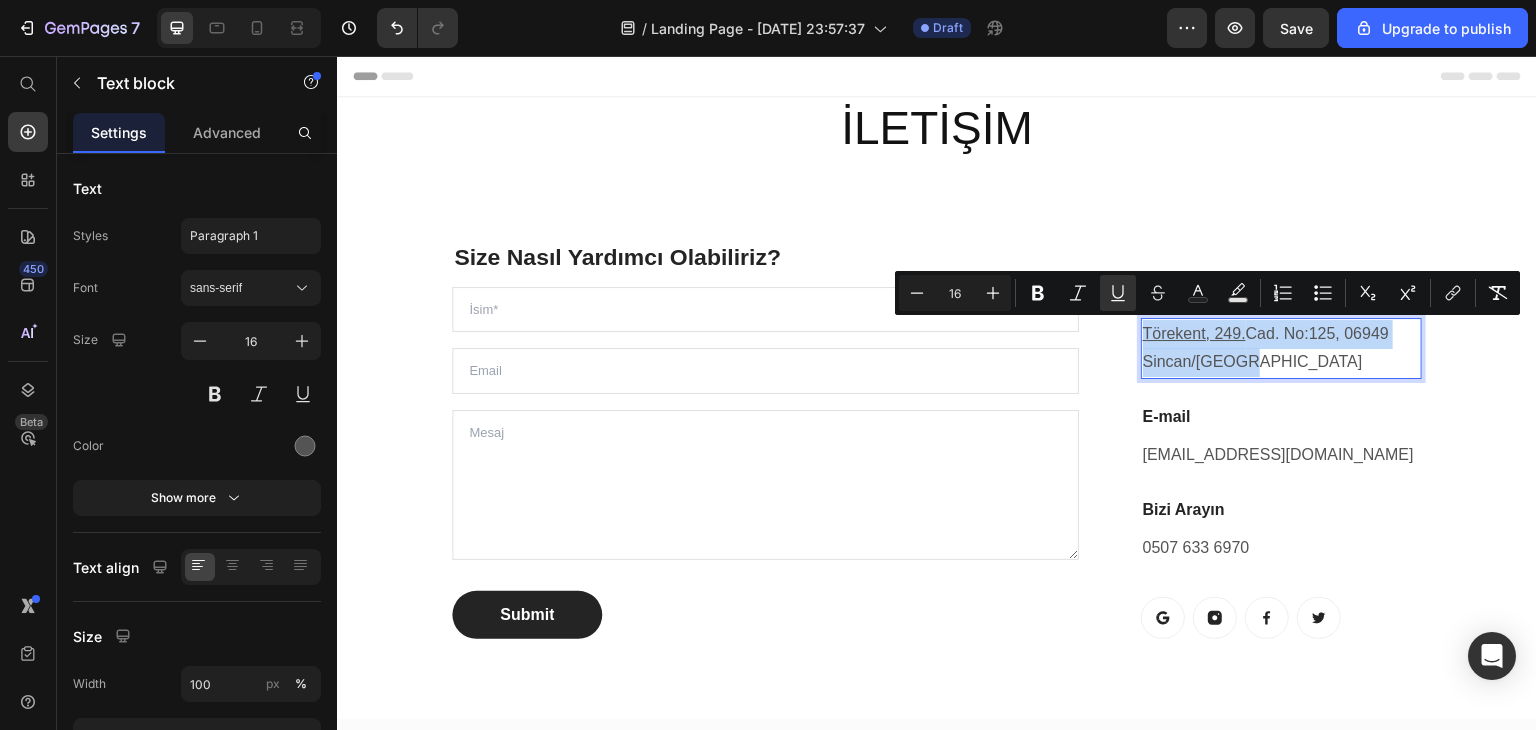 click on "Törekent, 249." at bounding box center [1194, 333] 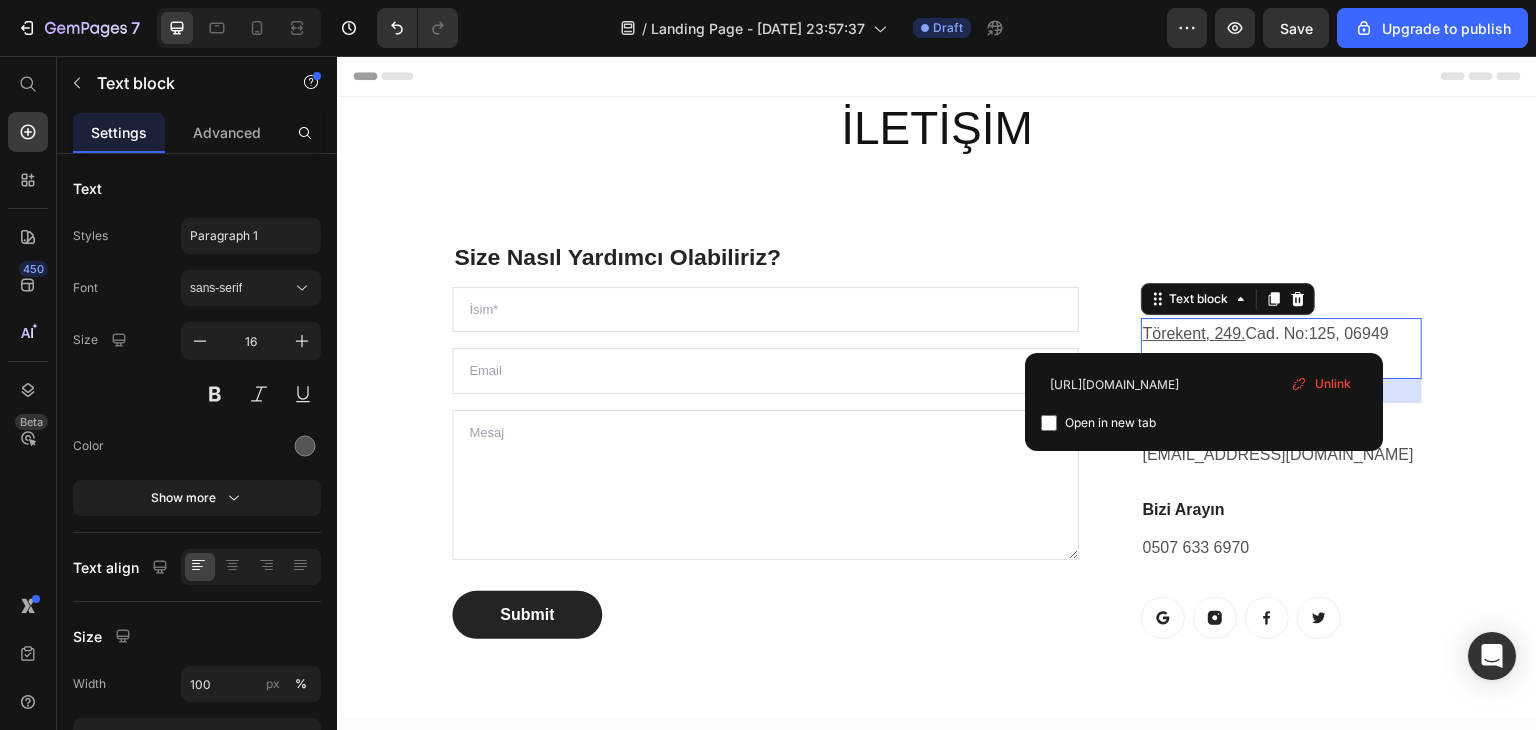 click on "Unlink" at bounding box center [1333, 384] 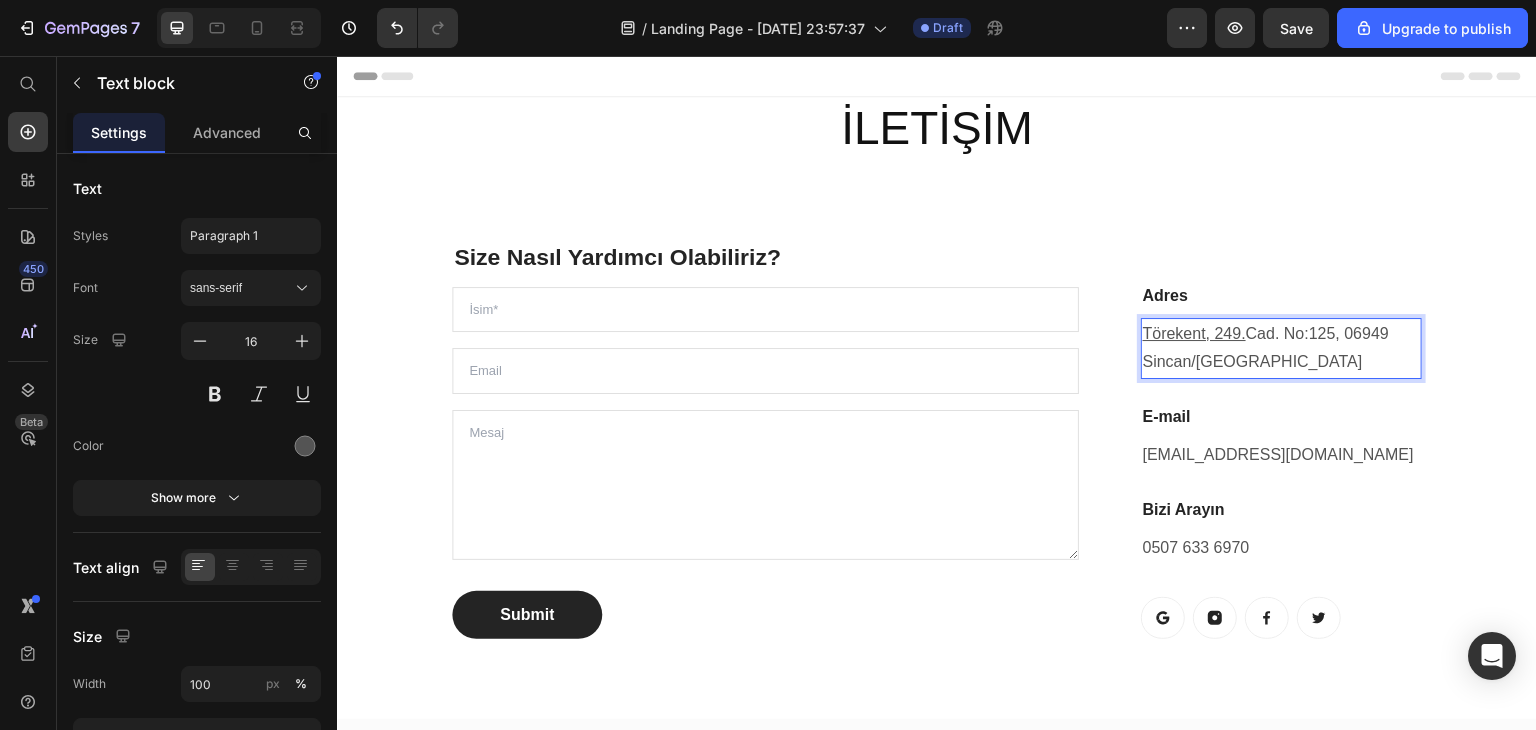 click on "Törekent, 249." at bounding box center (1194, 333) 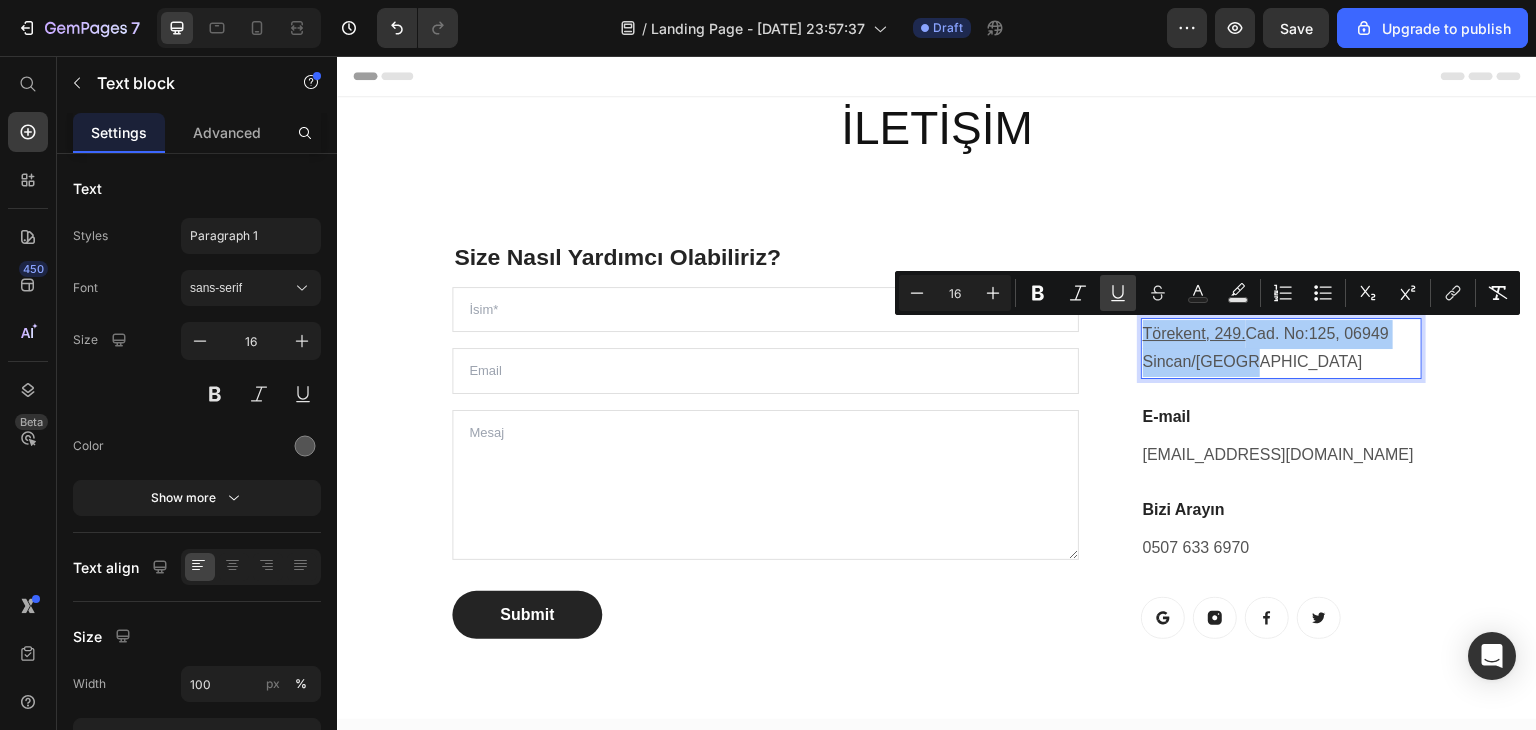 click 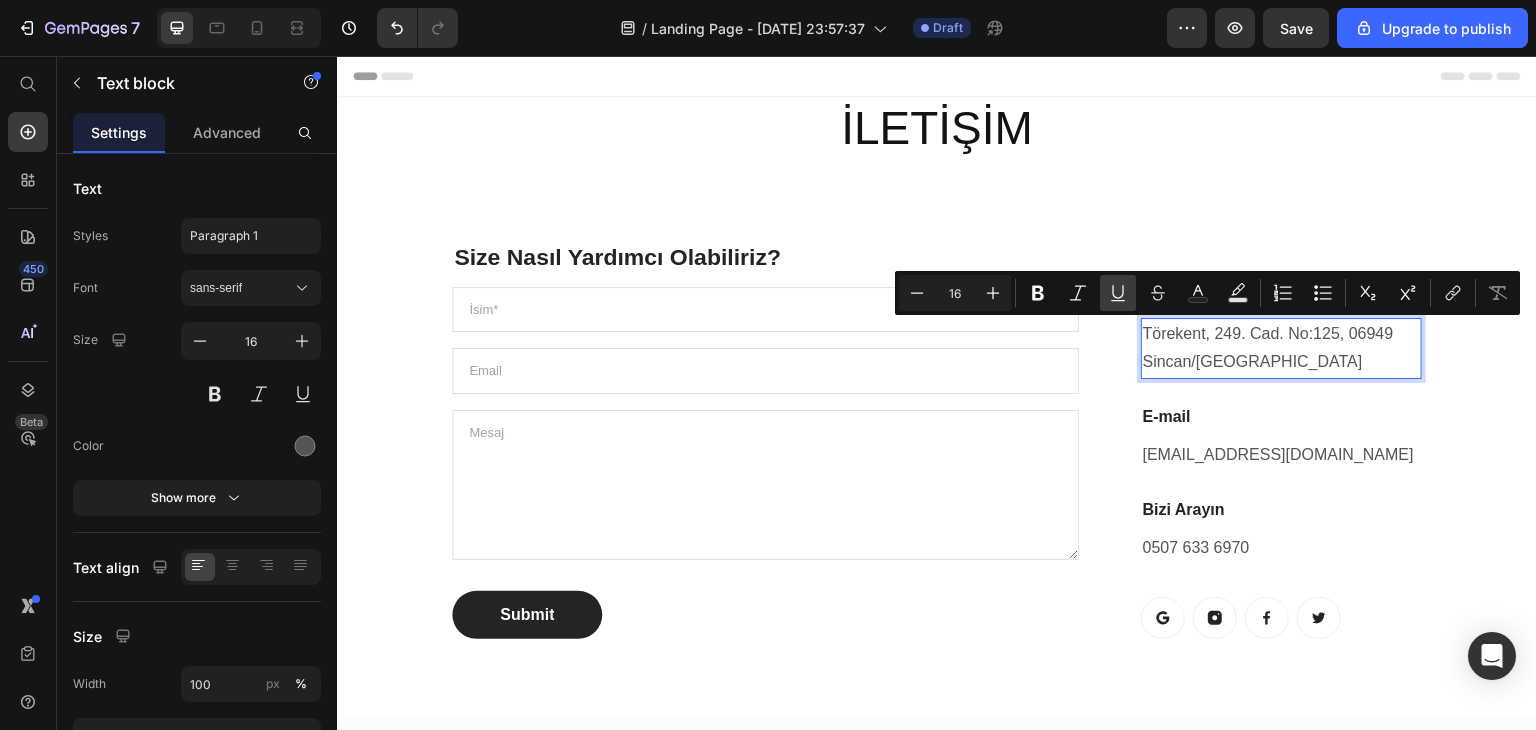 click 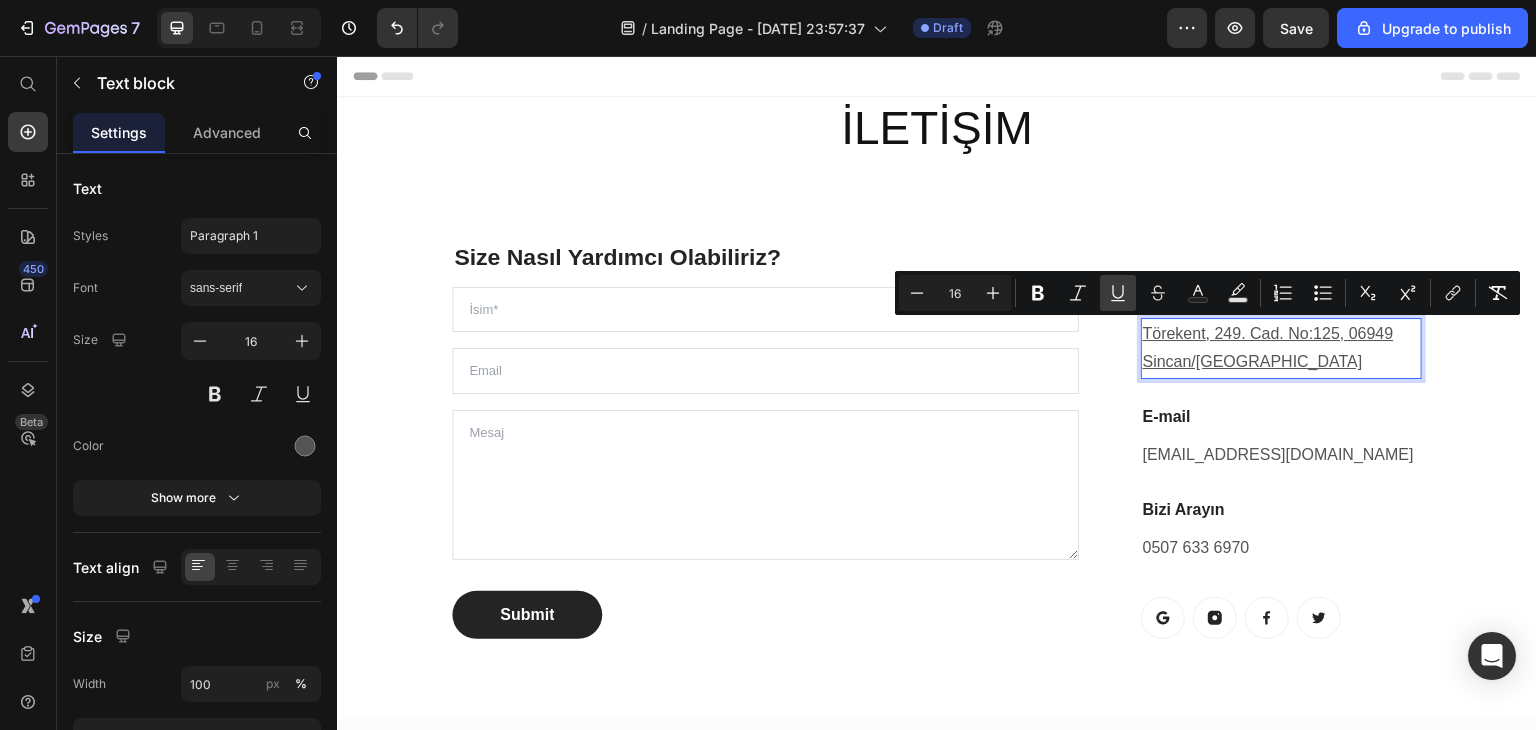 click 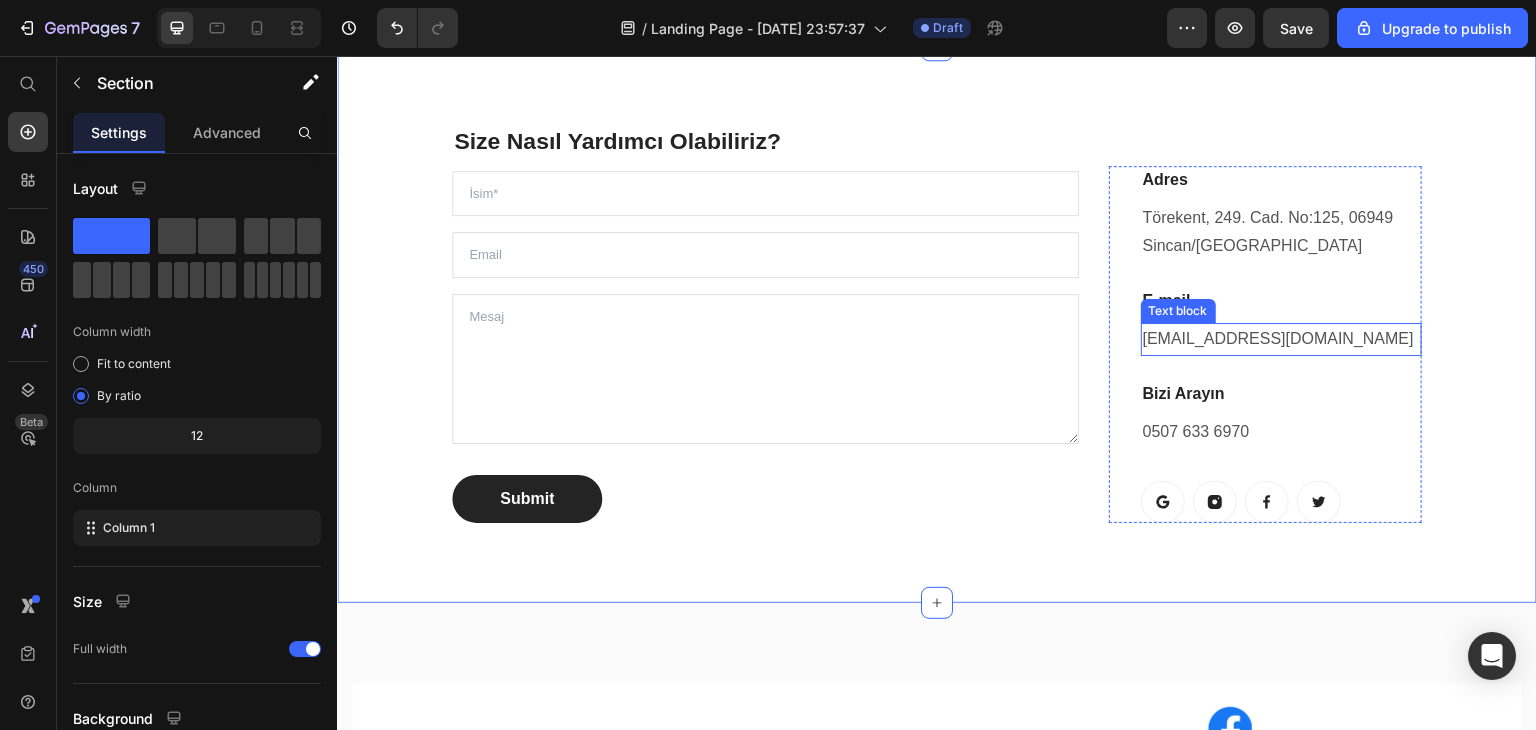 scroll, scrollTop: 132, scrollLeft: 0, axis: vertical 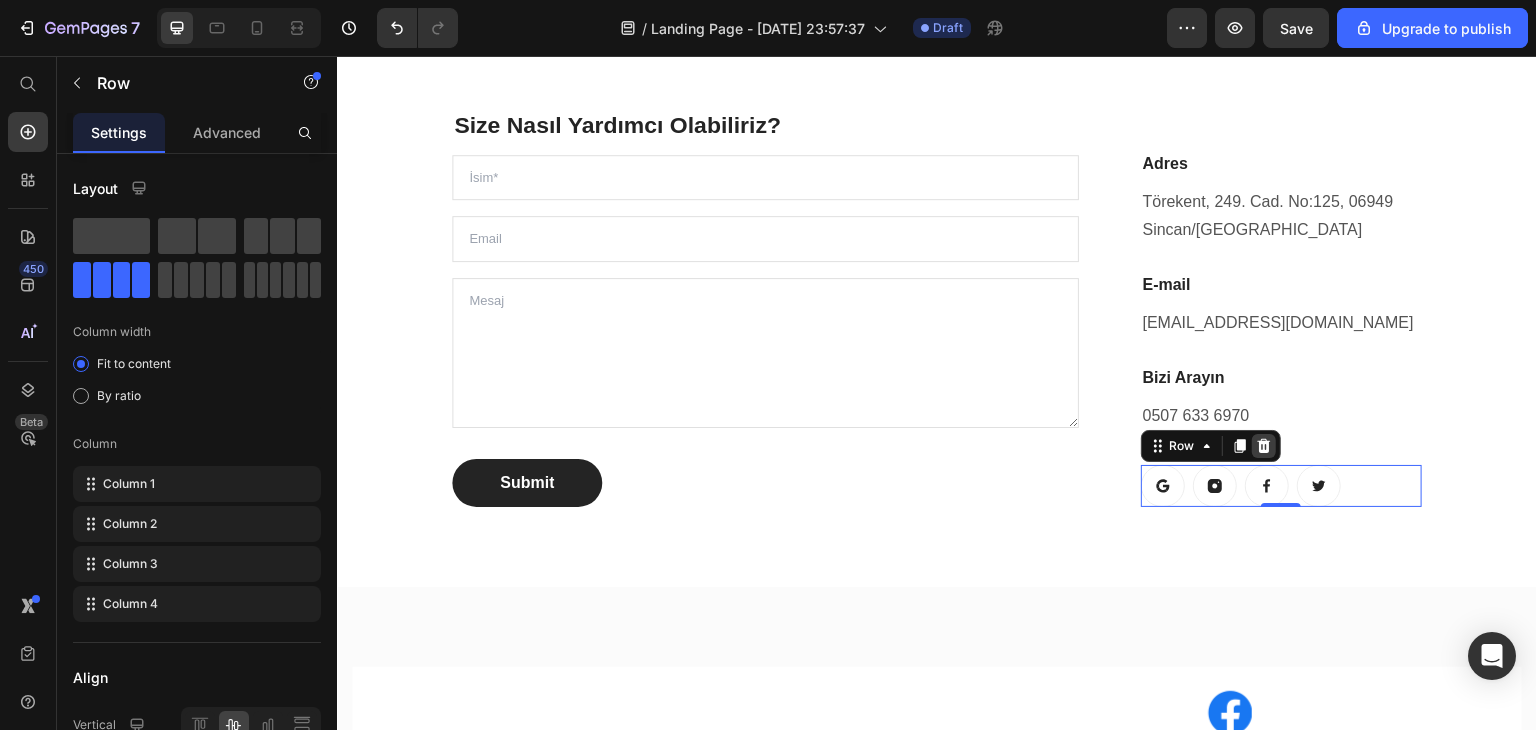 click 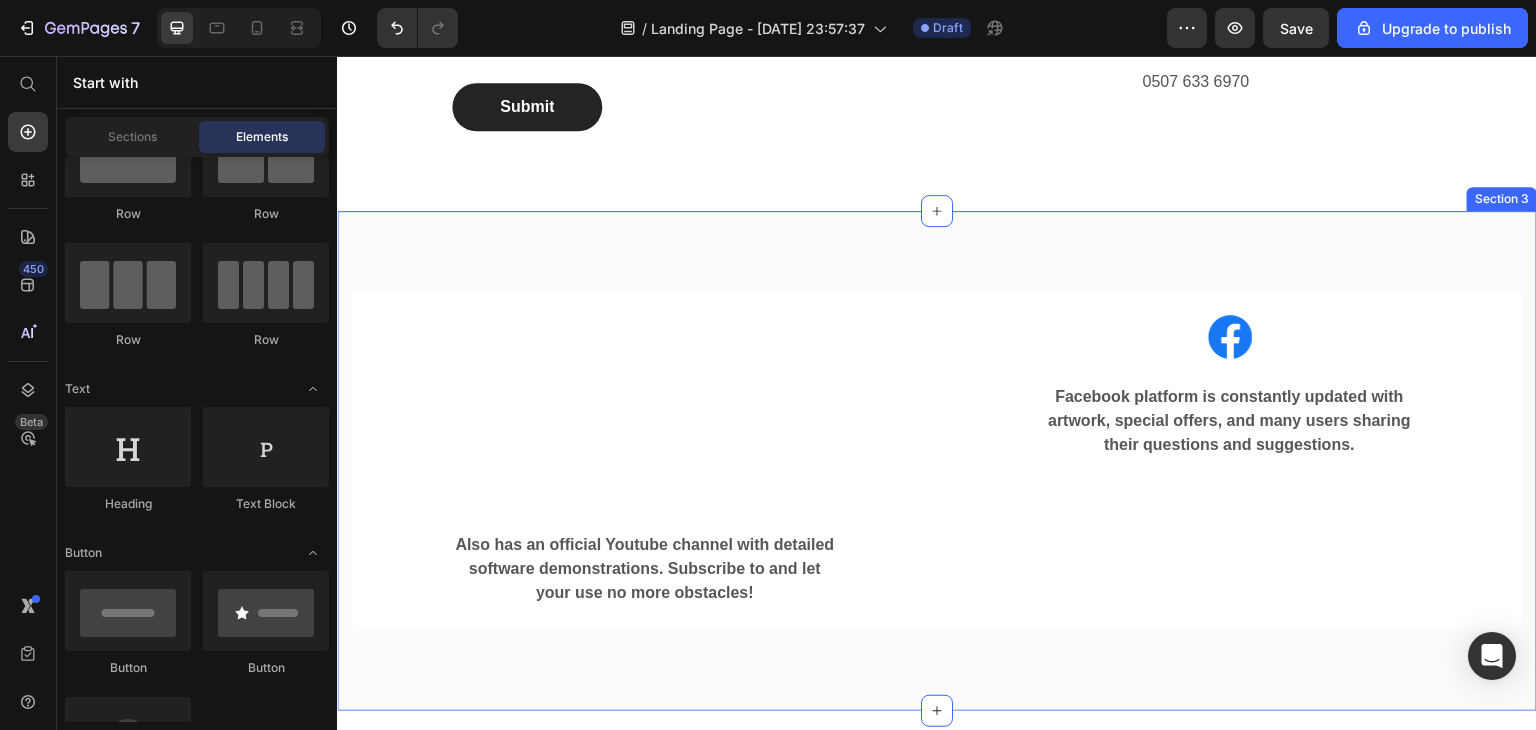 scroll, scrollTop: 511, scrollLeft: 0, axis: vertical 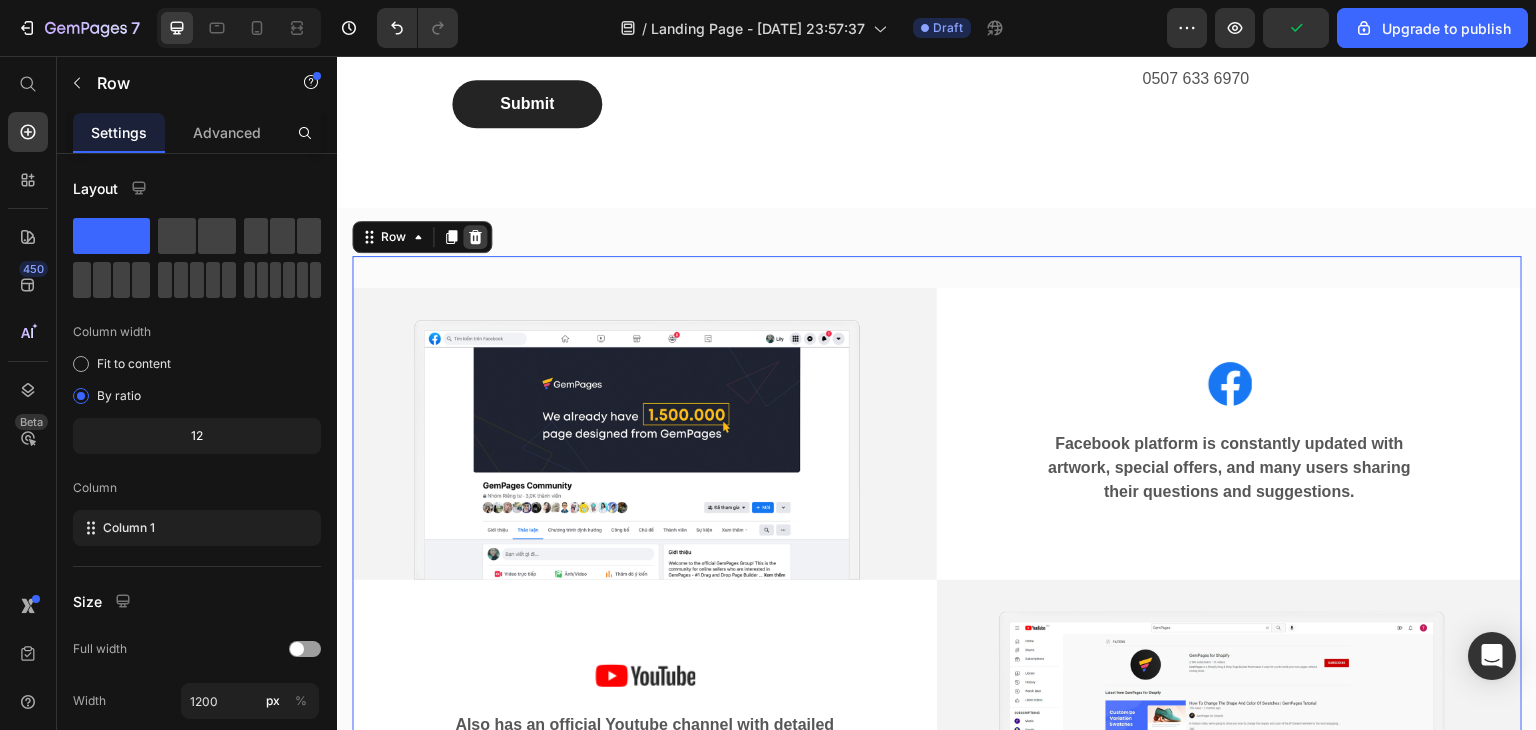 click 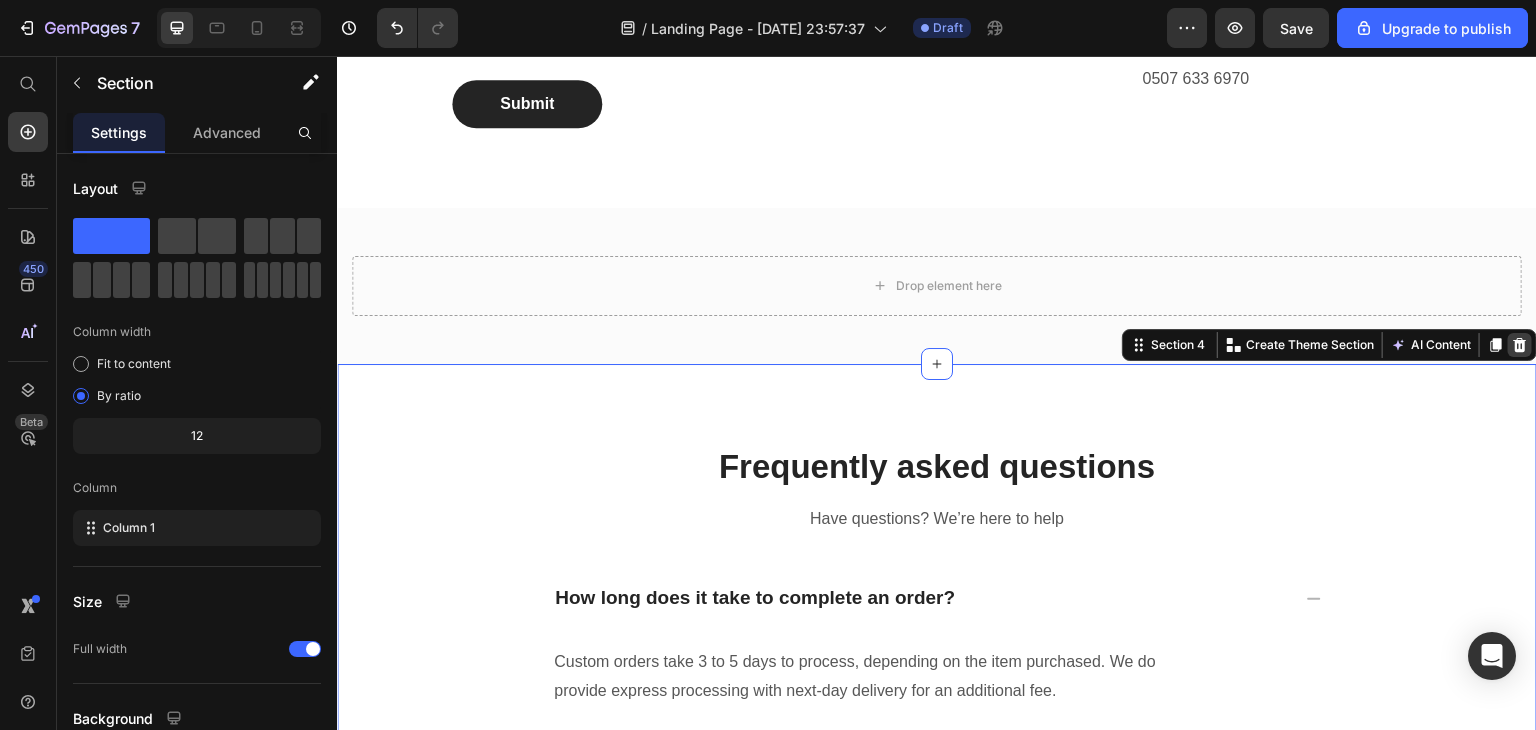 click 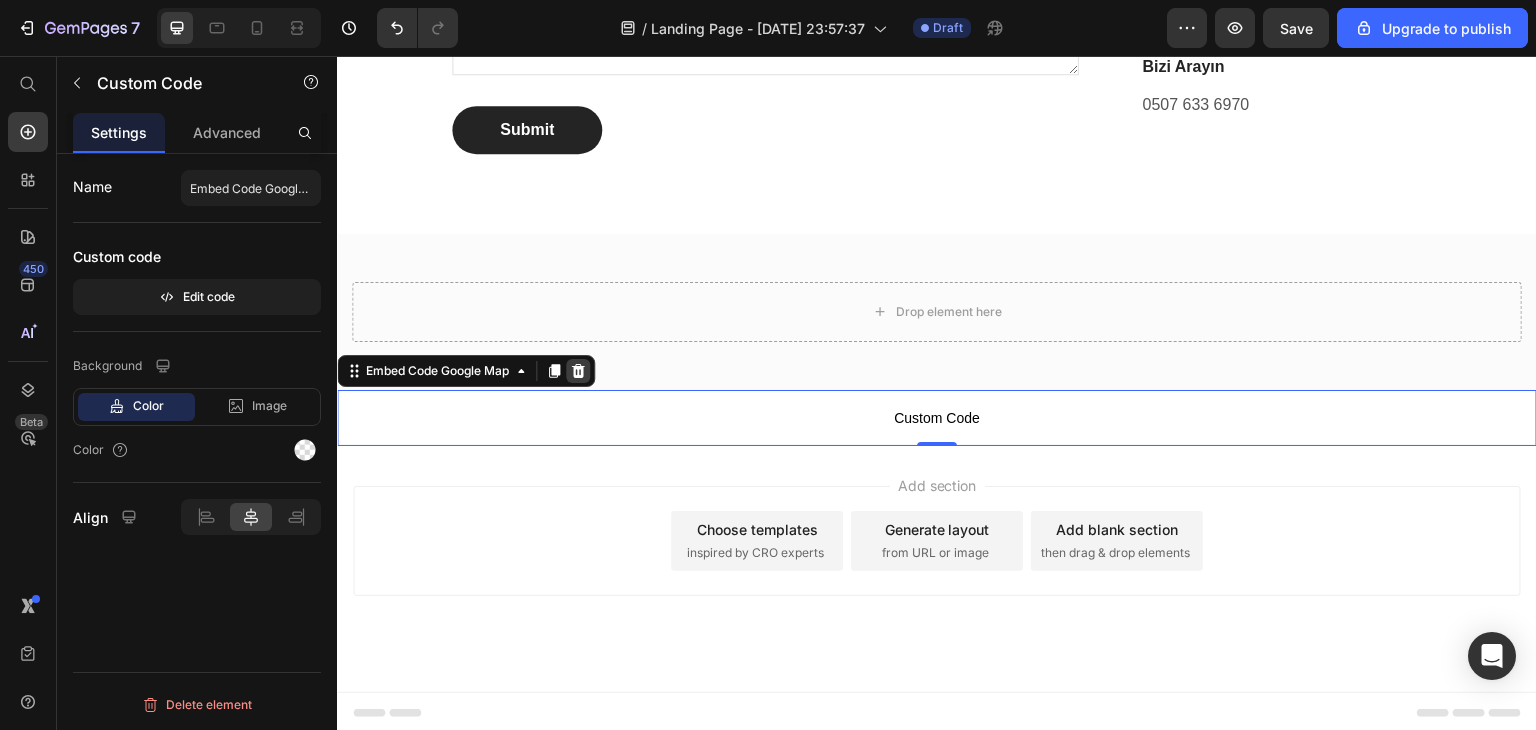 click 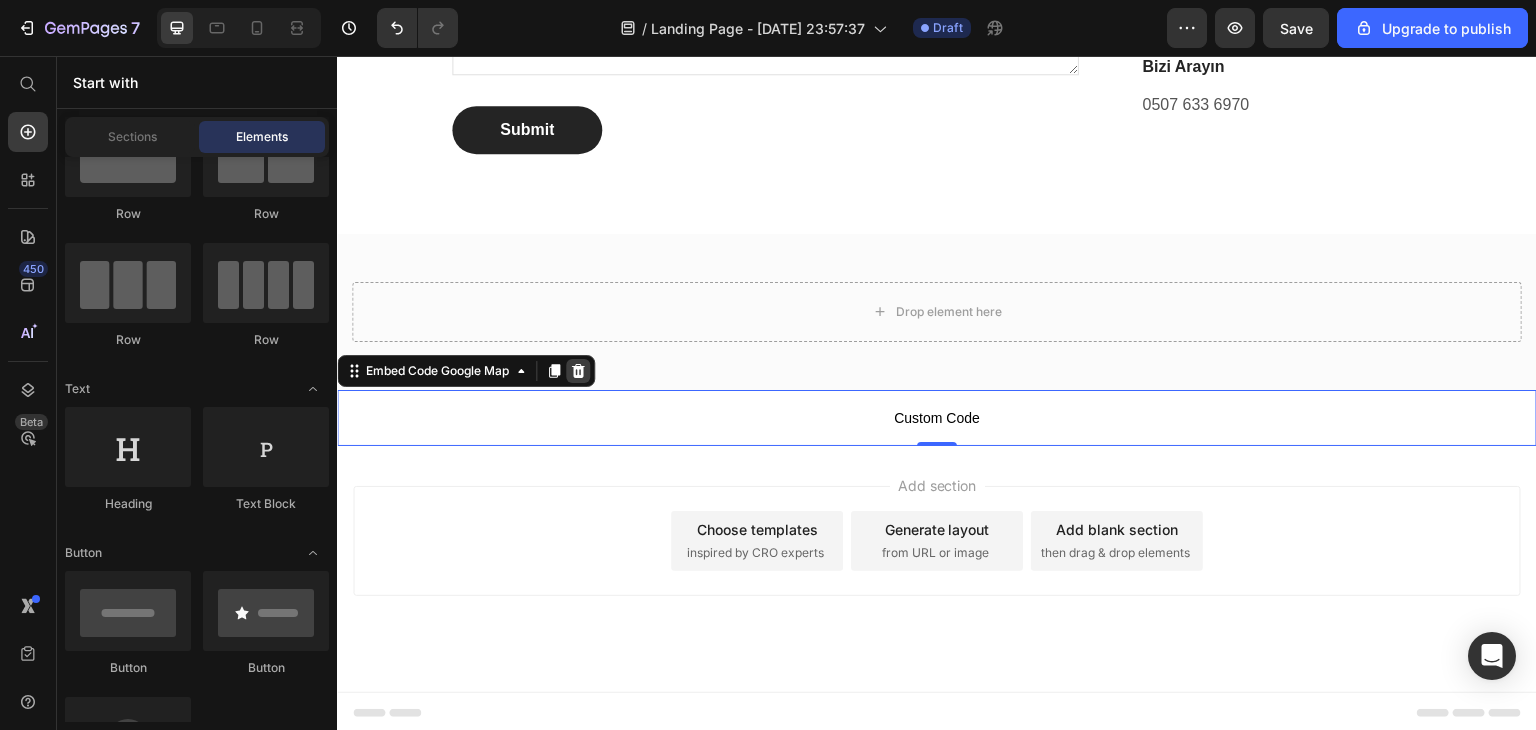 scroll, scrollTop: 489, scrollLeft: 0, axis: vertical 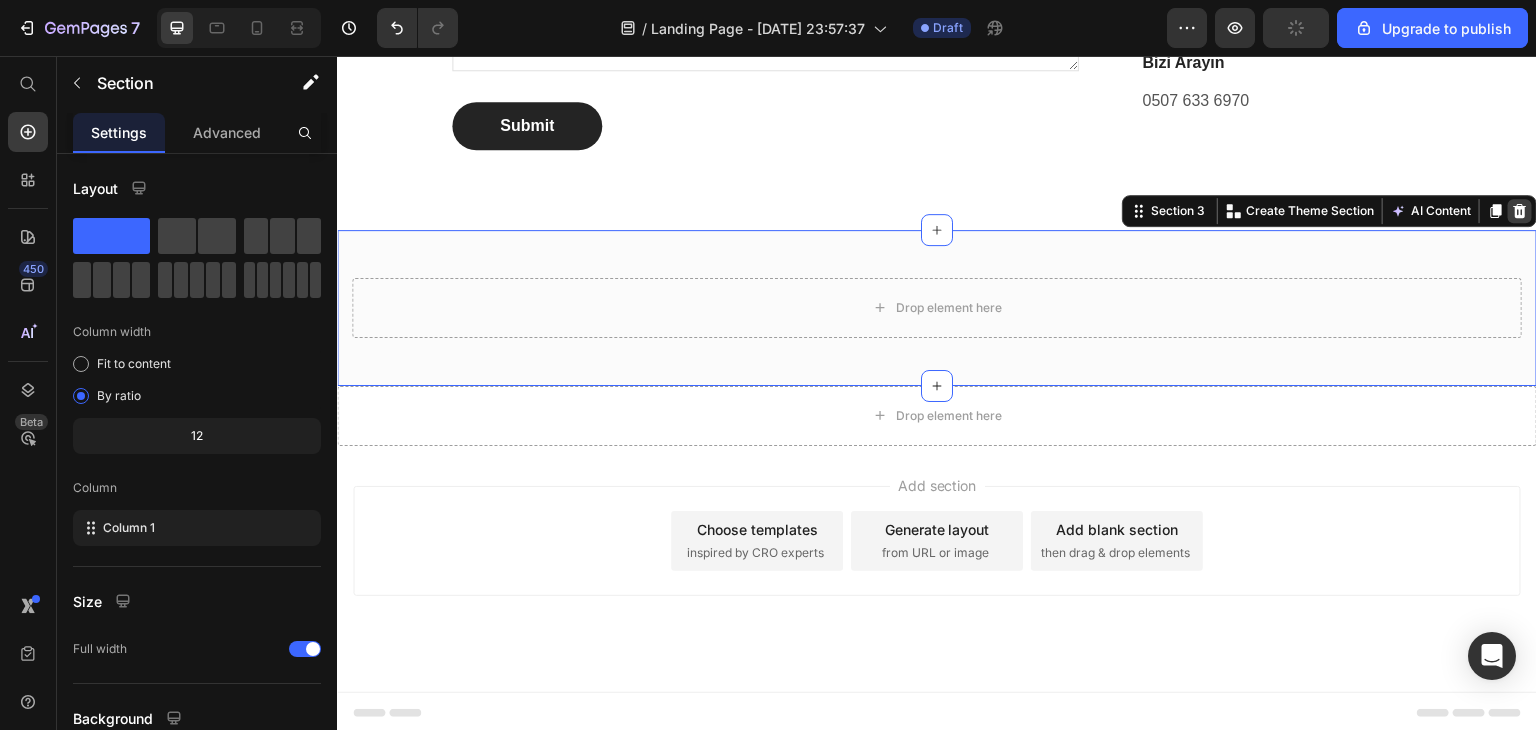 click 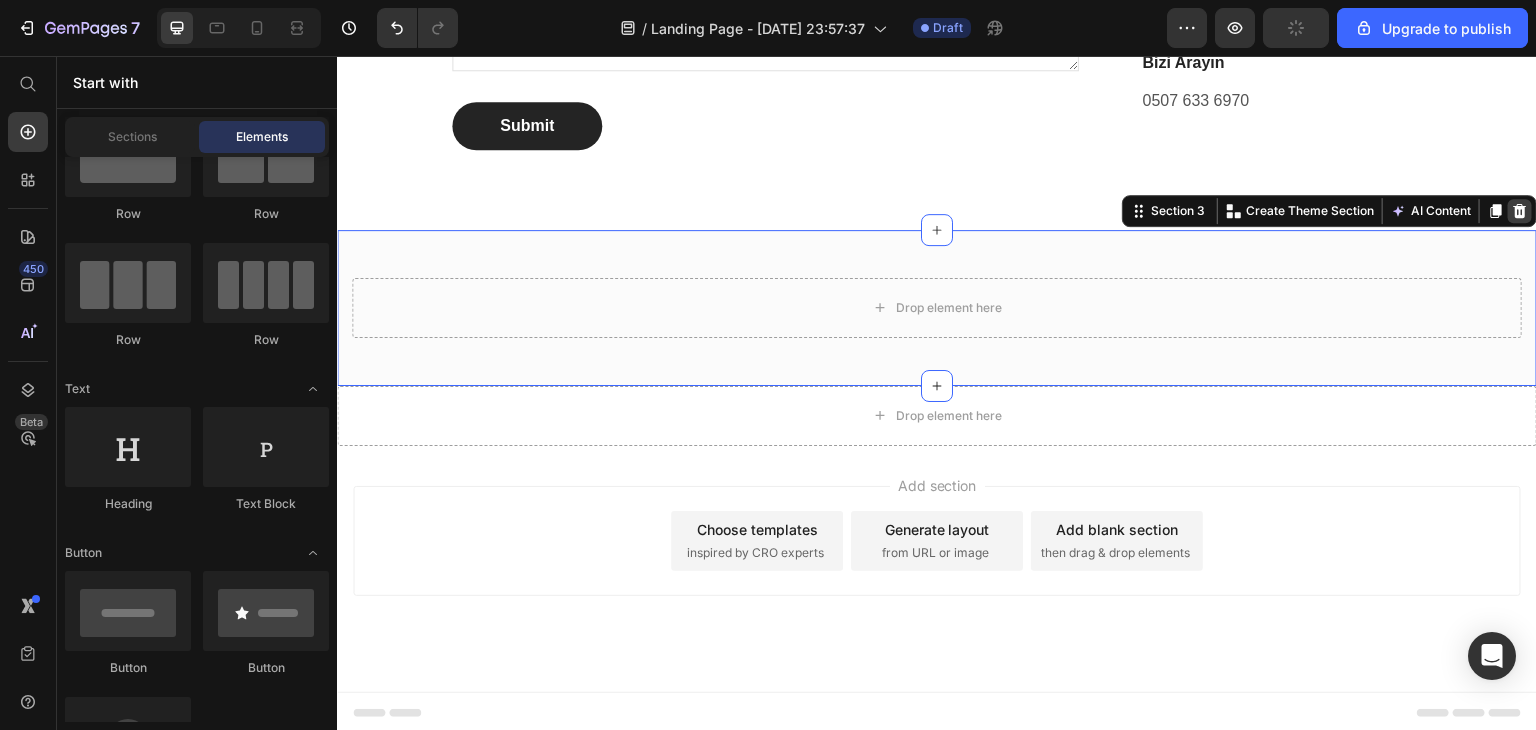 scroll, scrollTop: 333, scrollLeft: 0, axis: vertical 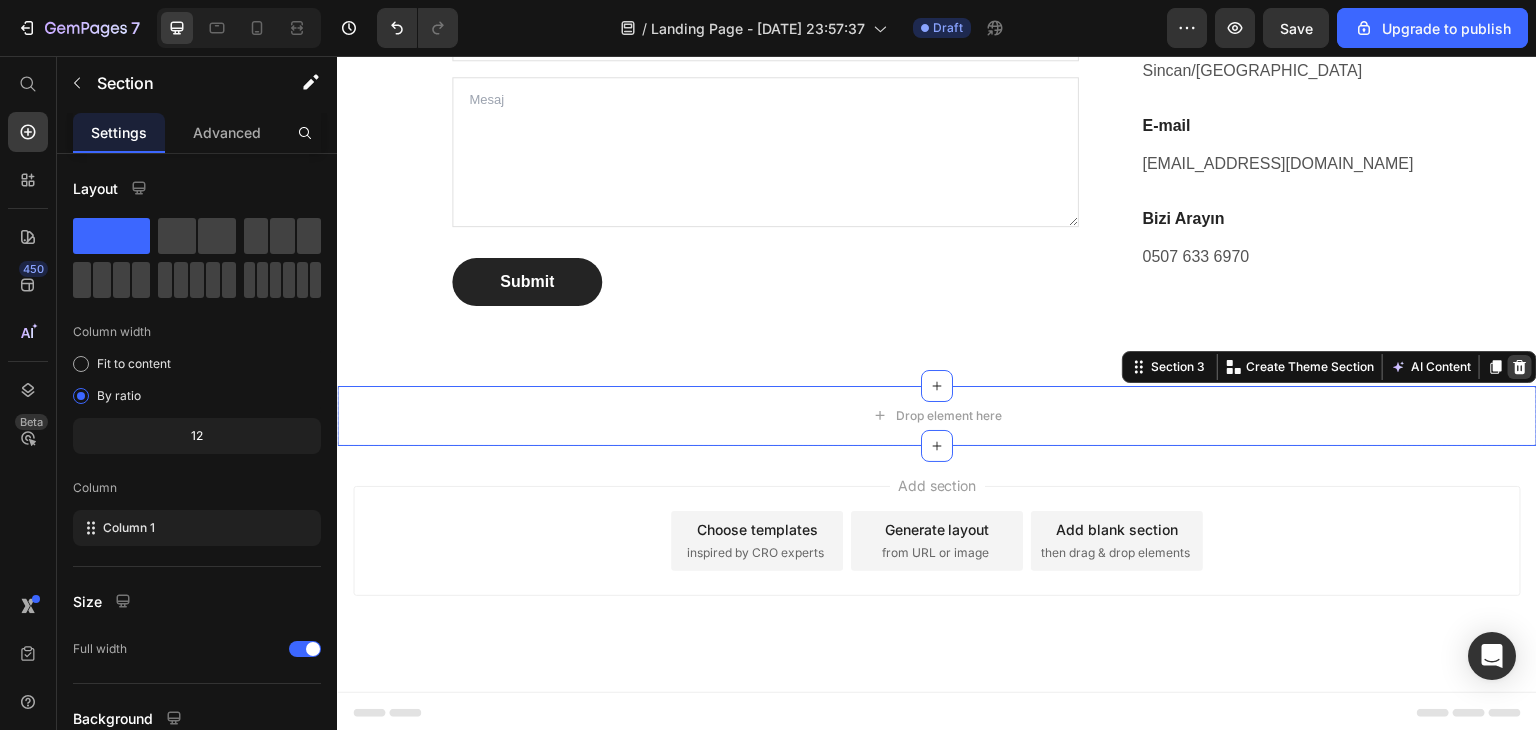 click 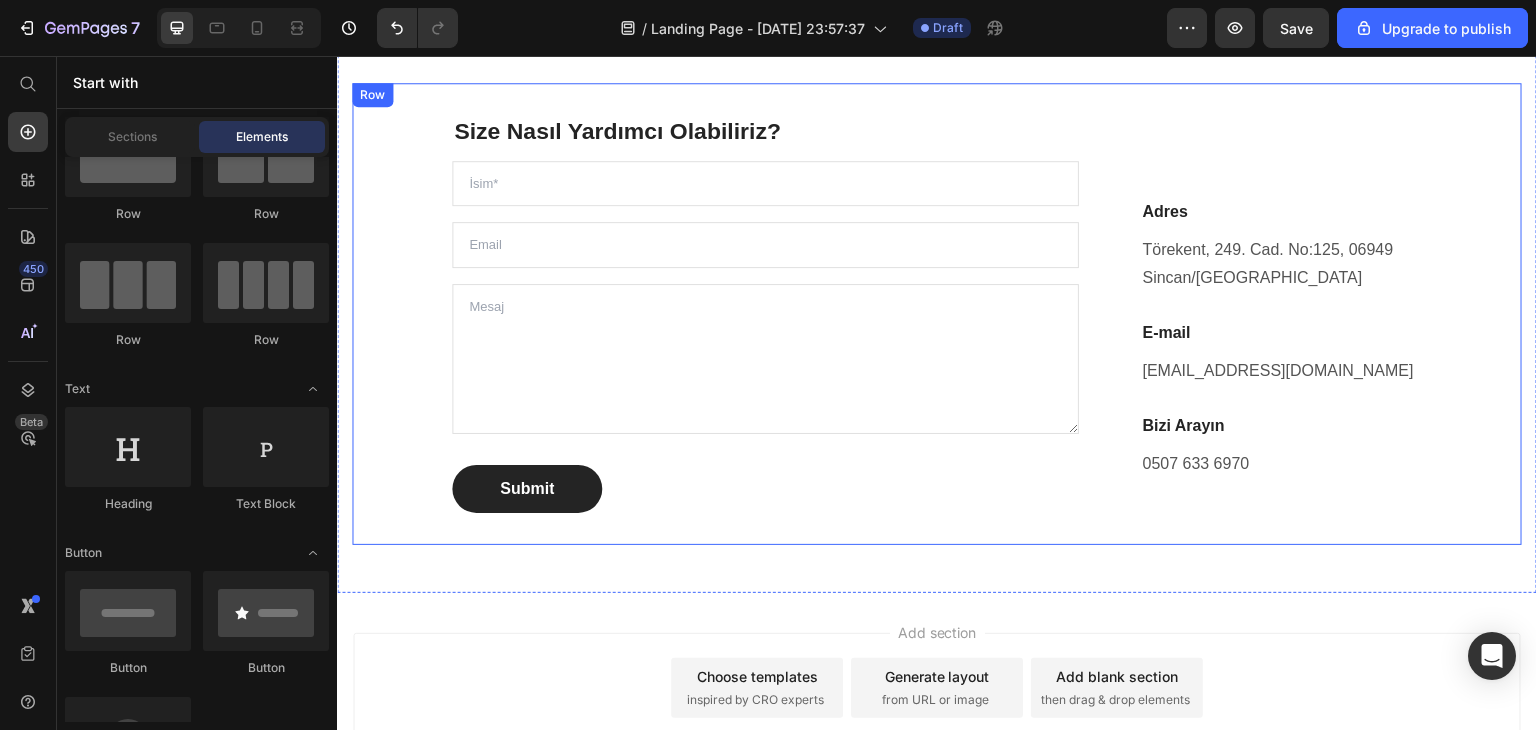 scroll, scrollTop: 125, scrollLeft: 0, axis: vertical 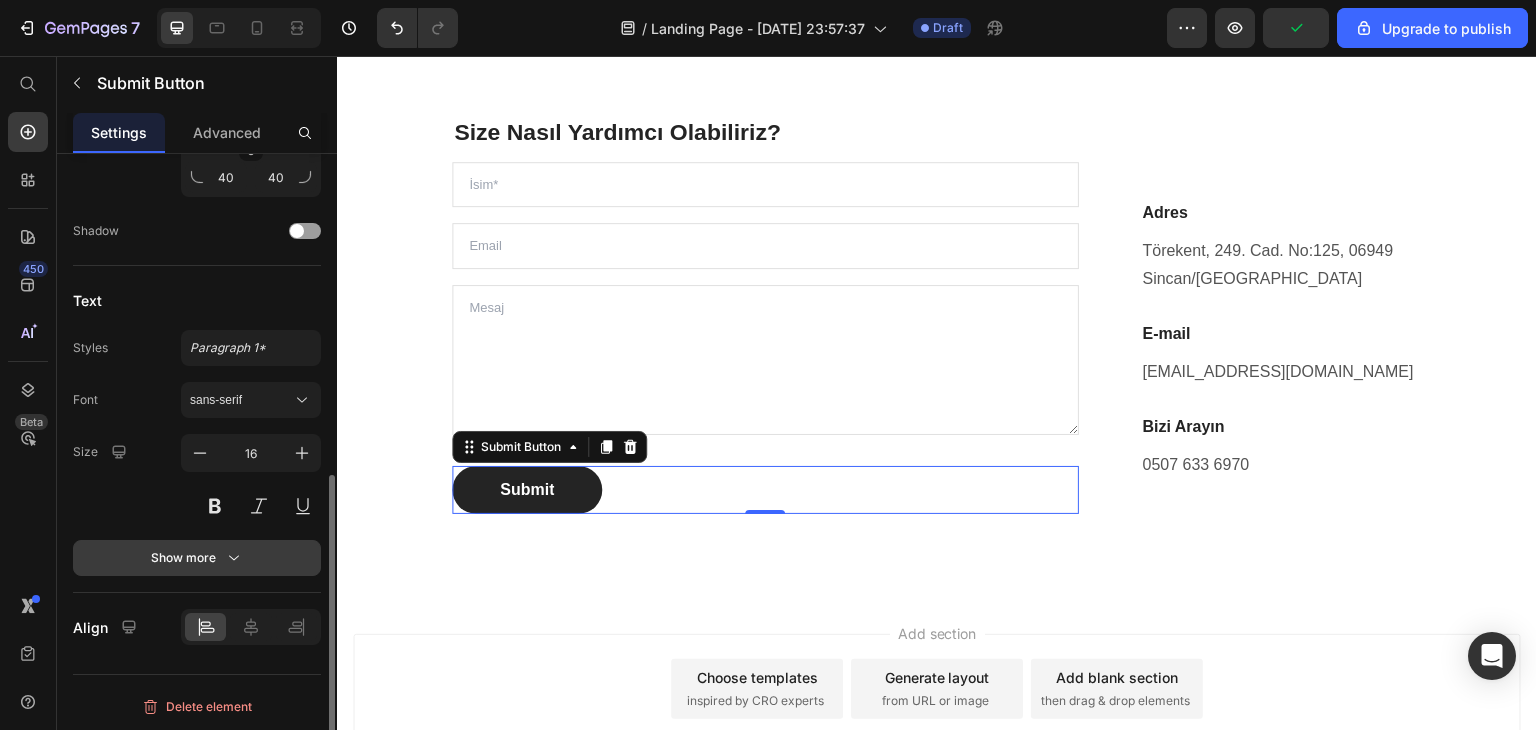 click on "Show more" at bounding box center (197, 558) 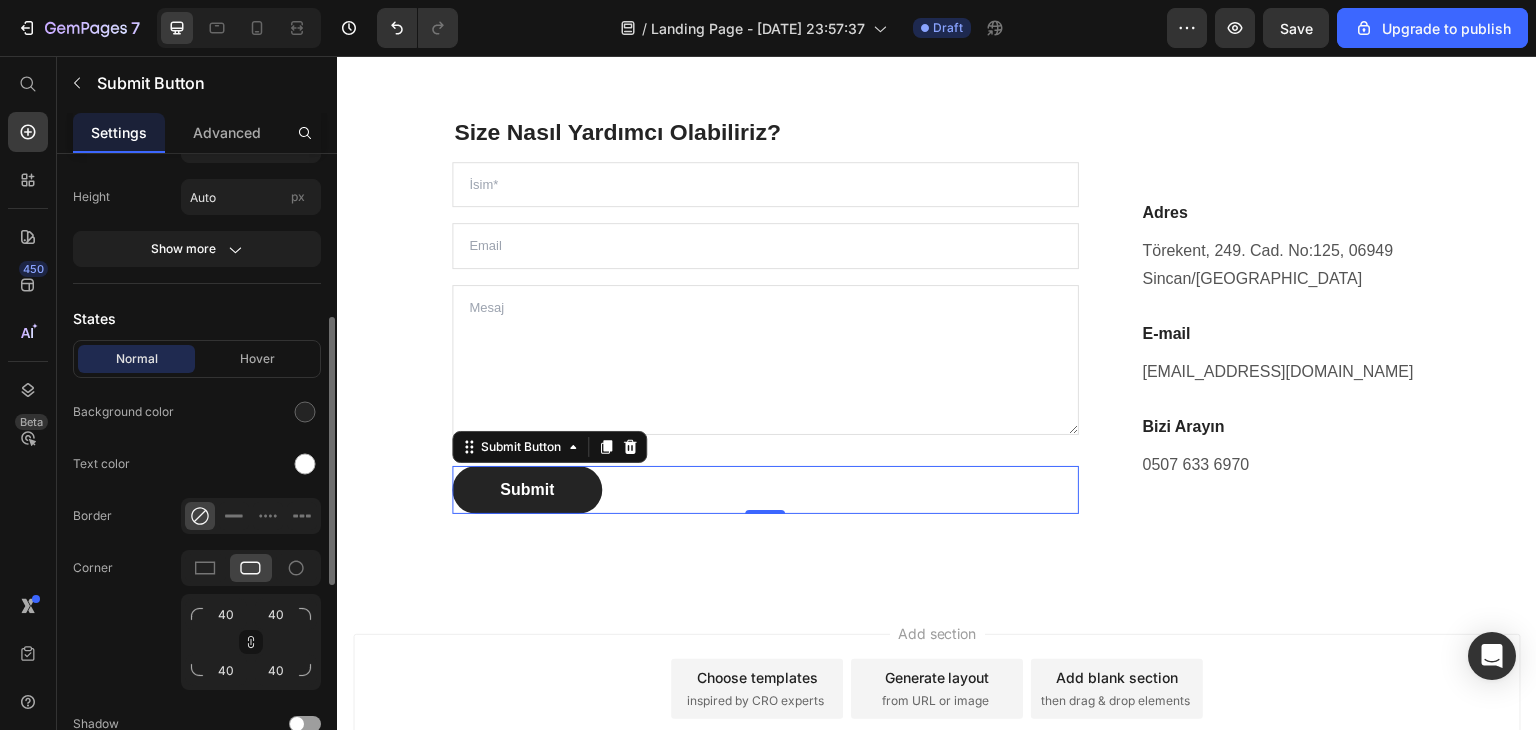 scroll, scrollTop: 0, scrollLeft: 0, axis: both 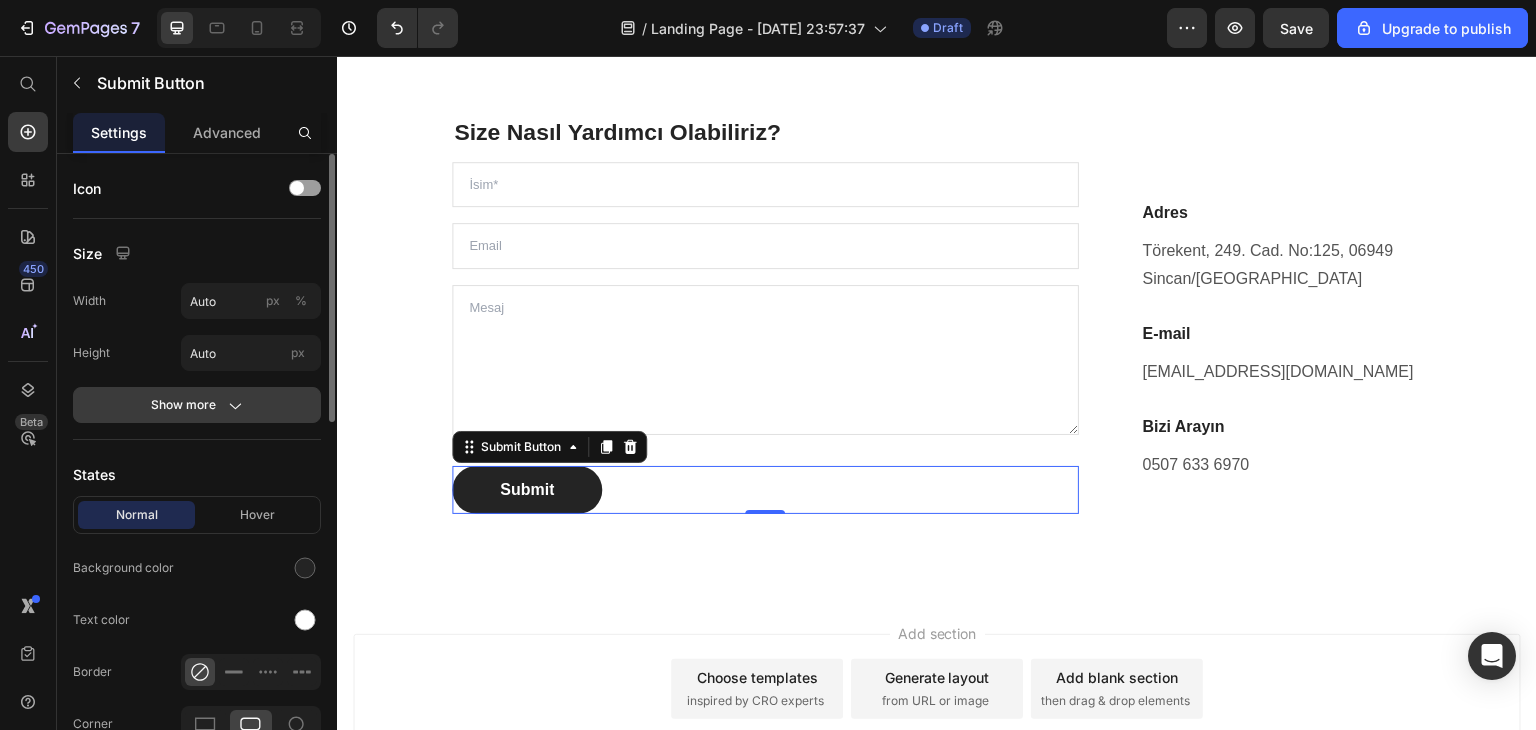 click on "Show more" 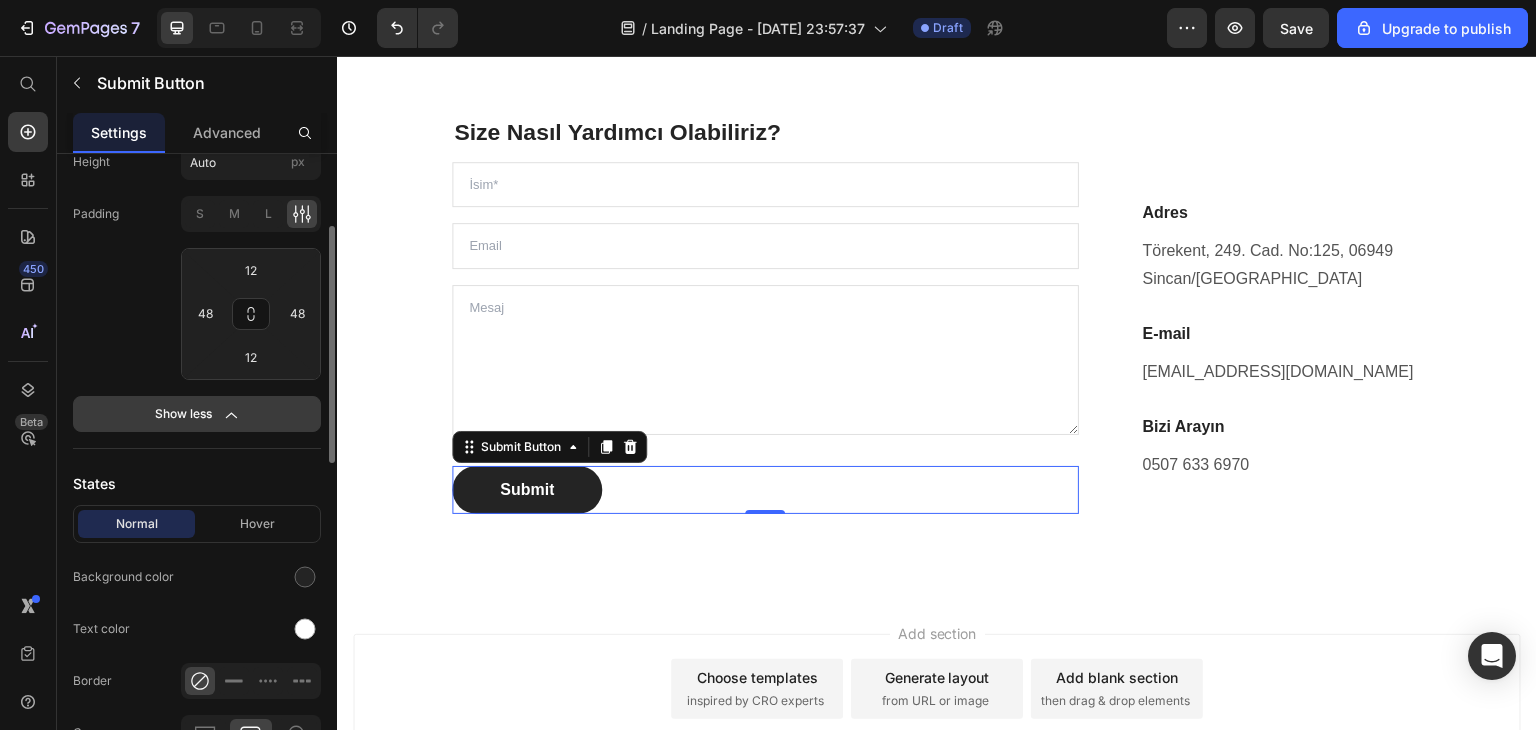 scroll, scrollTop: 0, scrollLeft: 0, axis: both 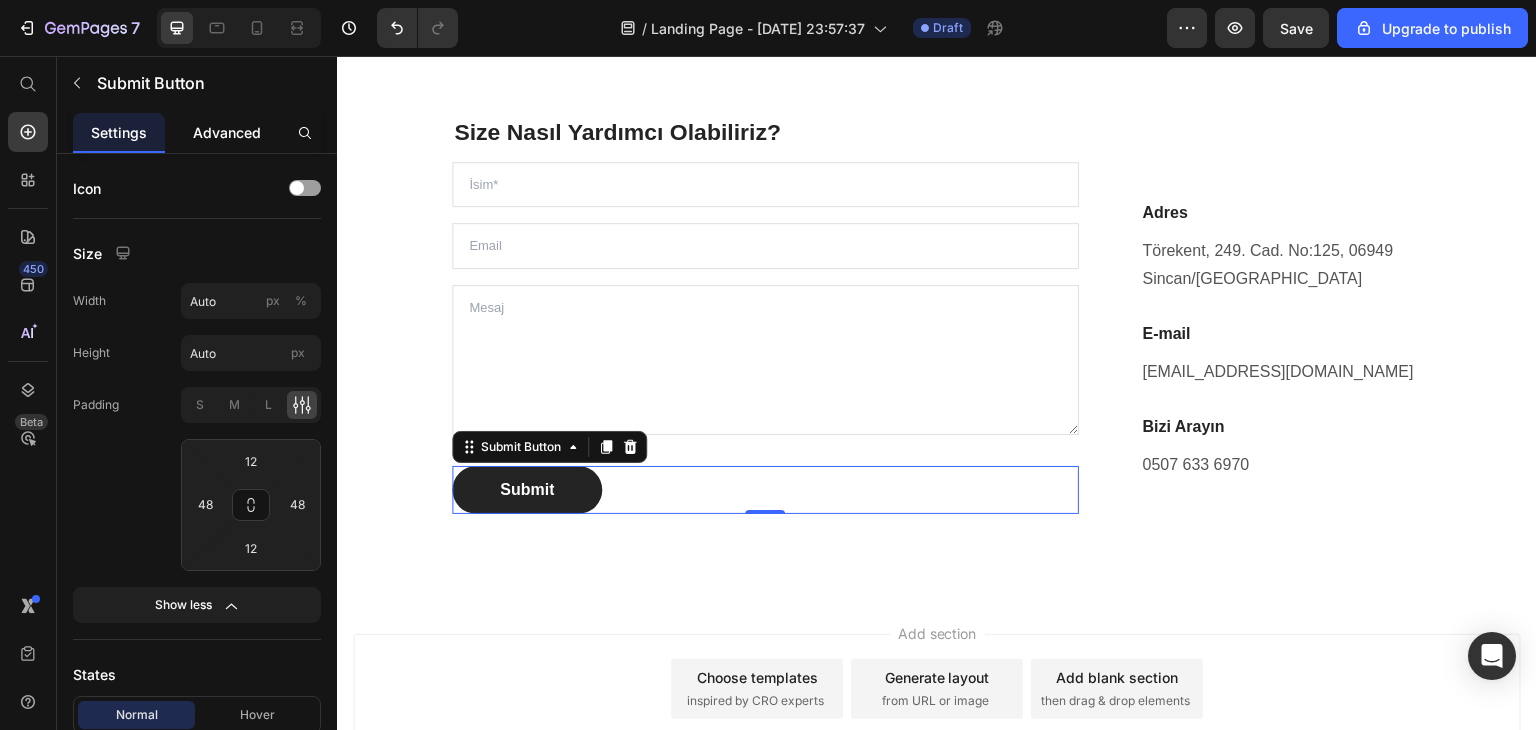 click on "Advanced" 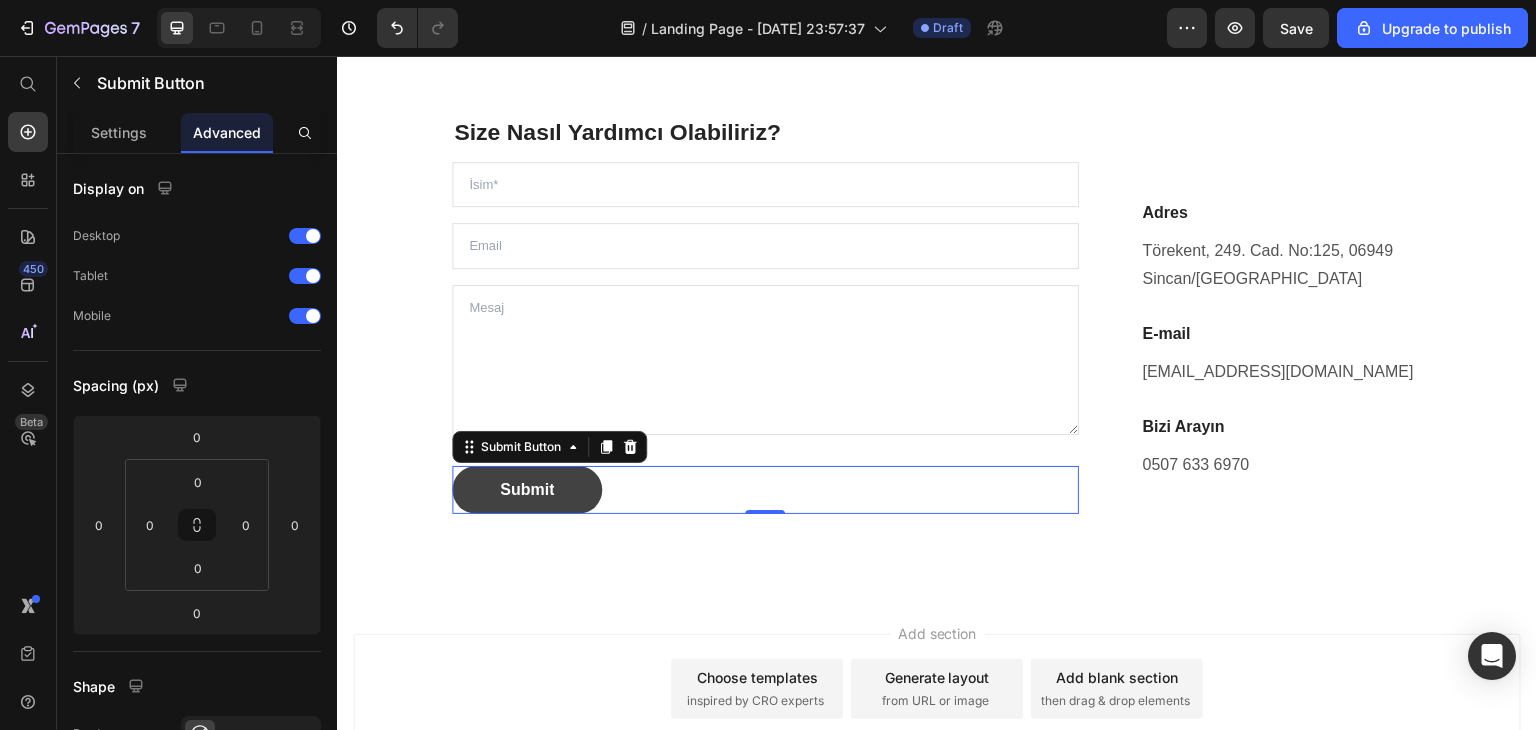 click on "Submit" at bounding box center (527, 490) 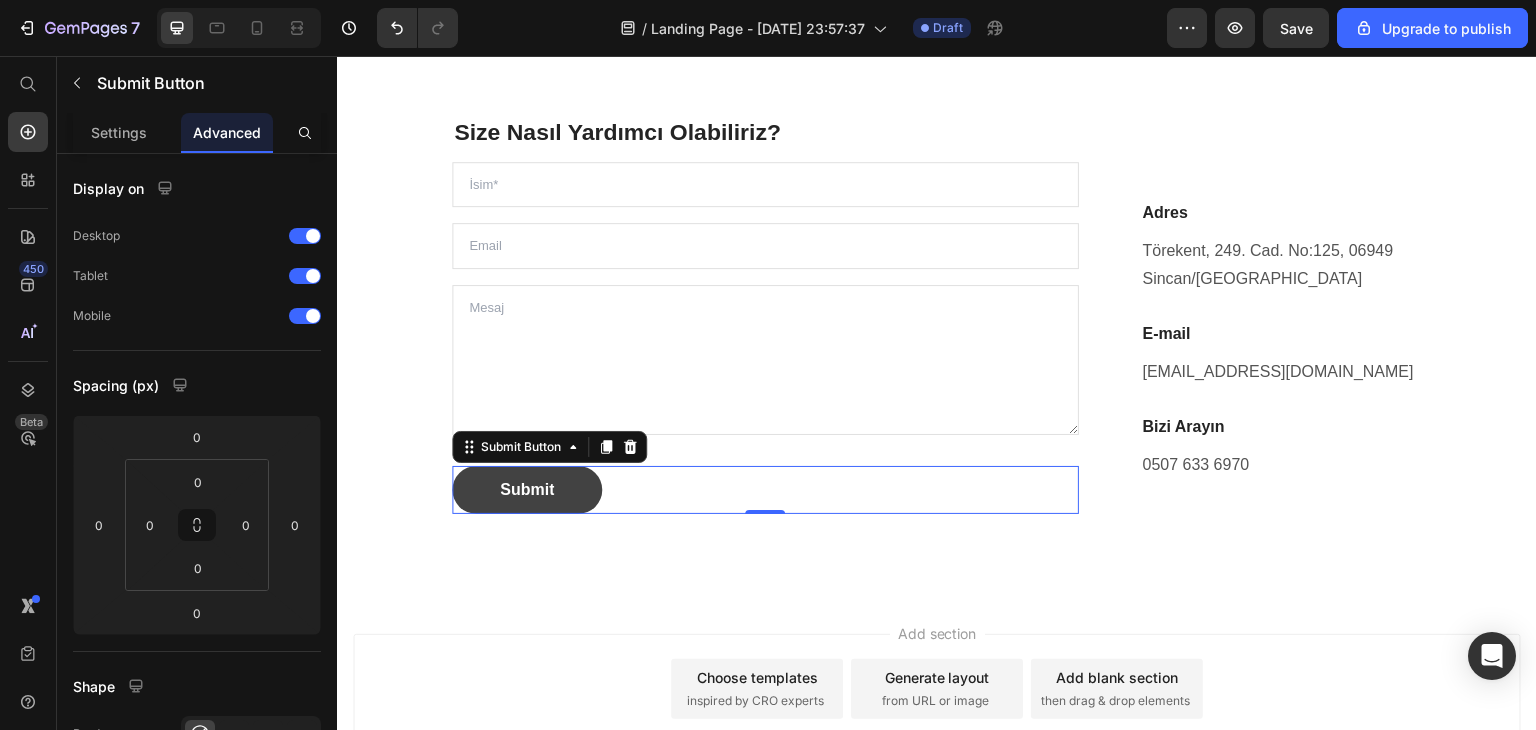 click on "Submit" at bounding box center (527, 490) 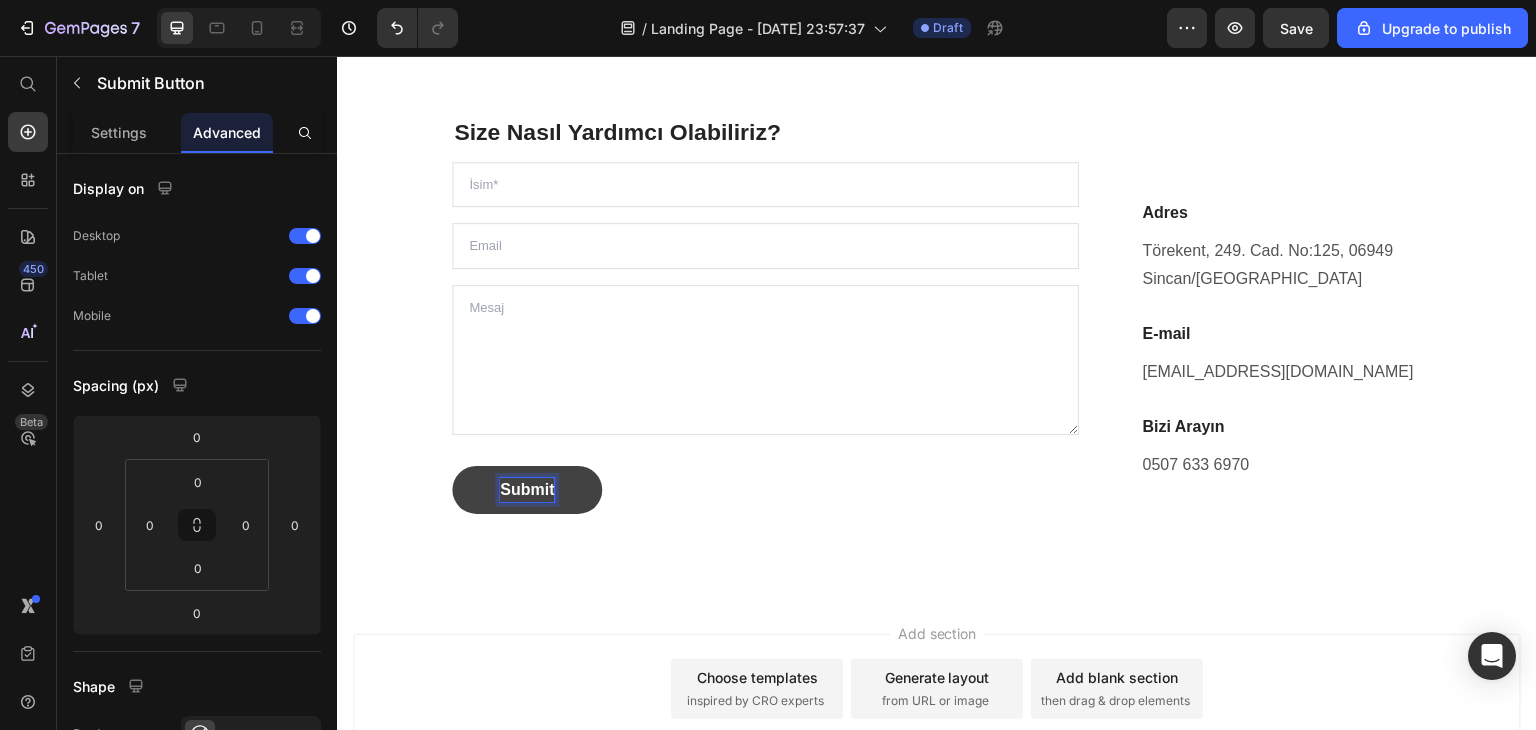 click on "Submit" at bounding box center (527, 490) 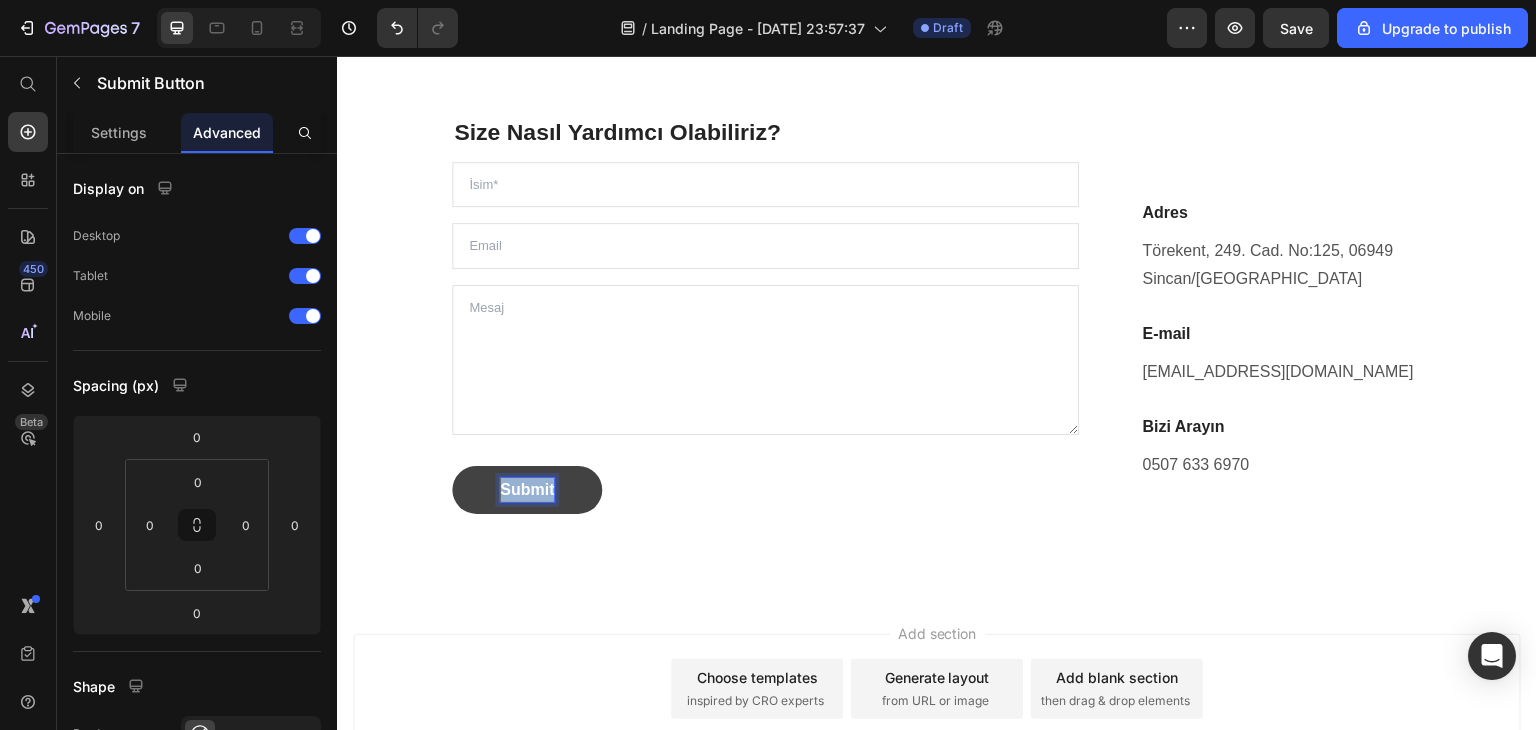 click on "Submit" at bounding box center (527, 490) 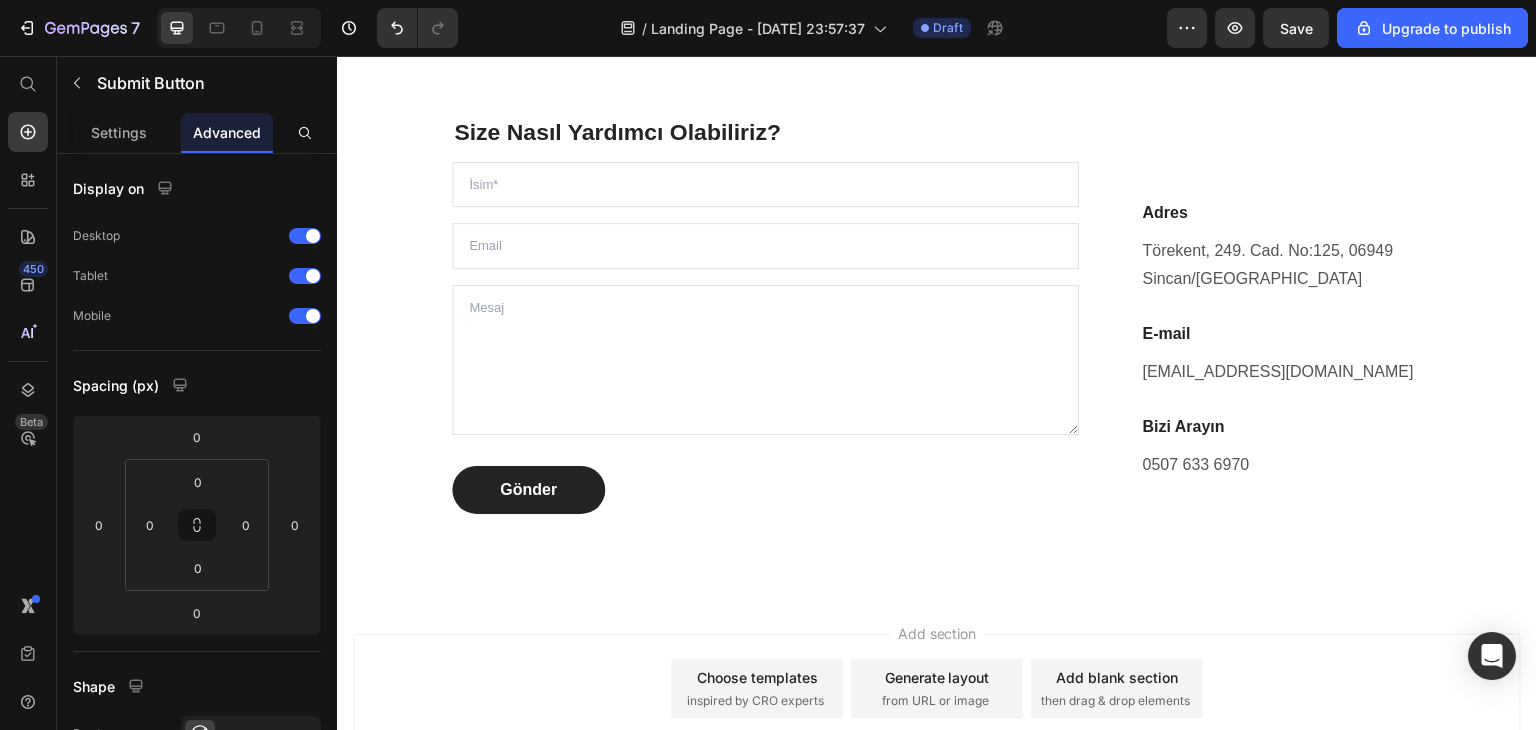 click on "Gönder Submit Button   0" at bounding box center (765, 490) 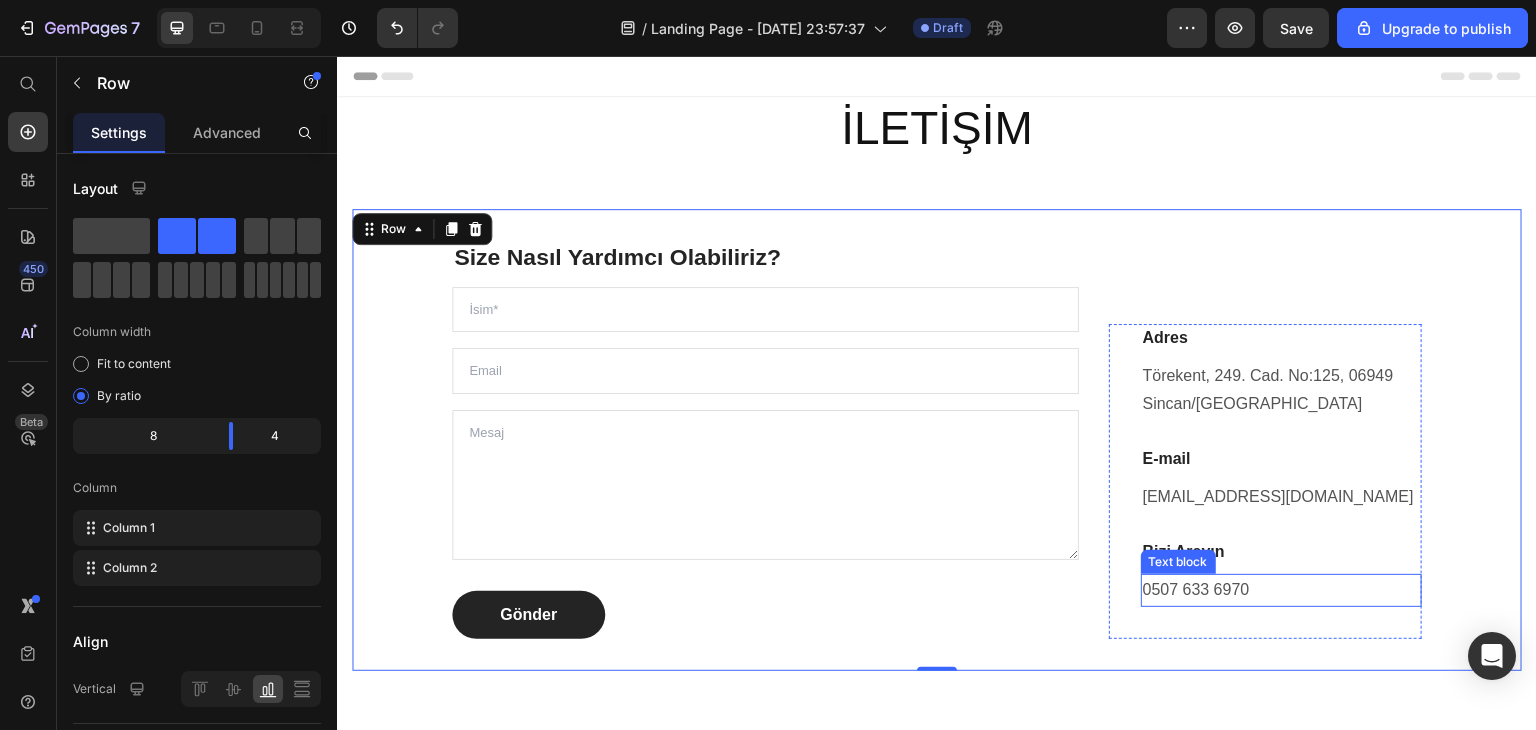 scroll, scrollTop: 0, scrollLeft: 0, axis: both 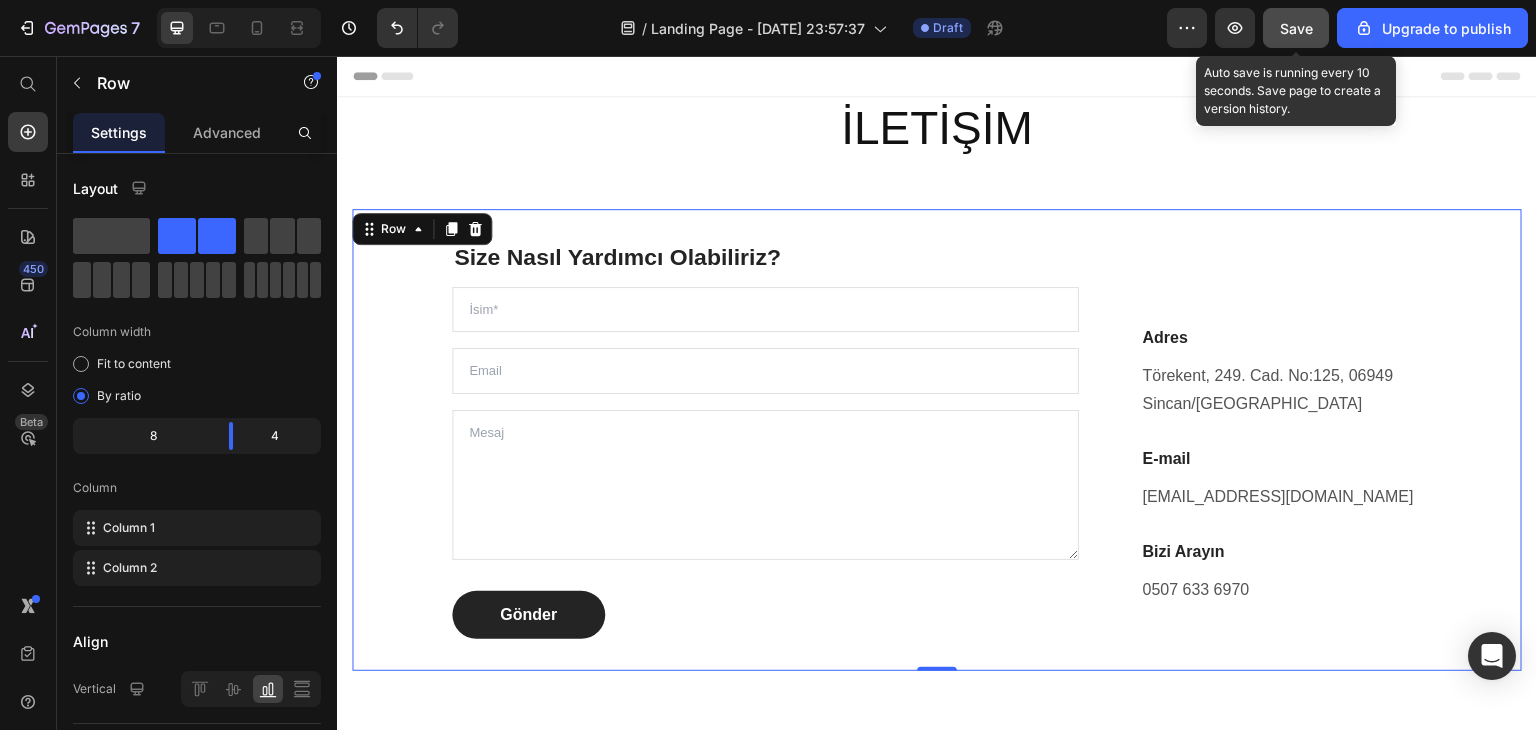 click on "Save" at bounding box center [1296, 28] 